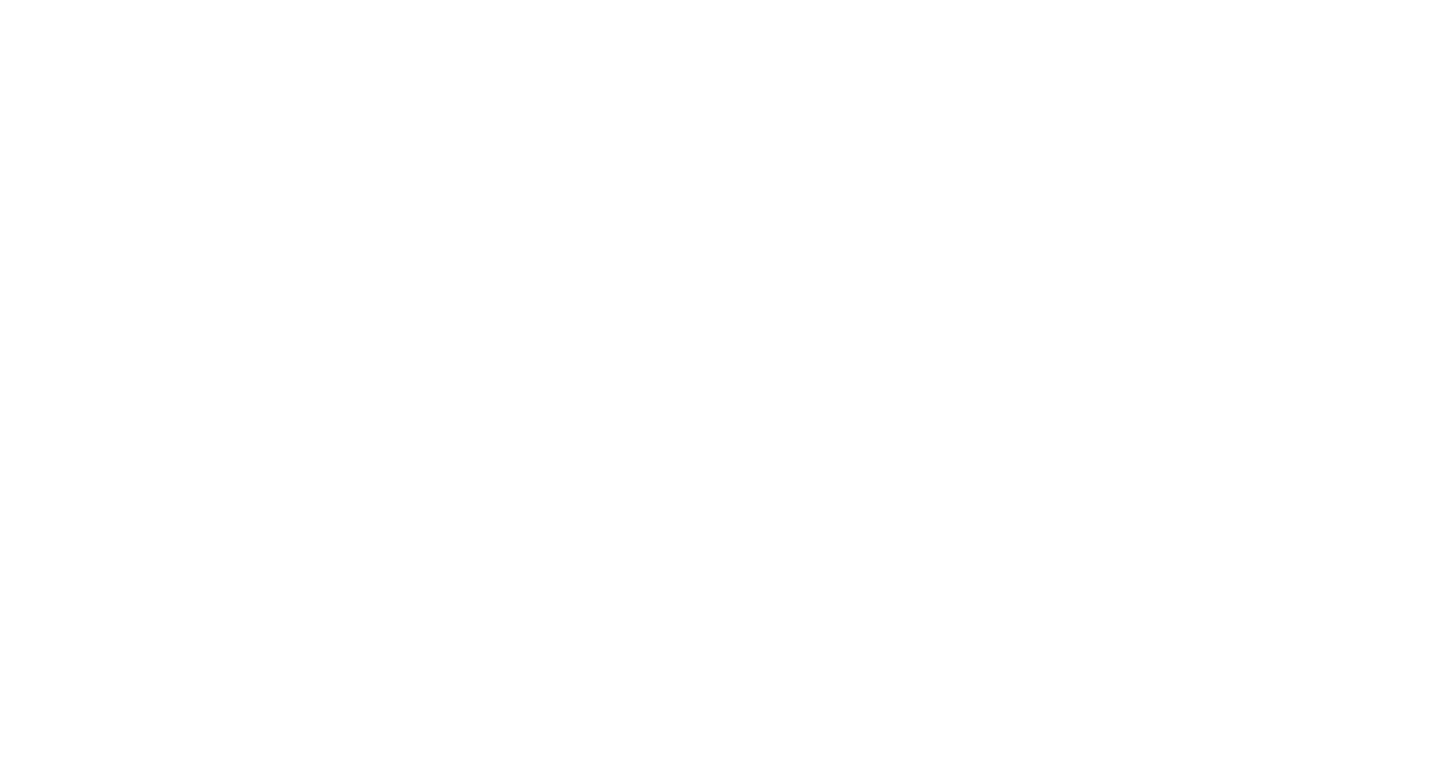 scroll, scrollTop: 0, scrollLeft: 0, axis: both 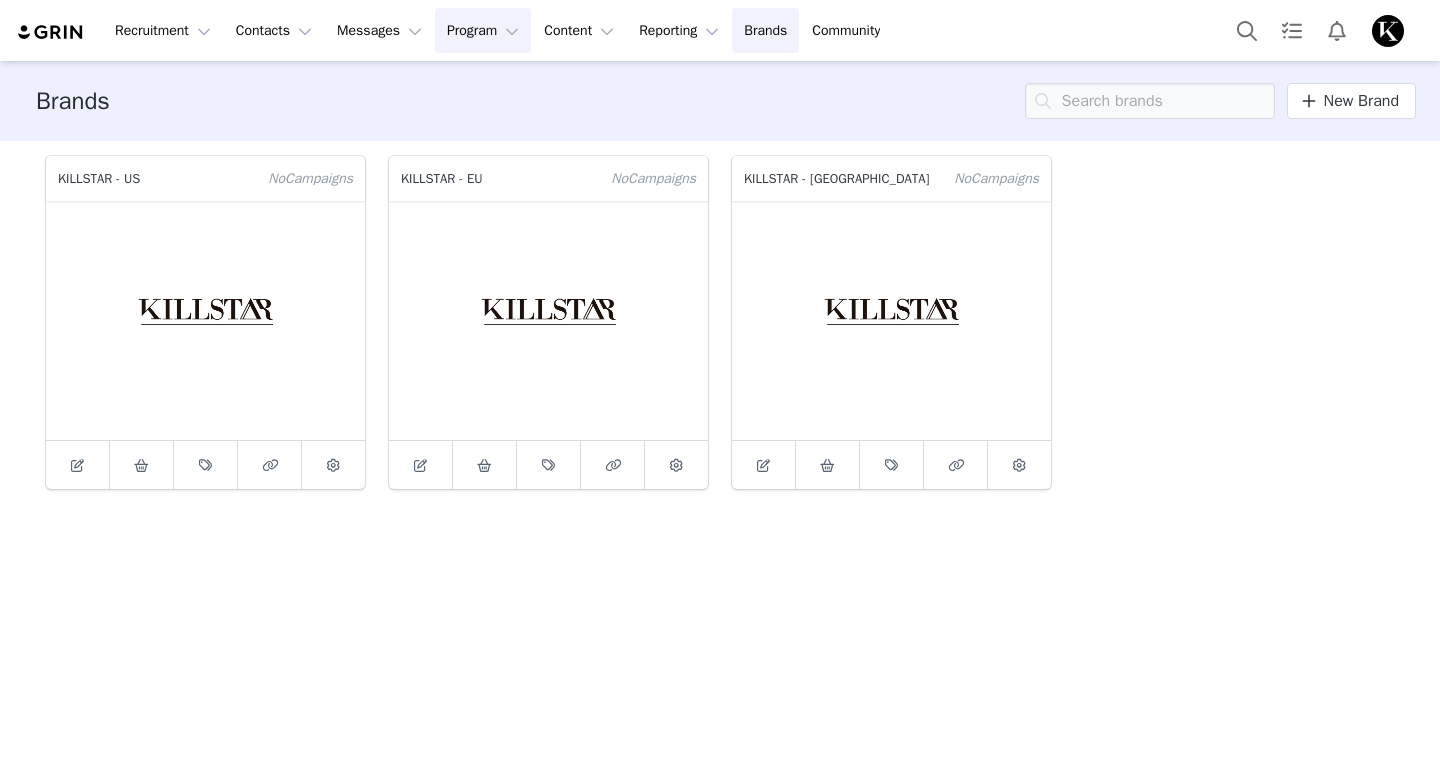 click on "Program Program" at bounding box center (483, 30) 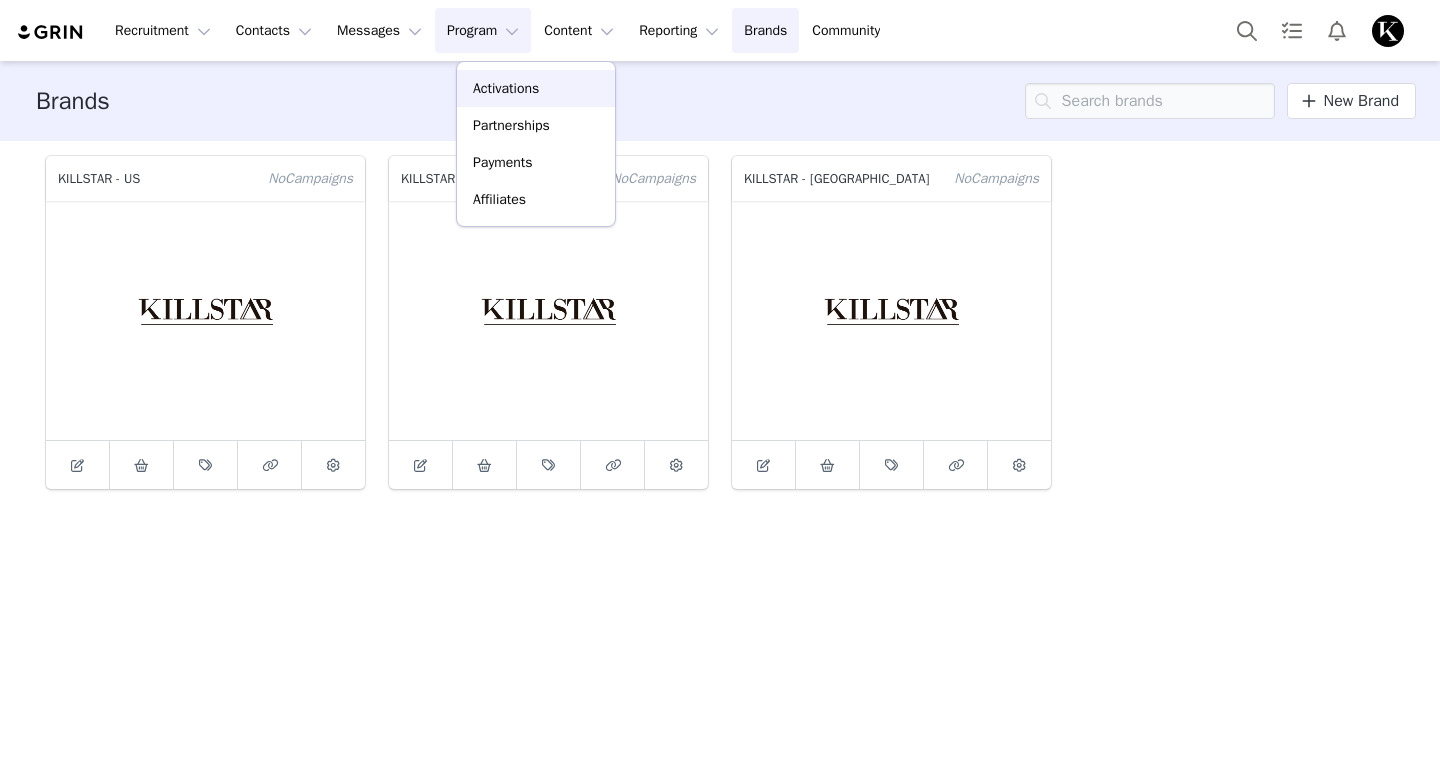 click on "Activations" at bounding box center [506, 88] 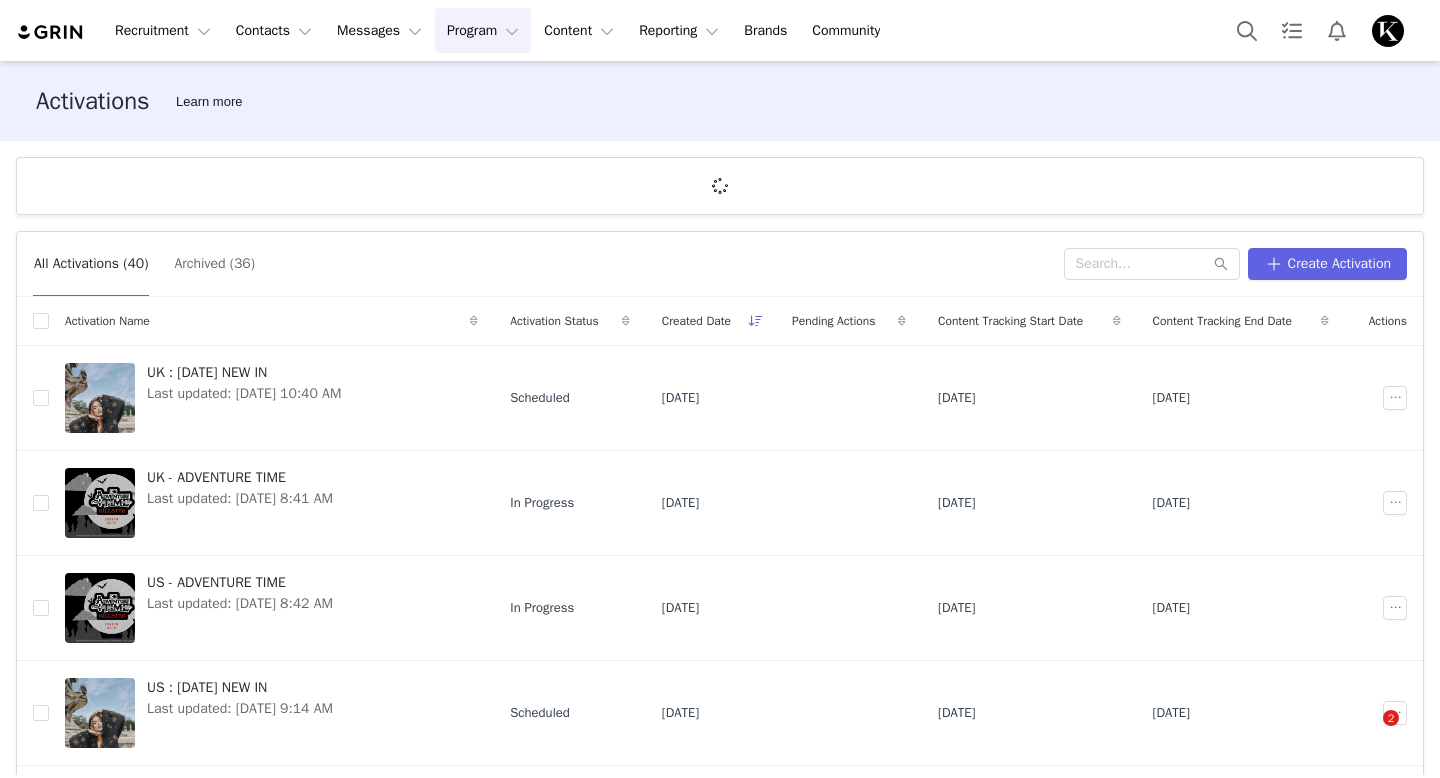 scroll, scrollTop: 148, scrollLeft: 0, axis: vertical 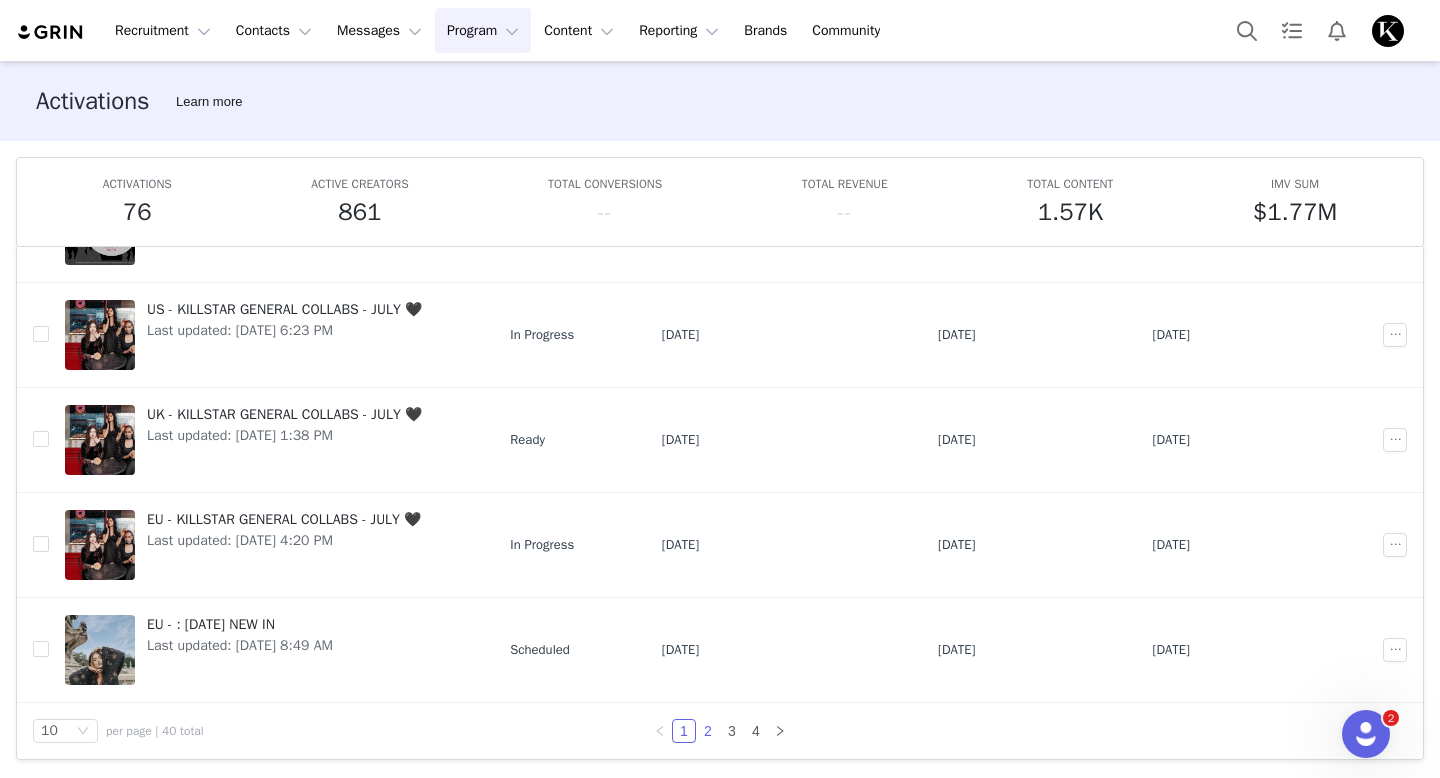 click on "2" at bounding box center (708, 731) 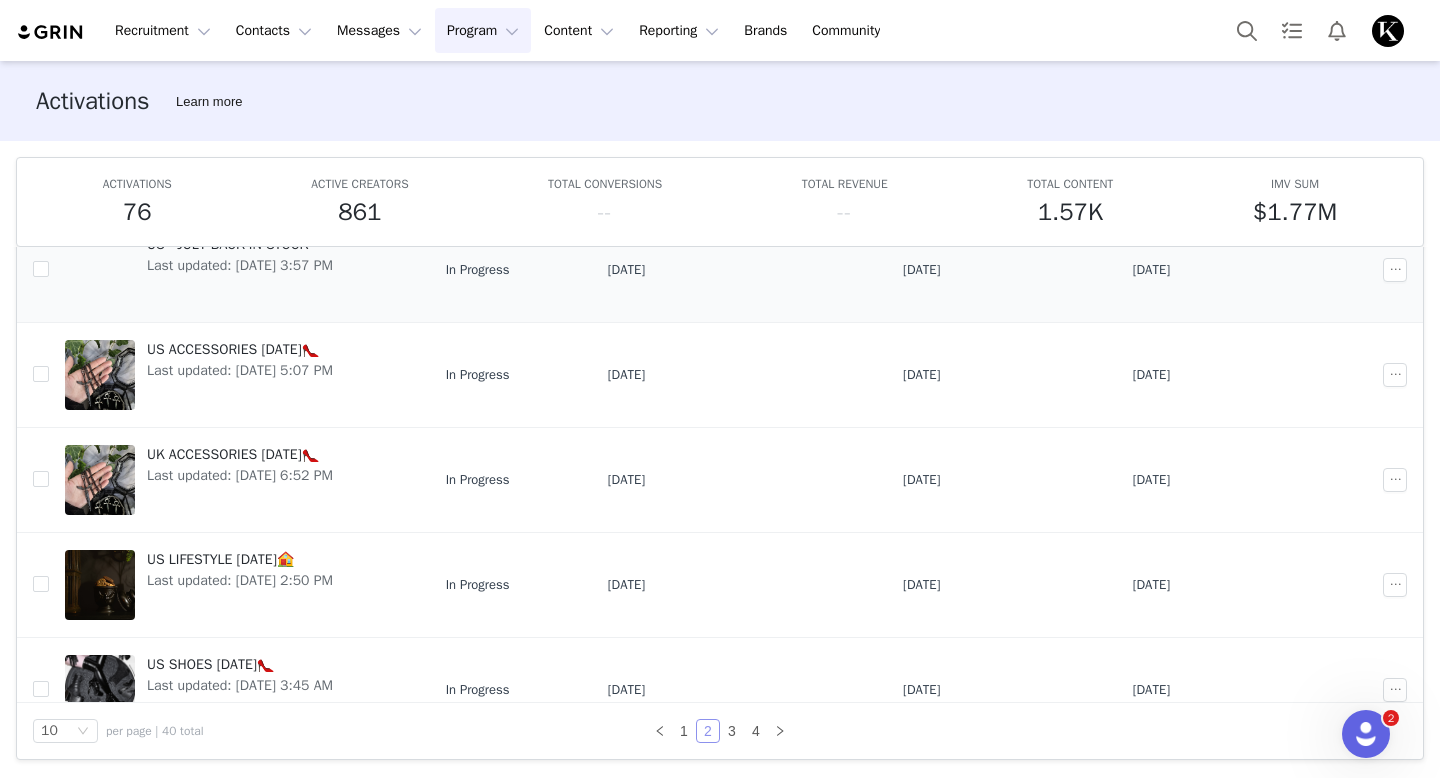 scroll, scrollTop: 620, scrollLeft: 0, axis: vertical 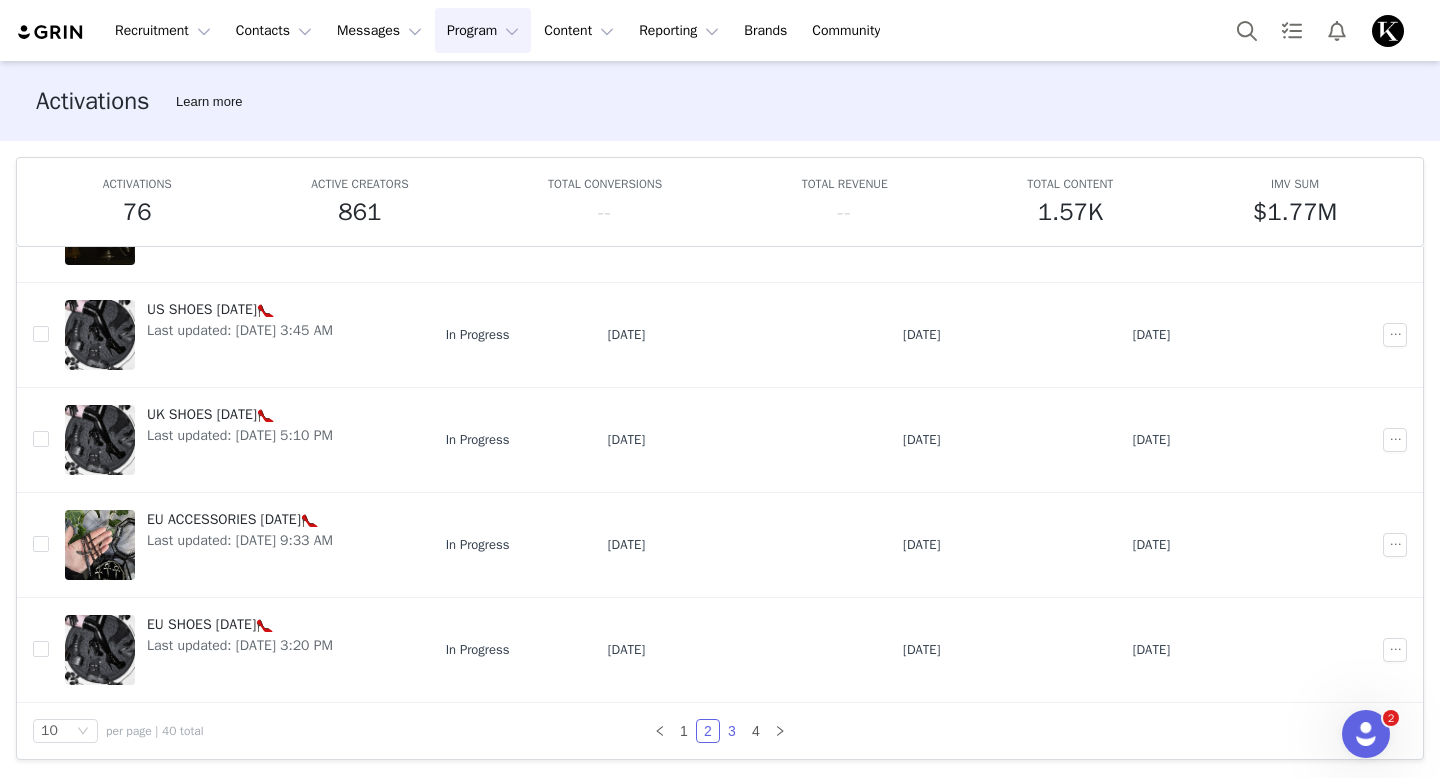 click on "3" at bounding box center (732, 731) 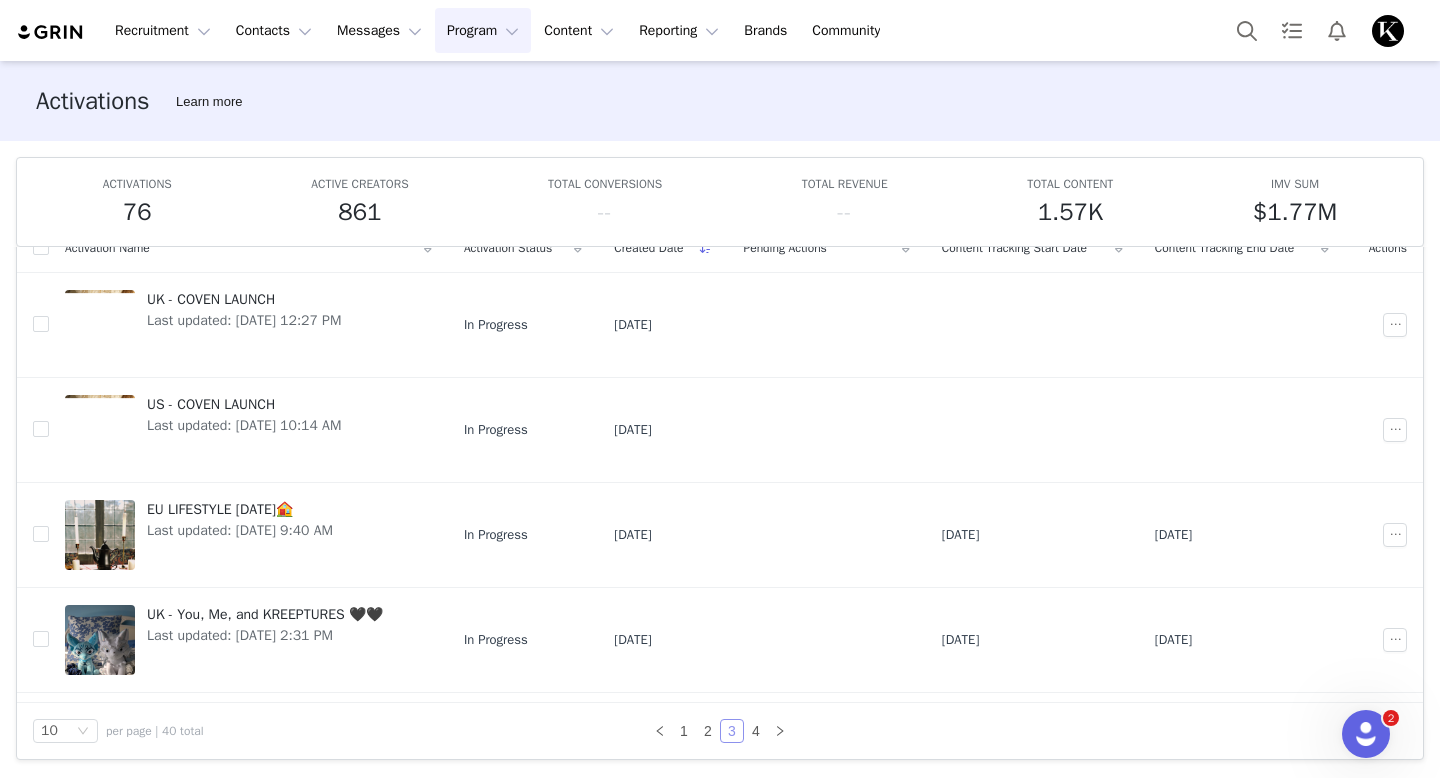 scroll, scrollTop: 7, scrollLeft: 0, axis: vertical 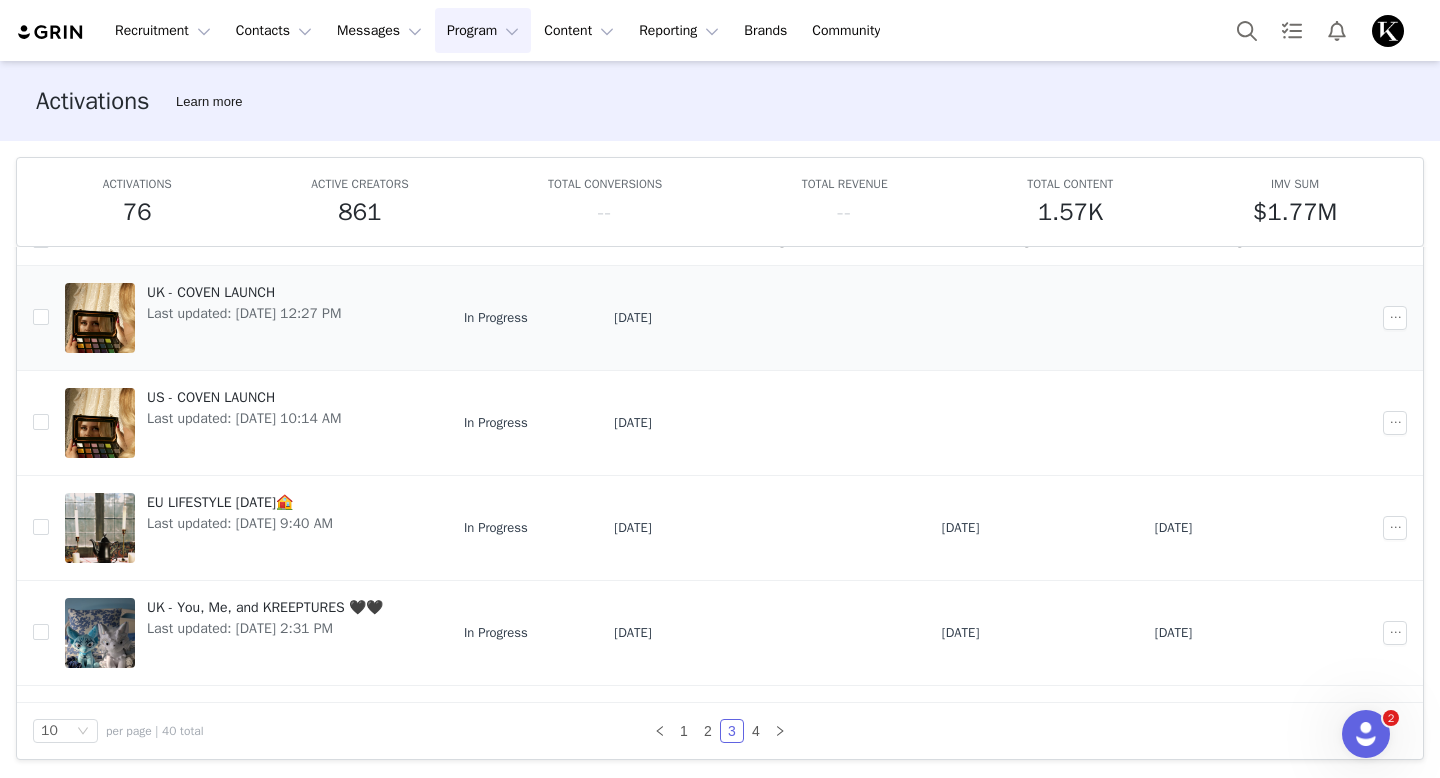 click on "UK - COVEN LAUNCH Last updated: [DATE] 12:27 PM" at bounding box center (244, 318) 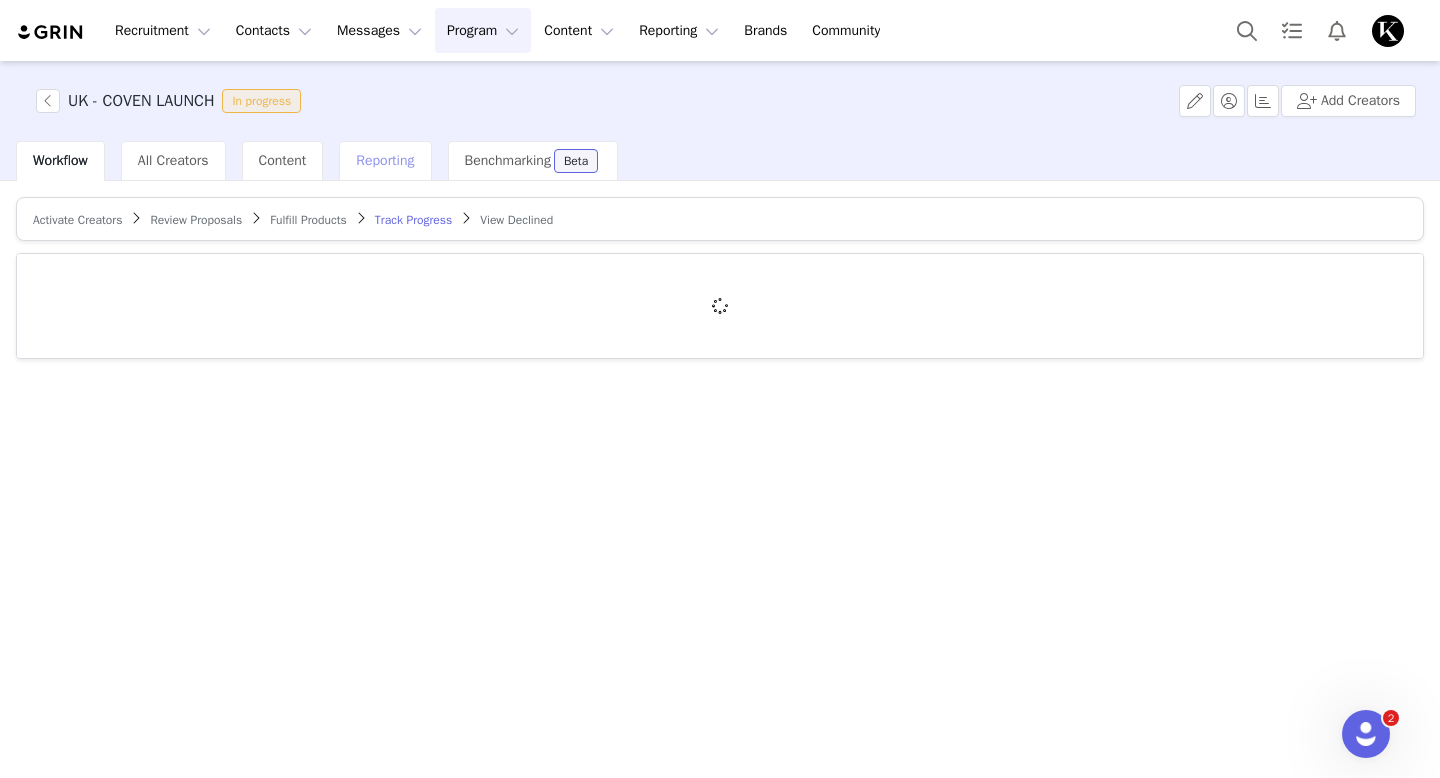 click on "Reporting" at bounding box center [385, 161] 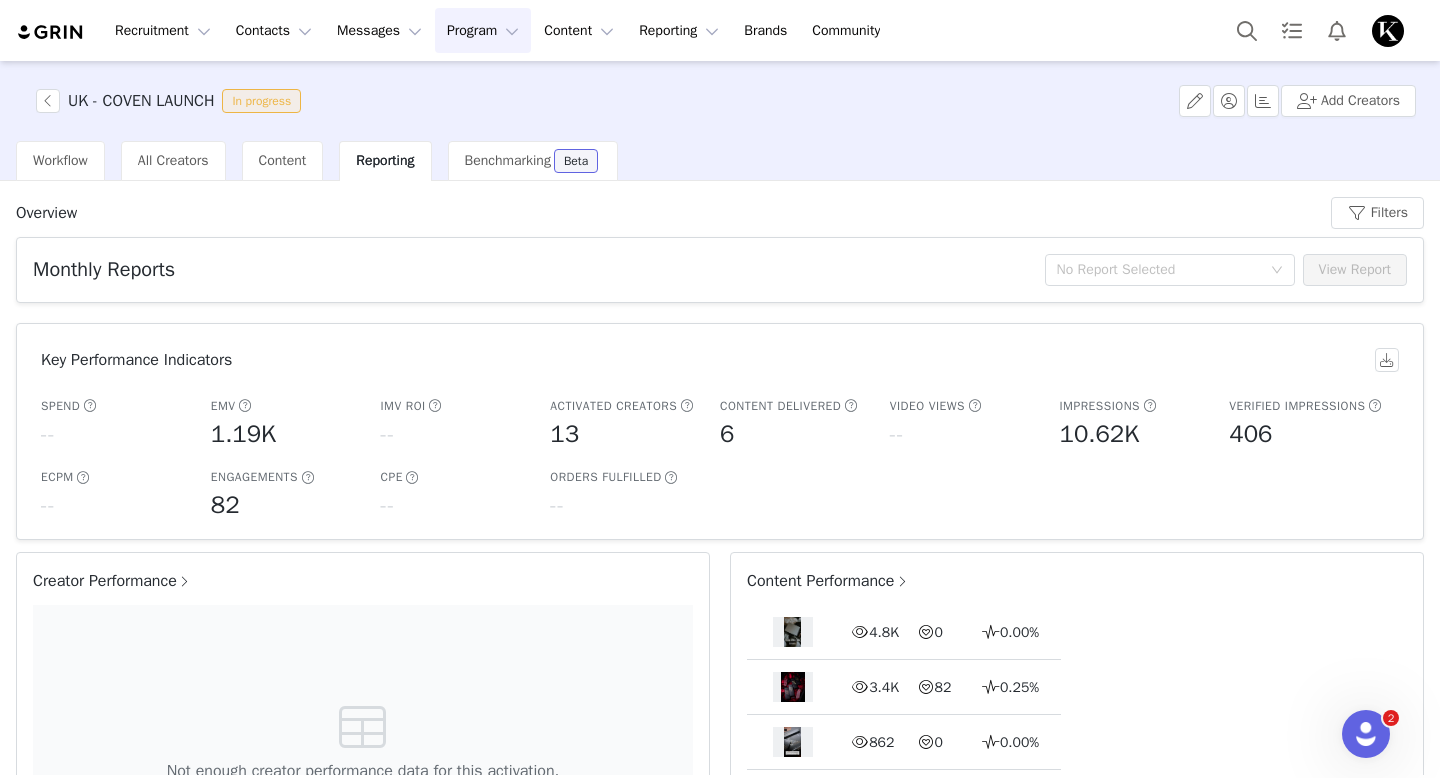 scroll, scrollTop: 72, scrollLeft: 0, axis: vertical 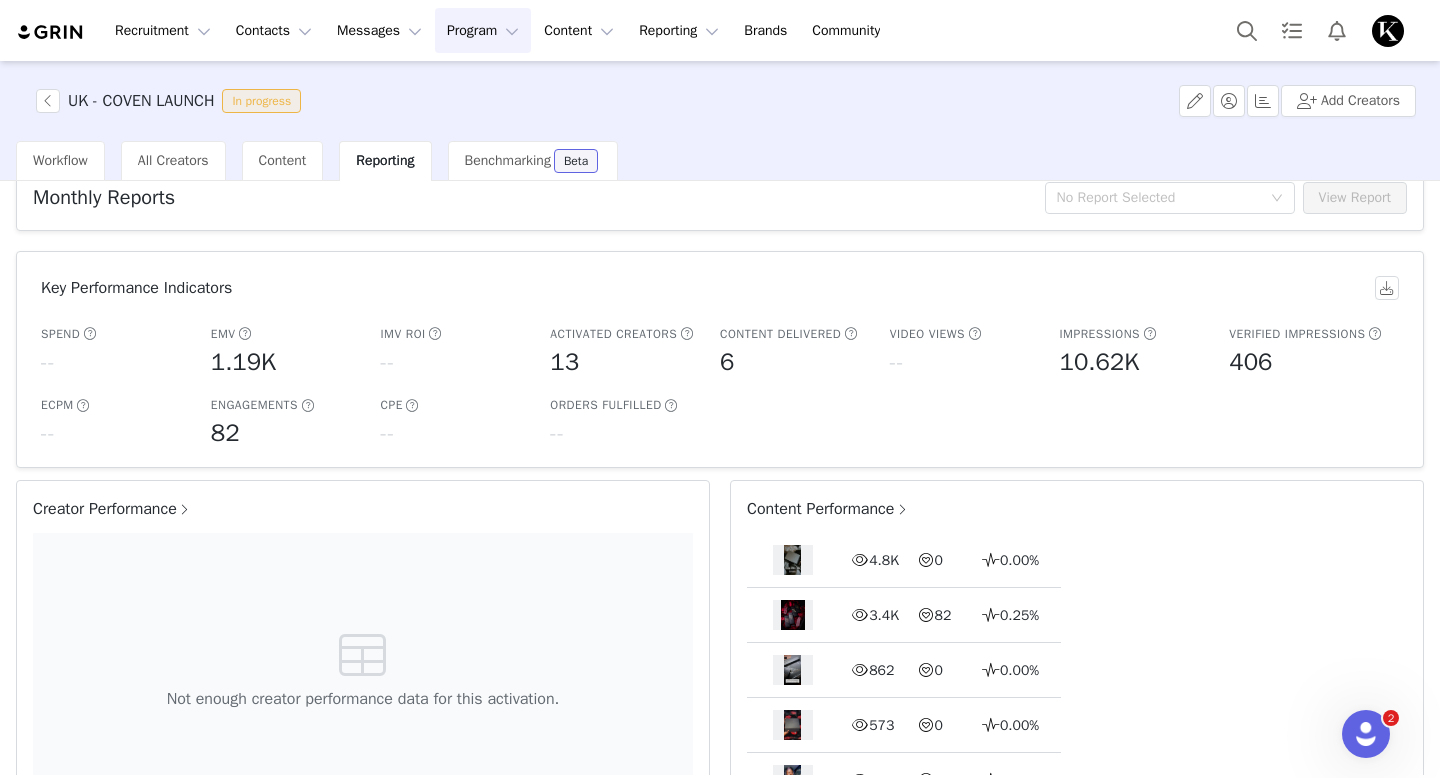 click on "Content Performance" at bounding box center (828, 509) 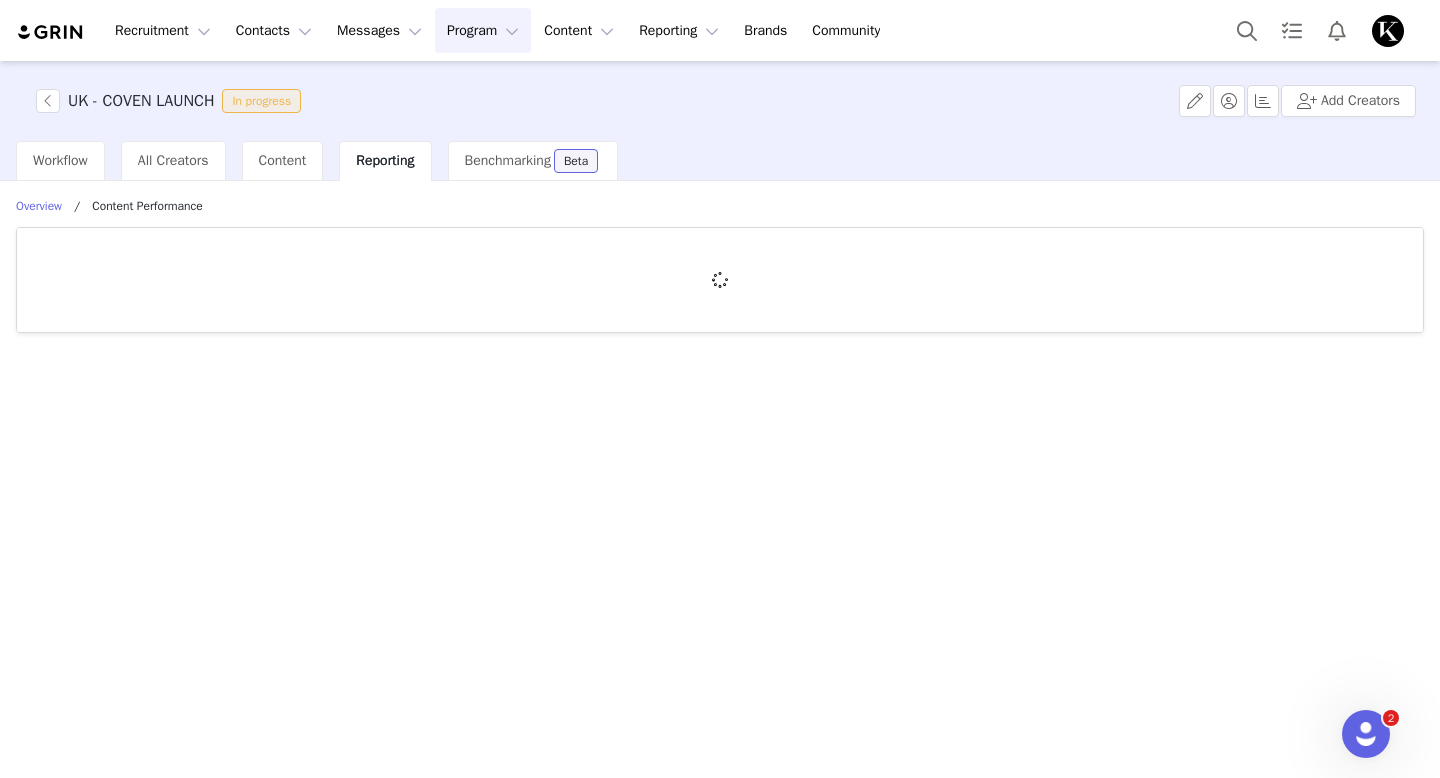 scroll, scrollTop: 0, scrollLeft: 0, axis: both 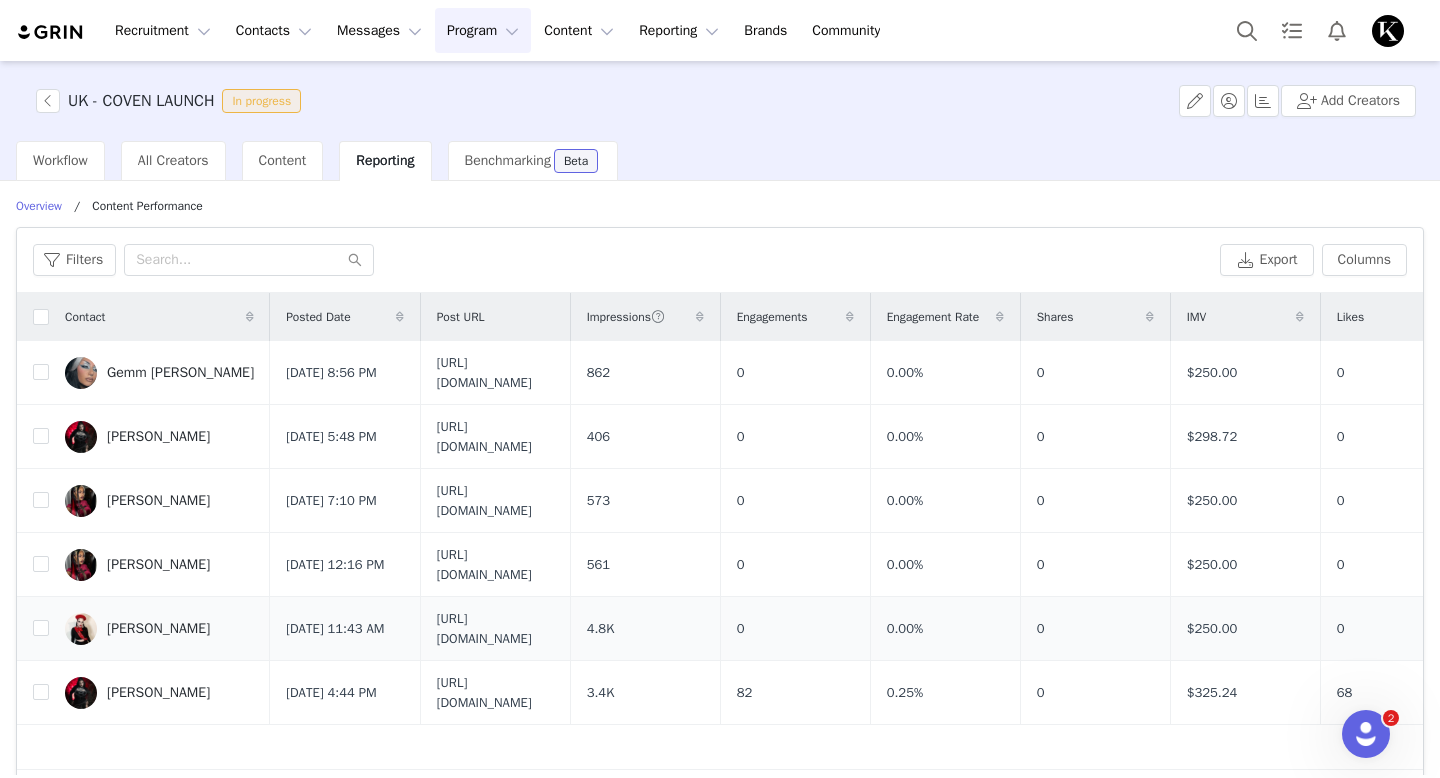 drag, startPoint x: 857, startPoint y: 629, endPoint x: 404, endPoint y: 629, distance: 453 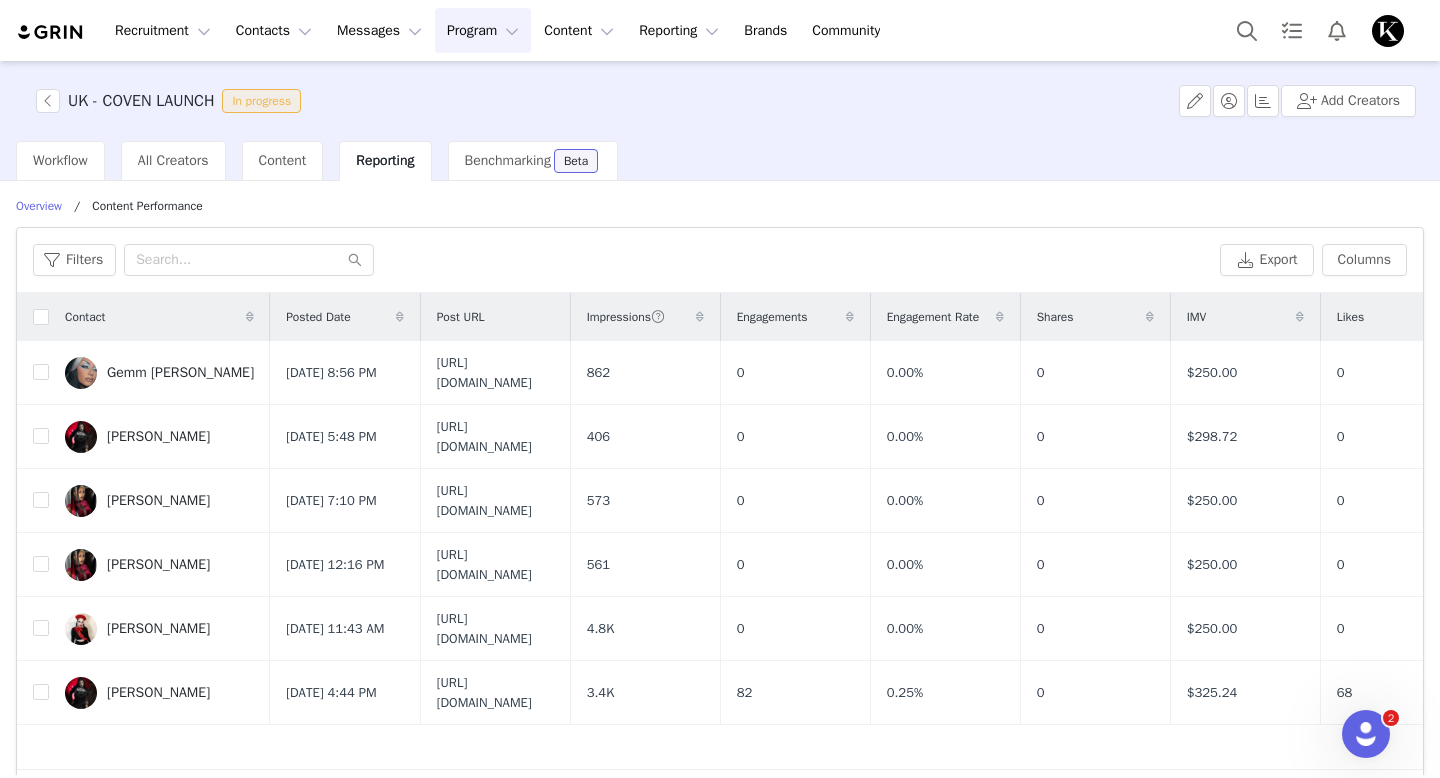 copy on "[URL][DOMAIN_NAME]" 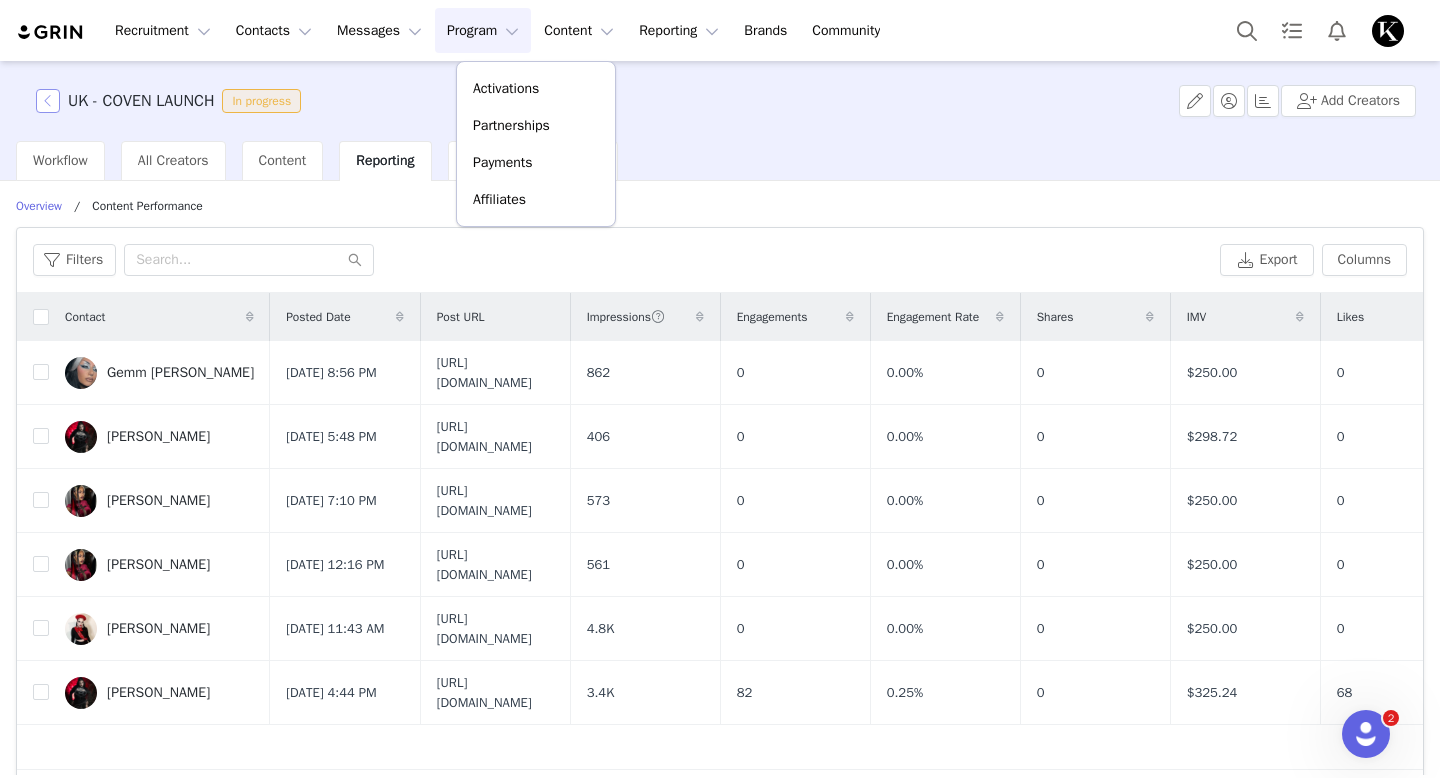 click at bounding box center [48, 101] 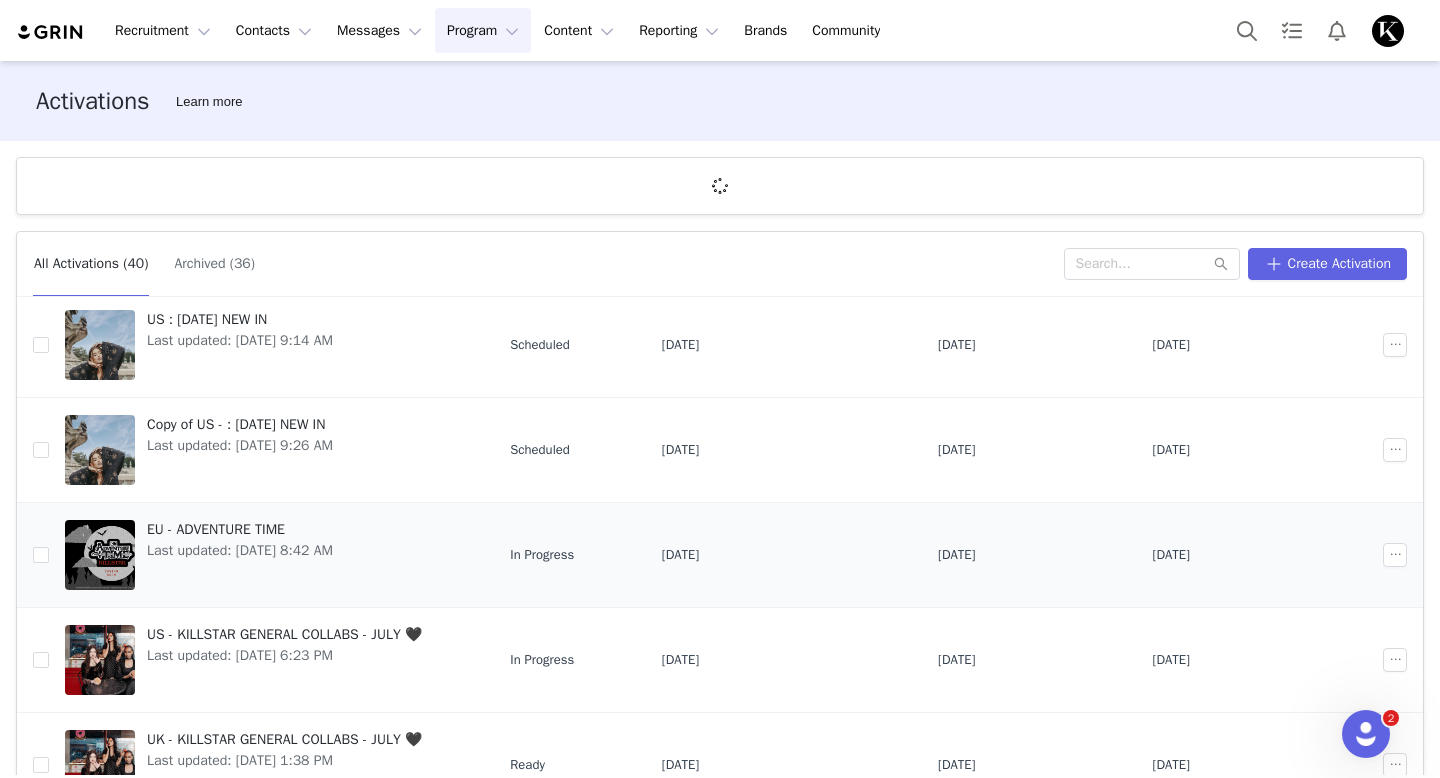 scroll, scrollTop: 620, scrollLeft: 0, axis: vertical 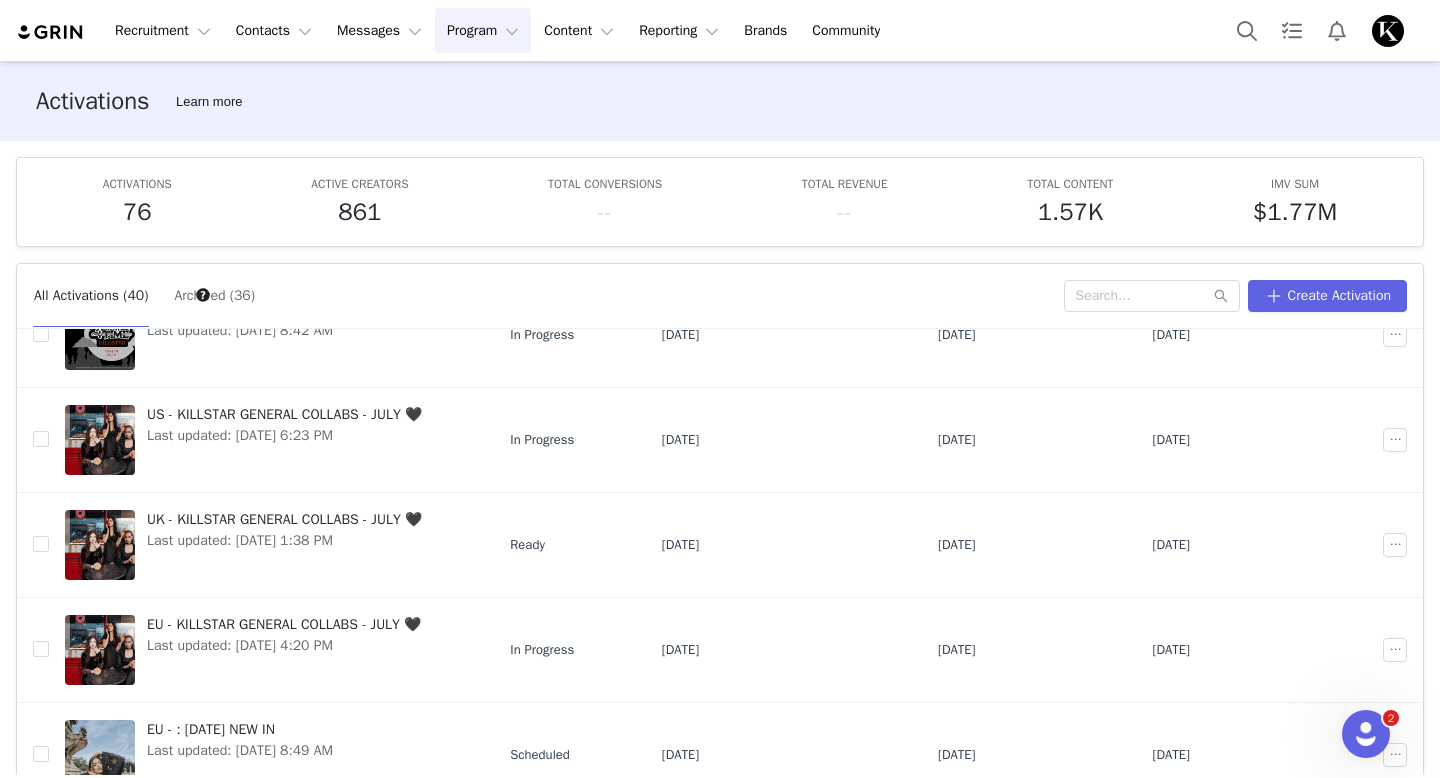click on "Program Program" at bounding box center (483, 30) 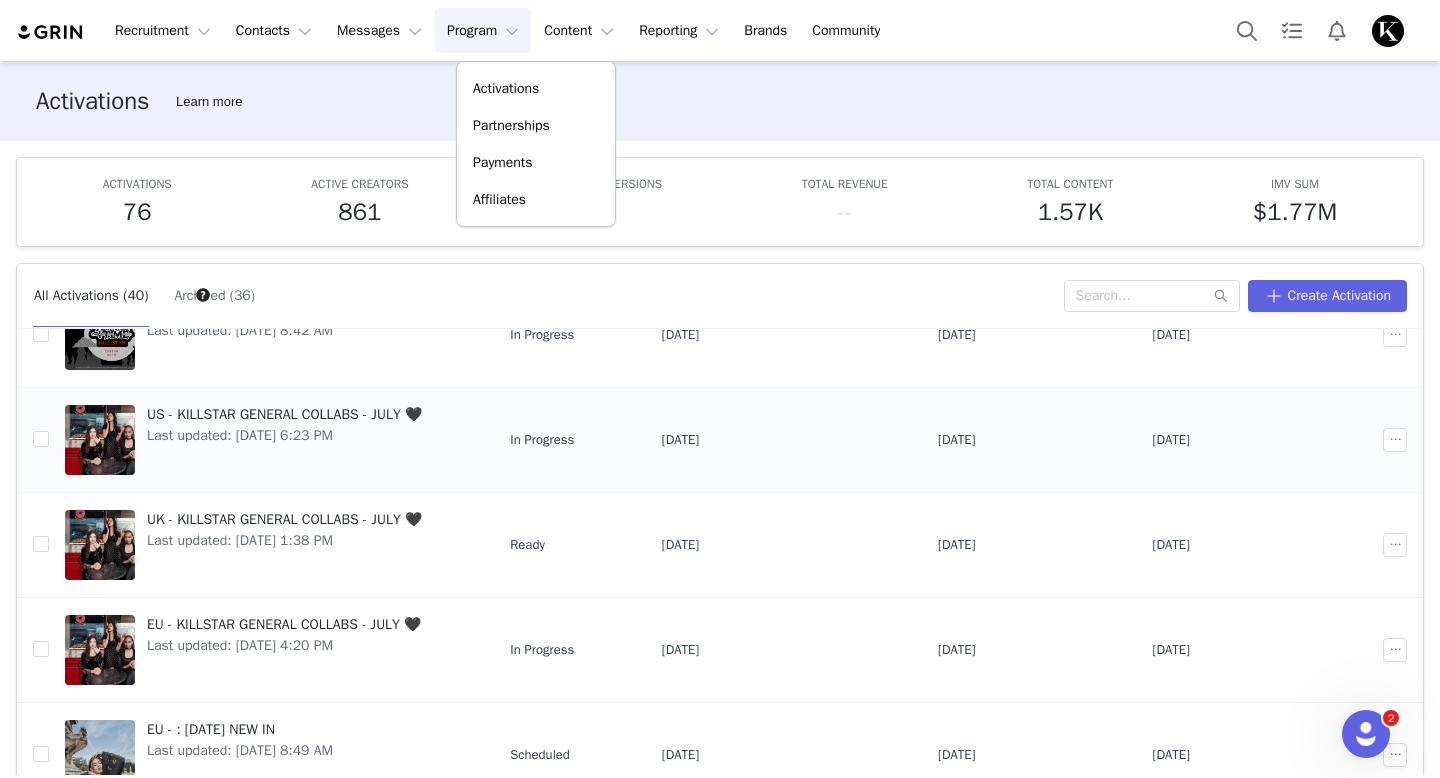 scroll, scrollTop: 105, scrollLeft: 0, axis: vertical 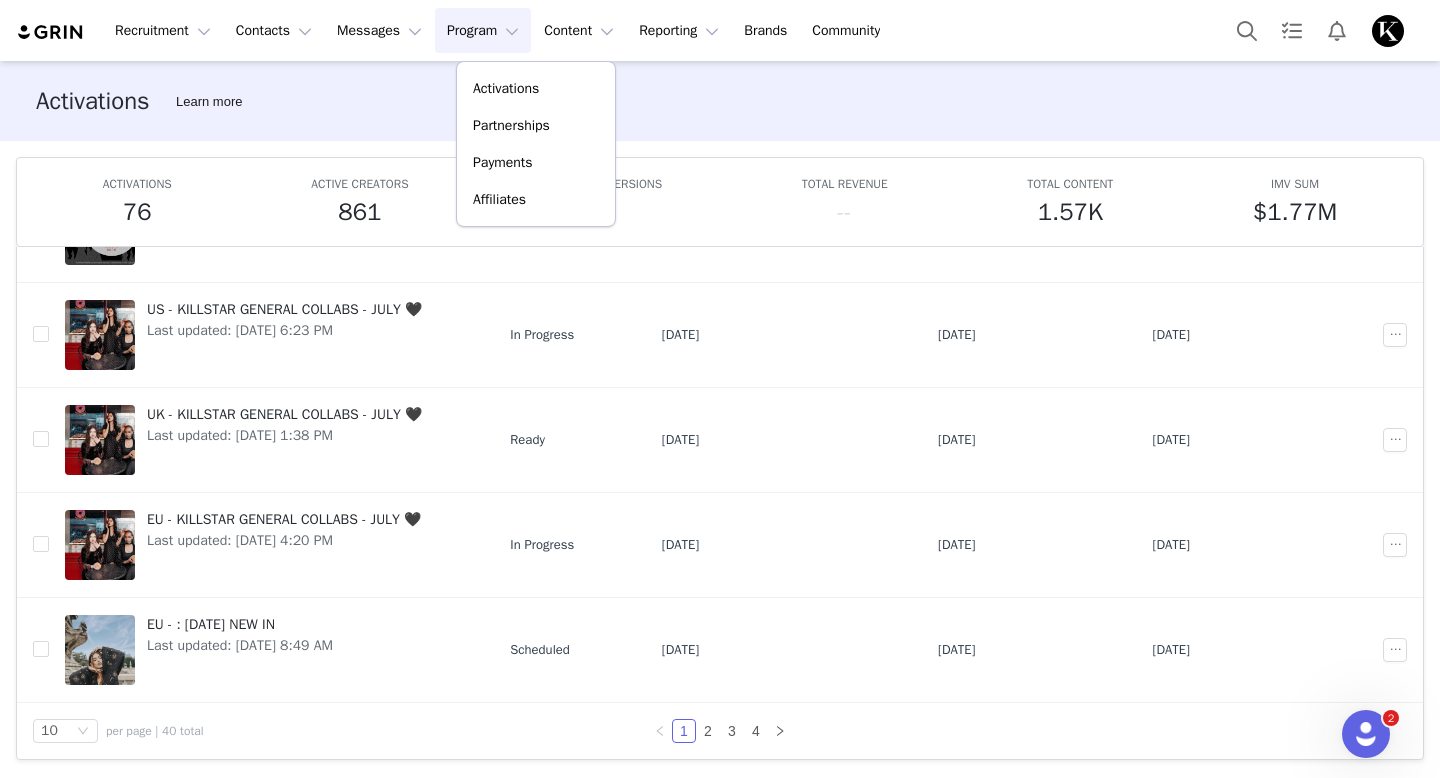 click on "Activations     Learn more ACTIVATIONS   76 ACTIVE CREATORS   861 TOTAL CONVERSIONS   -- TOTAL REVENUE   -- TOTAL CONTENT   1.57K IMV SUM   $1.77M All Activations (40) Archived (36)     Create Activation      Activation Name   Activation Status   Created Date   Pending Actions   Content Tracking Start Date   Content Tracking End Date  Actions UK : [DATE] NEW IN Last updated: [DATE] 10:40 AM Scheduled [DATE] [DATE] [DATE] UK - ADVENTURE TIME Last updated: [DATE] 8:41 AM In Progress [DATE] [DATE] [DATE] US - ADVENTURE TIME Last updated: [DATE] 8:42 AM In Progress [DATE] [DATE] [DATE] US : [DATE] NEW IN Last updated: [DATE] 9:14 AM Scheduled [DATE] [DATE] [DATE] Copy of US - : [DATE] NEW IN Last updated: [DATE] 9:26 AM Scheduled [DATE] [DATE] [DATE] EU - ADVENTURE TIME Last updated: [DATE] 8:42 AM In Progress [DATE] [DATE] [DATE] US - KILLSTAR GENERAL COLLABS - JULY 🖤 In Progress" at bounding box center [720, 418] 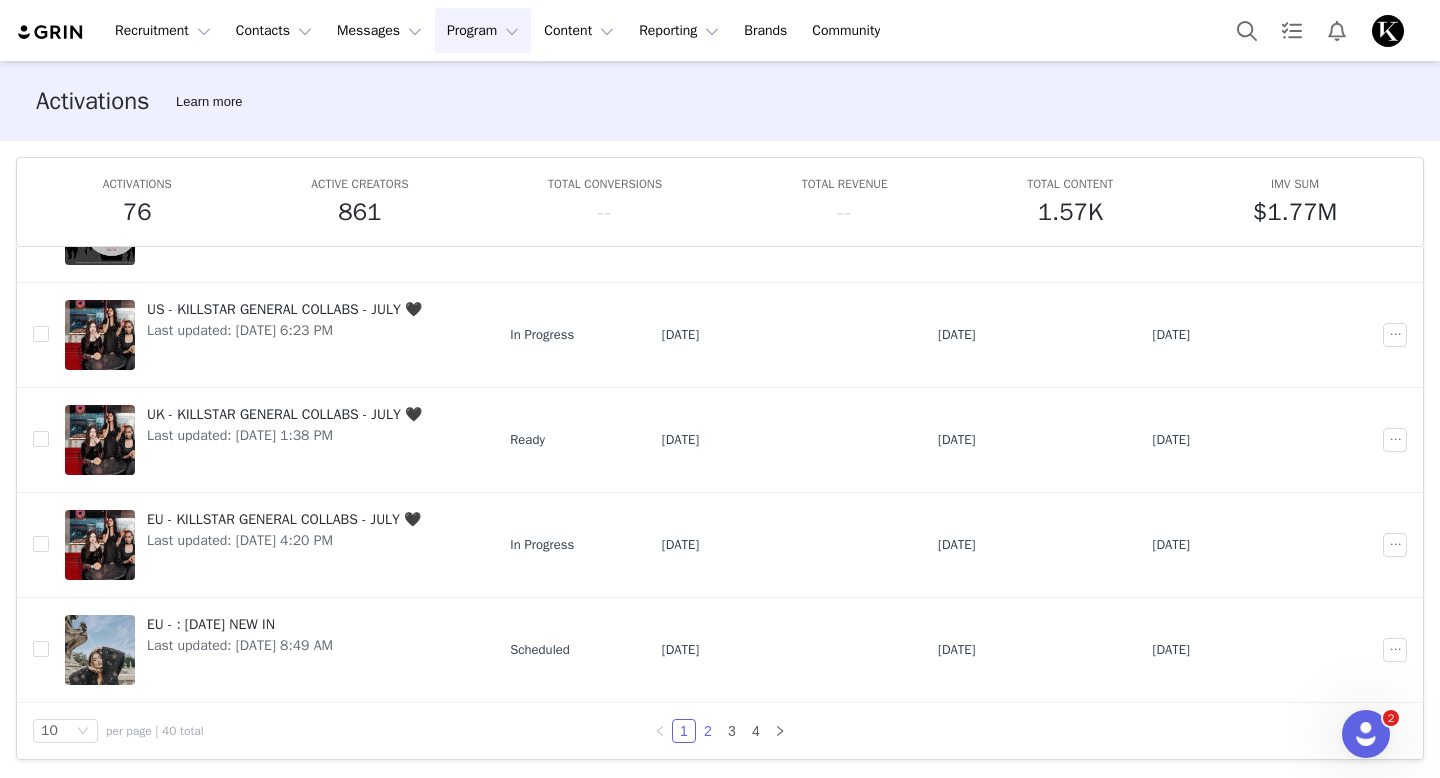 click on "2" at bounding box center [708, 731] 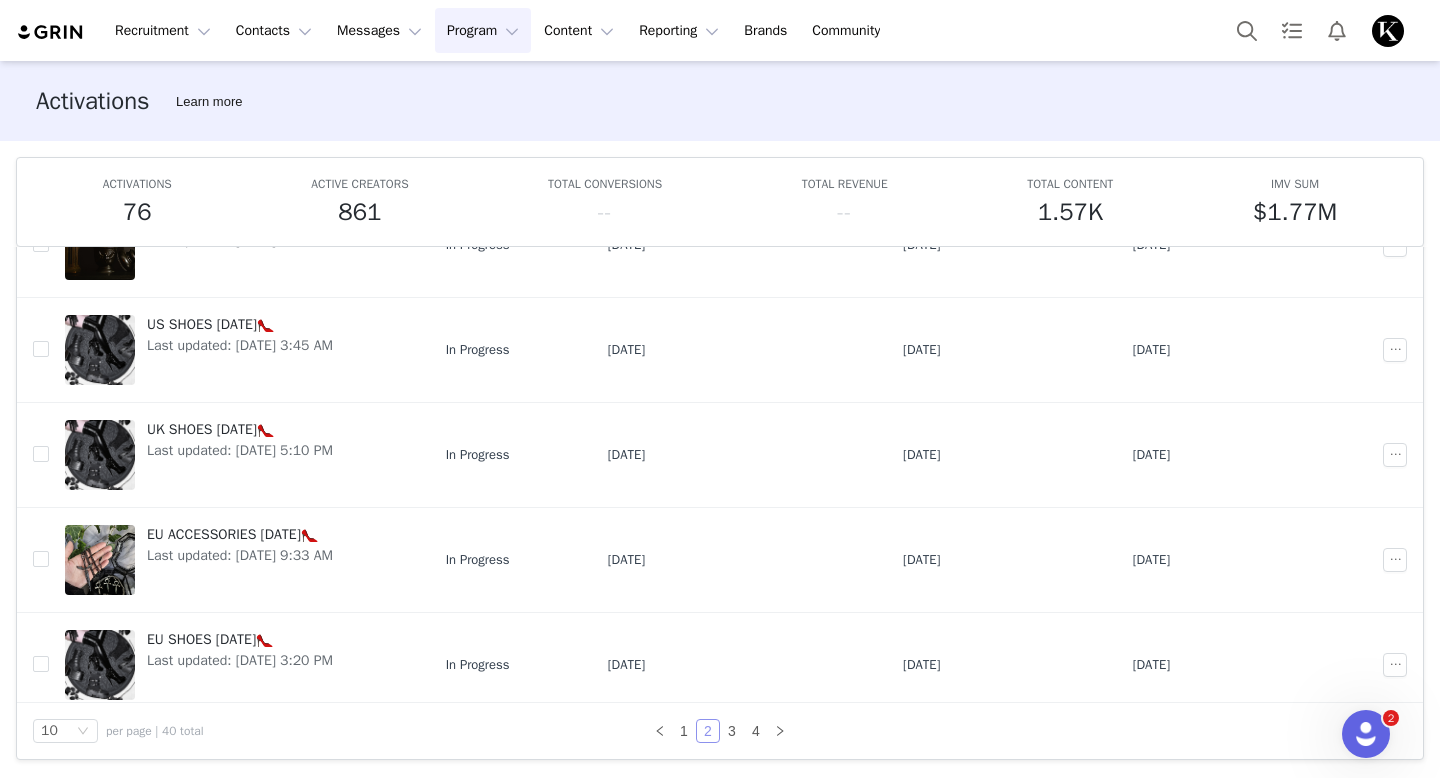 scroll, scrollTop: 620, scrollLeft: 0, axis: vertical 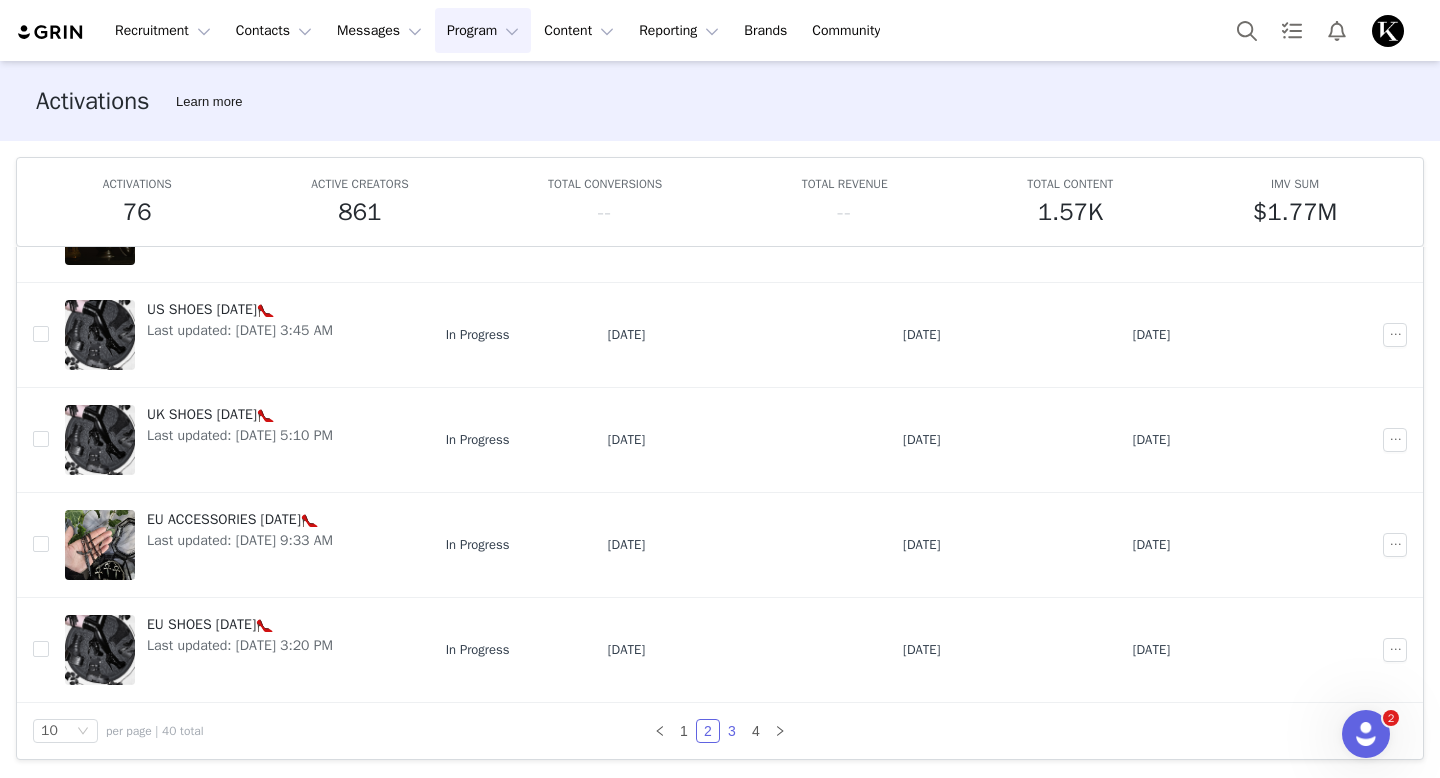 click on "3" at bounding box center (732, 731) 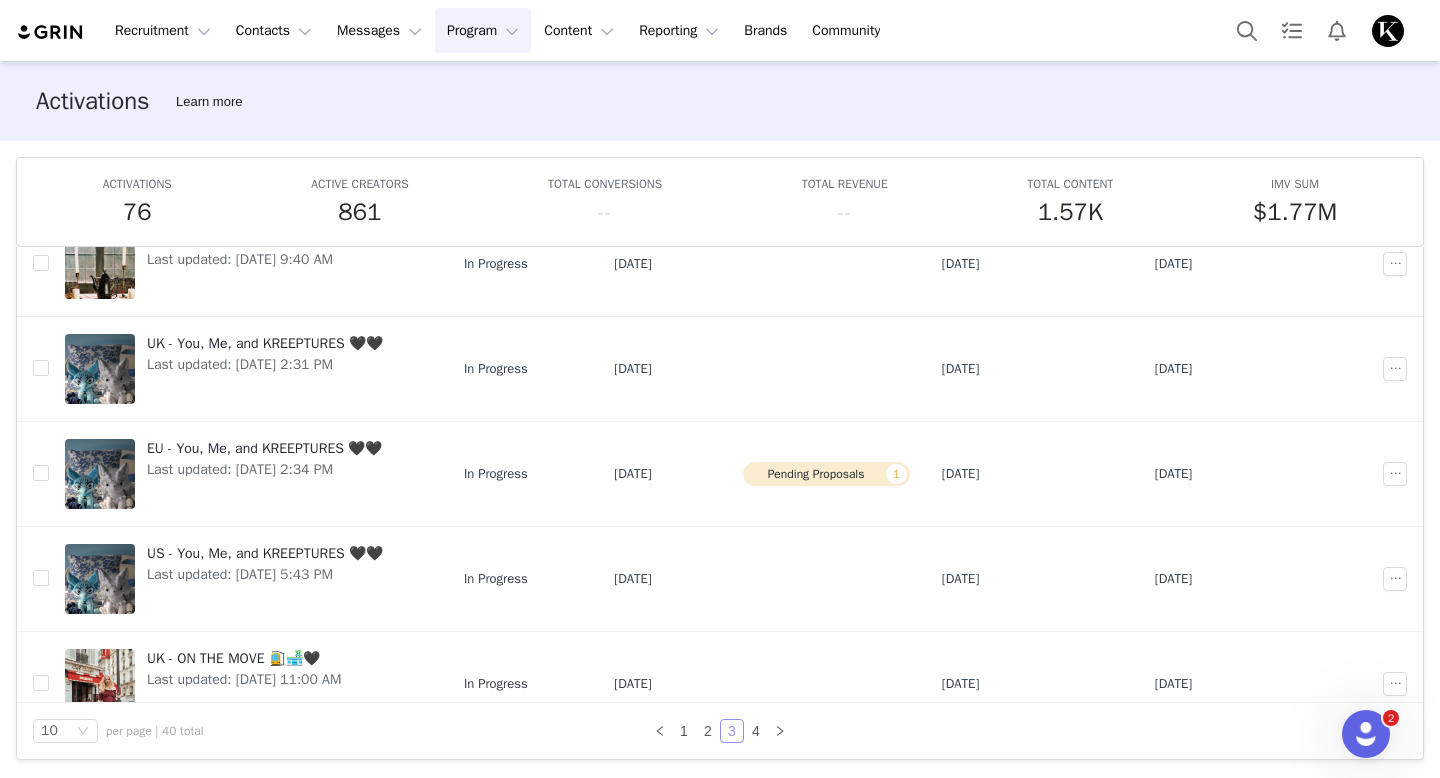scroll, scrollTop: 620, scrollLeft: 0, axis: vertical 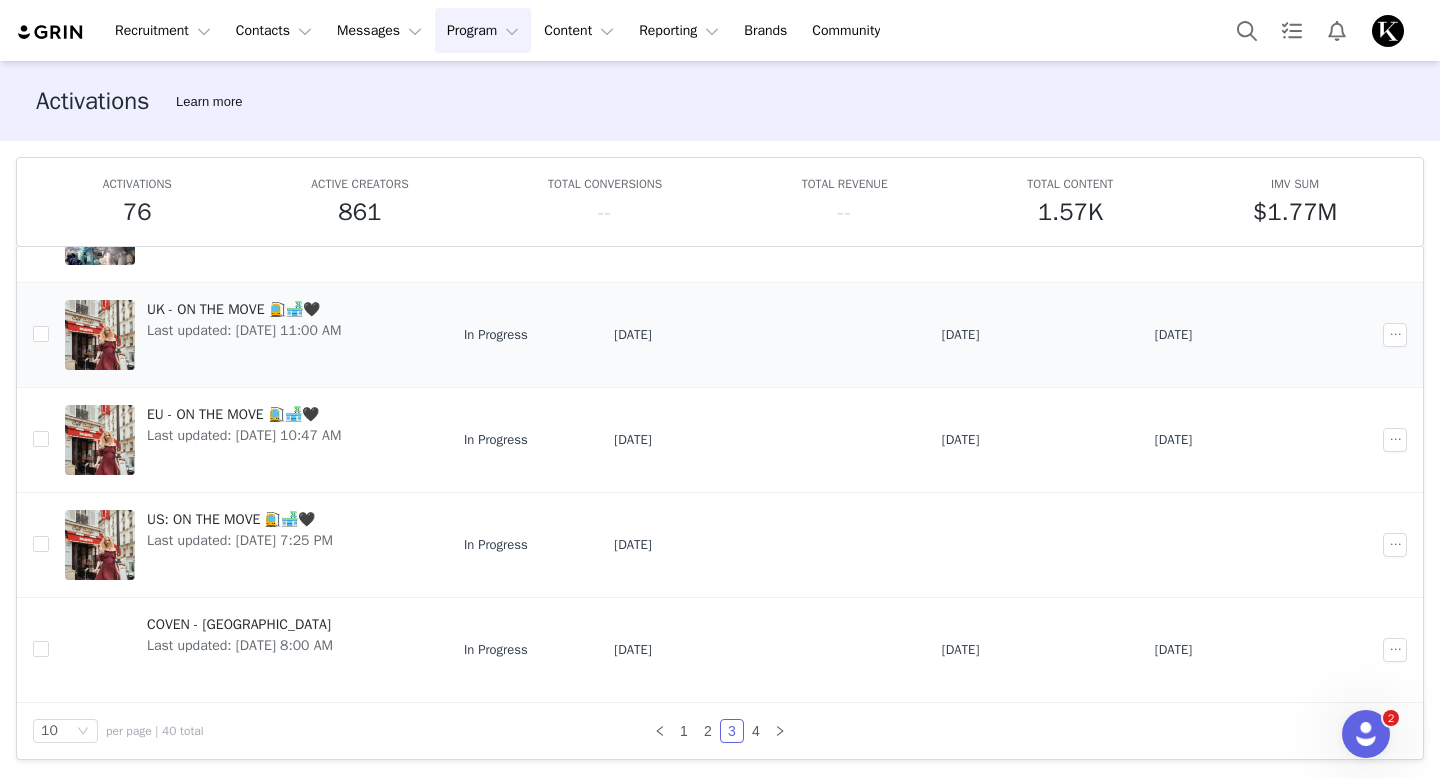 click on "UK -  ON THE MOVE 🚉🏪🖤" at bounding box center [244, 309] 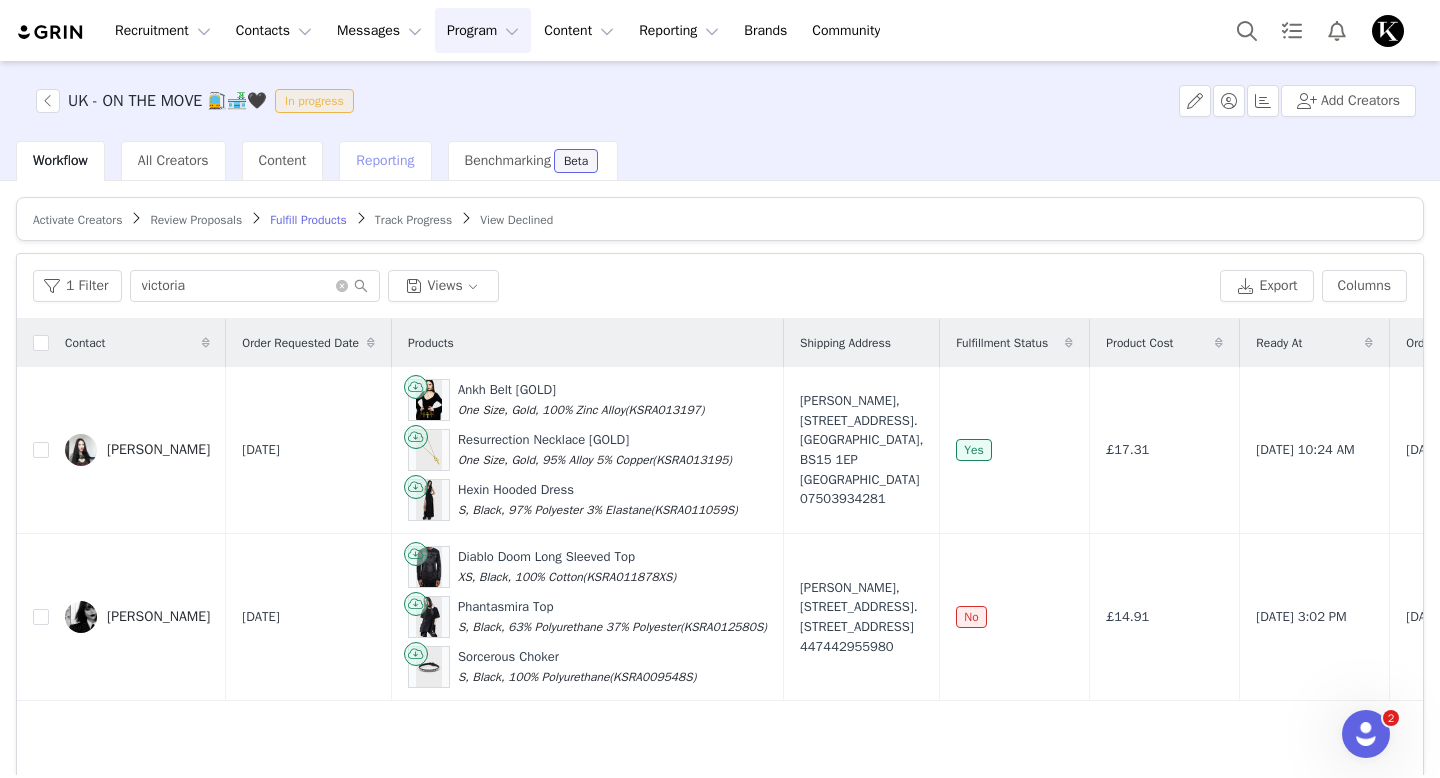 click on "Reporting" at bounding box center (385, 160) 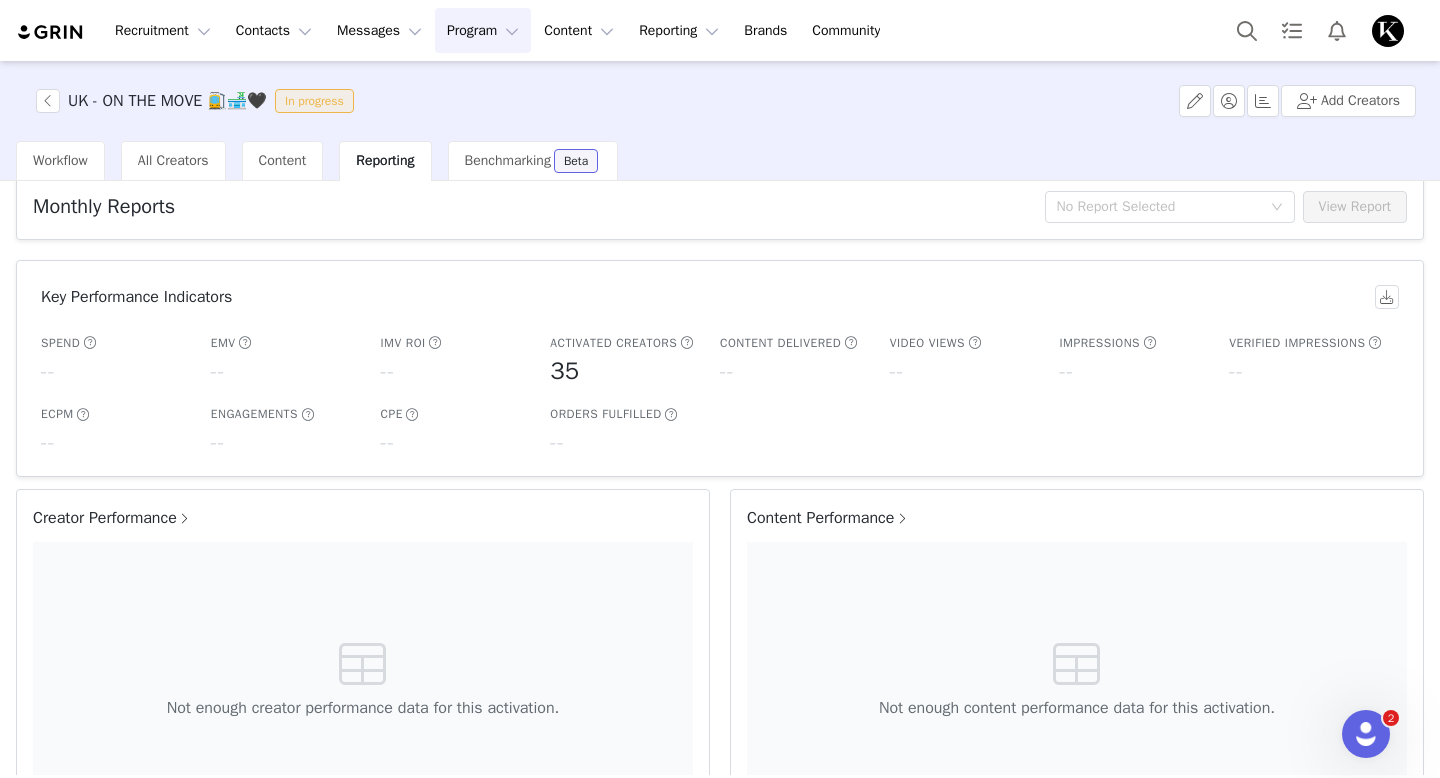 scroll, scrollTop: 0, scrollLeft: 0, axis: both 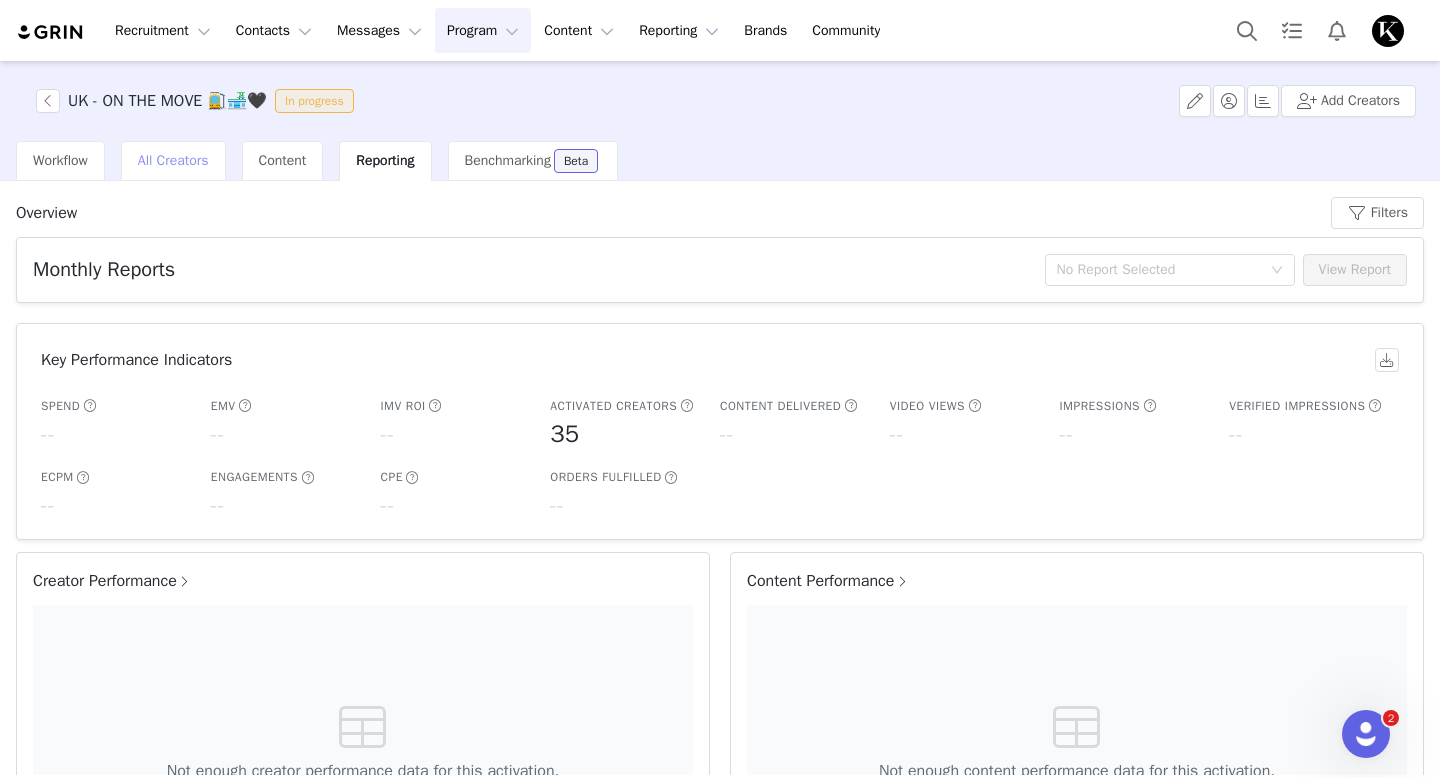click on "All Creators" at bounding box center (173, 160) 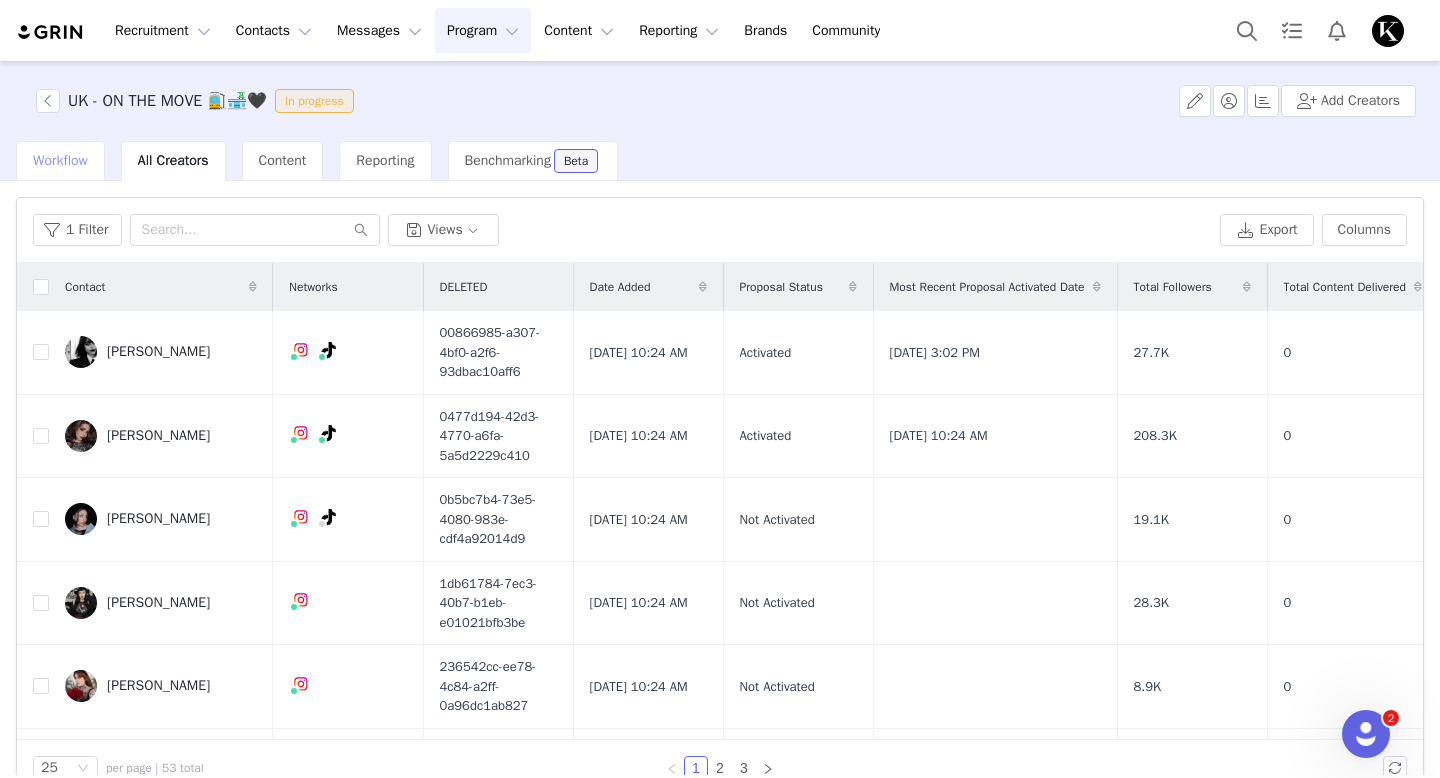 click on "Workflow" at bounding box center (60, 161) 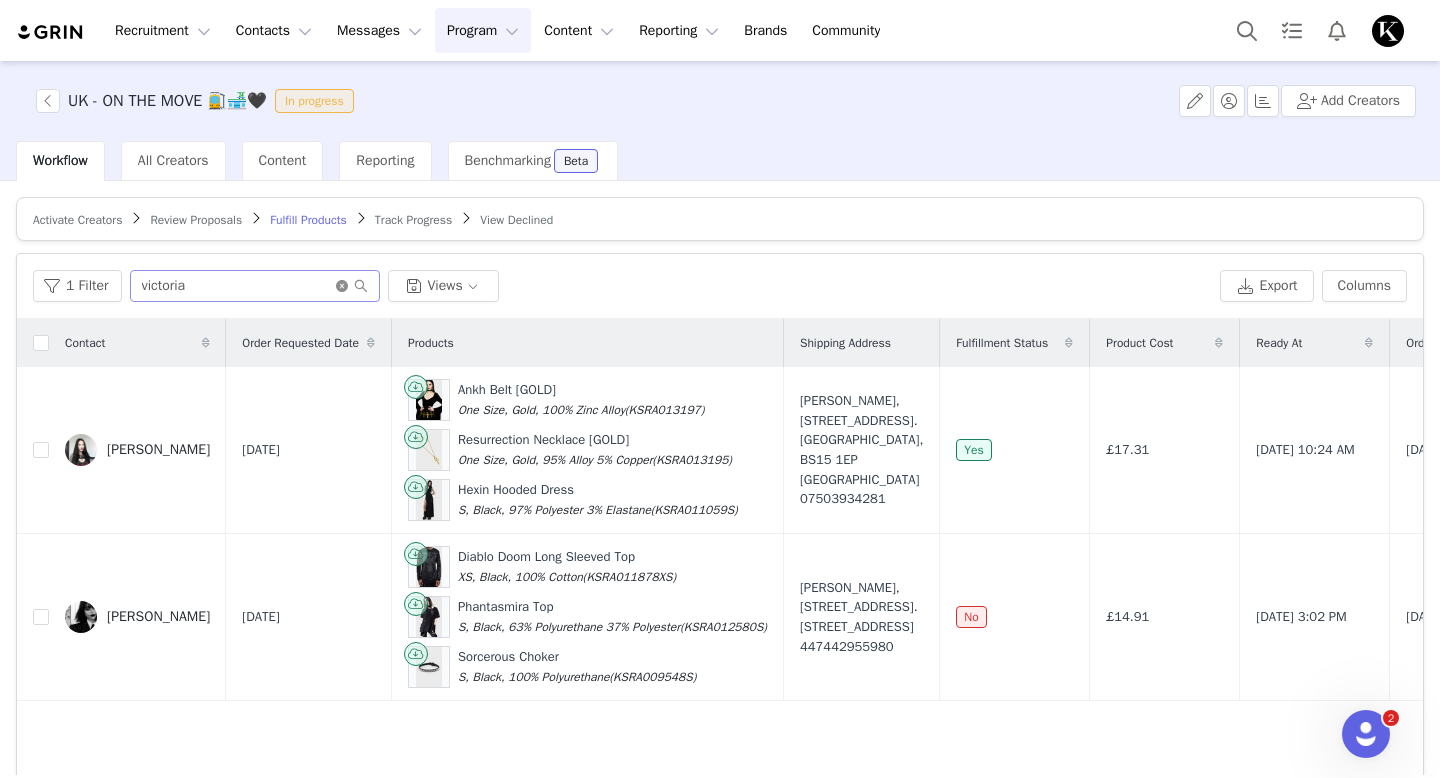 click 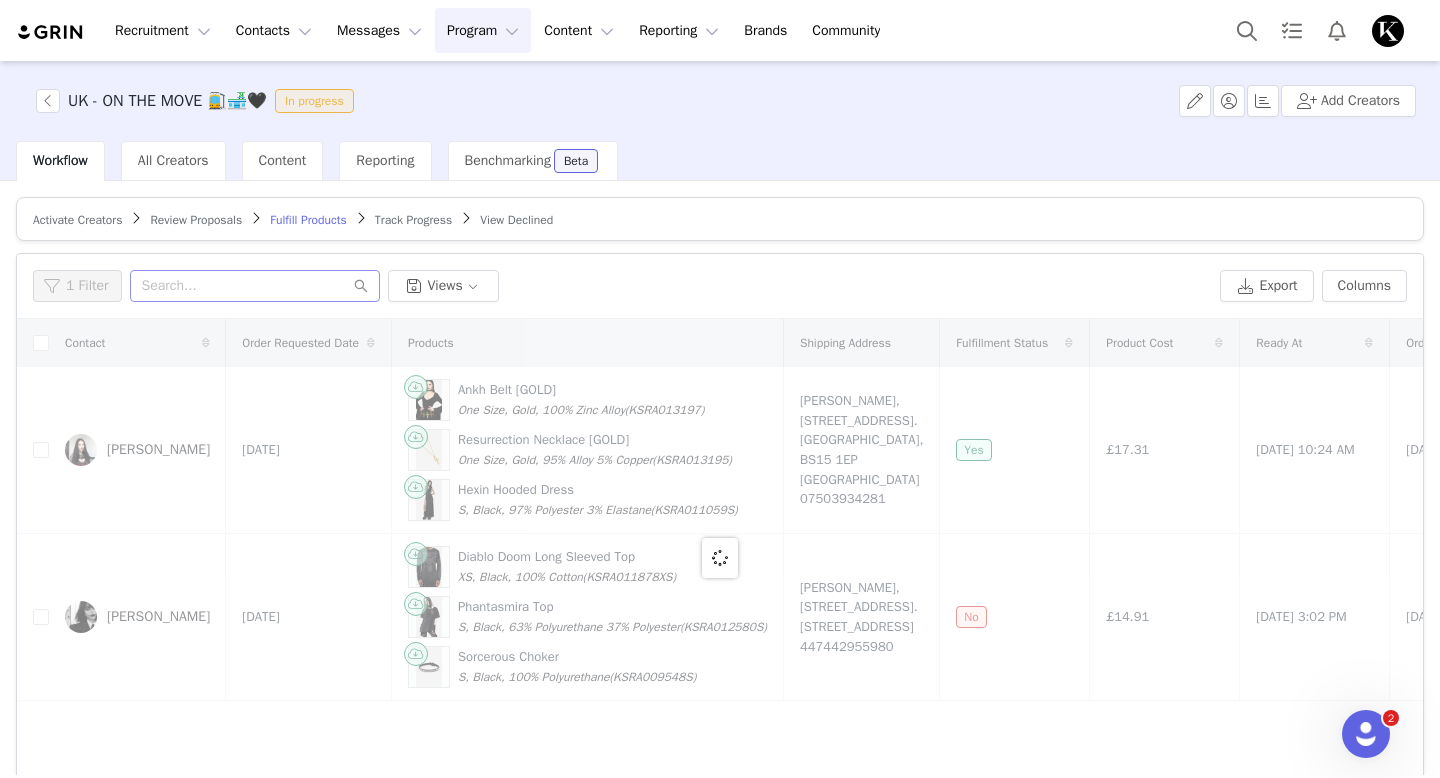 click on "1 Filter Views" at bounding box center (622, 286) 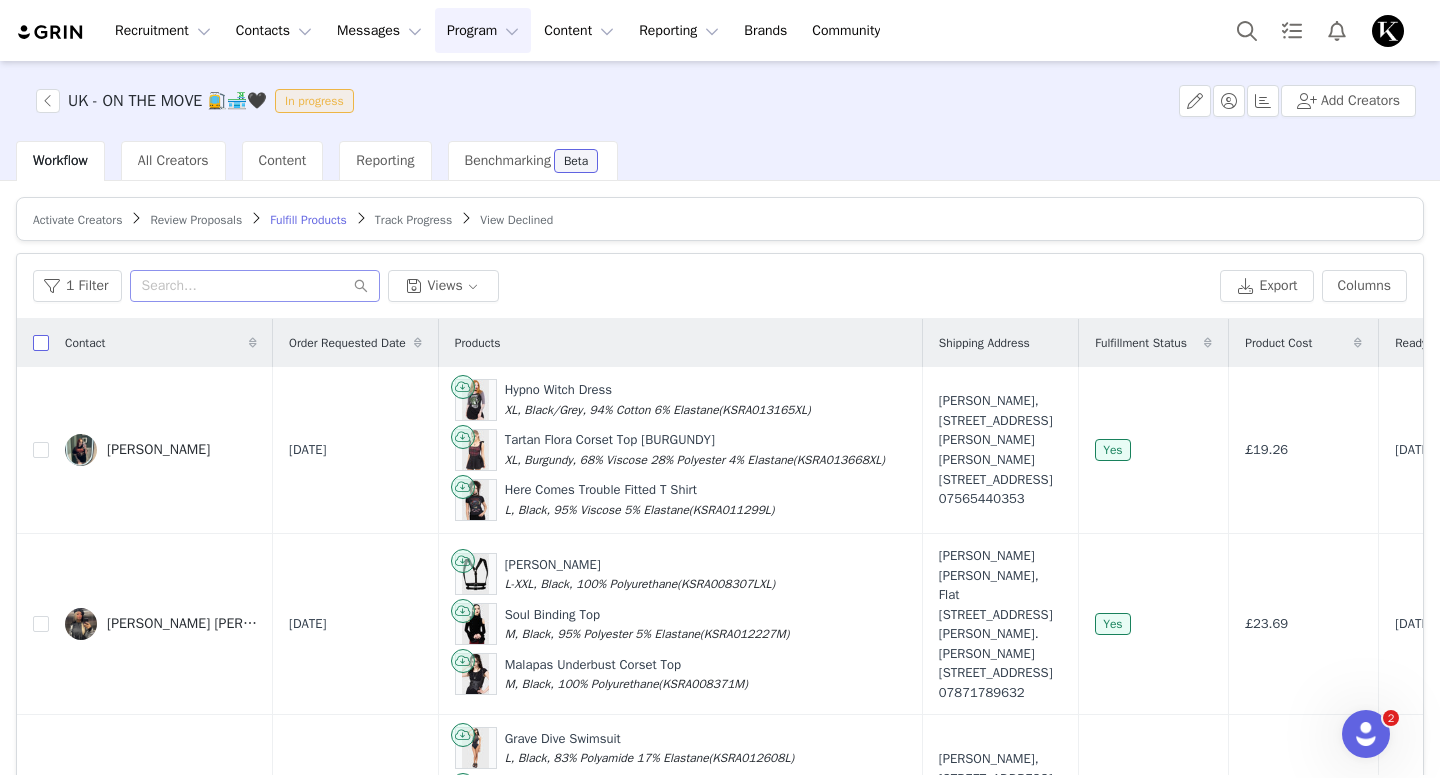 click at bounding box center [41, 343] 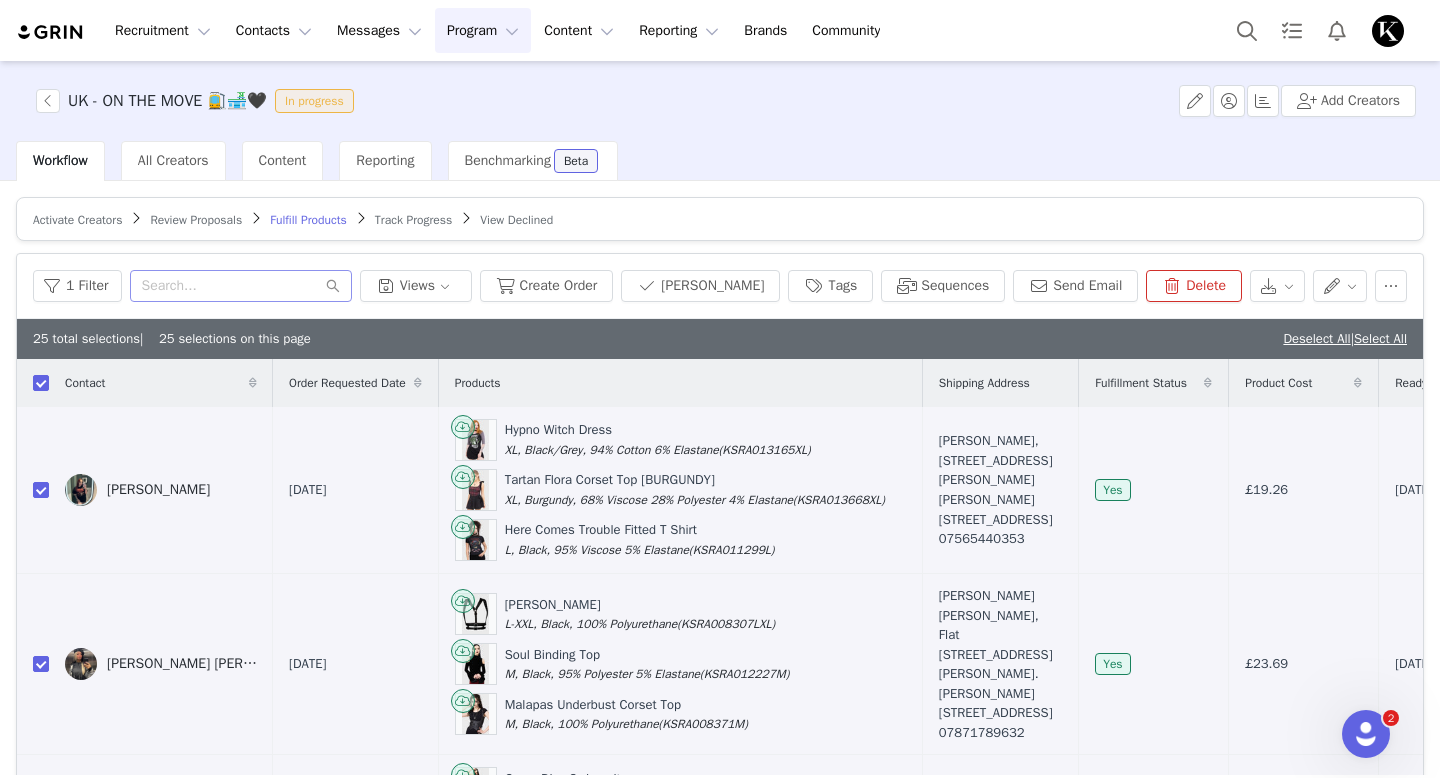 checkbox on "true" 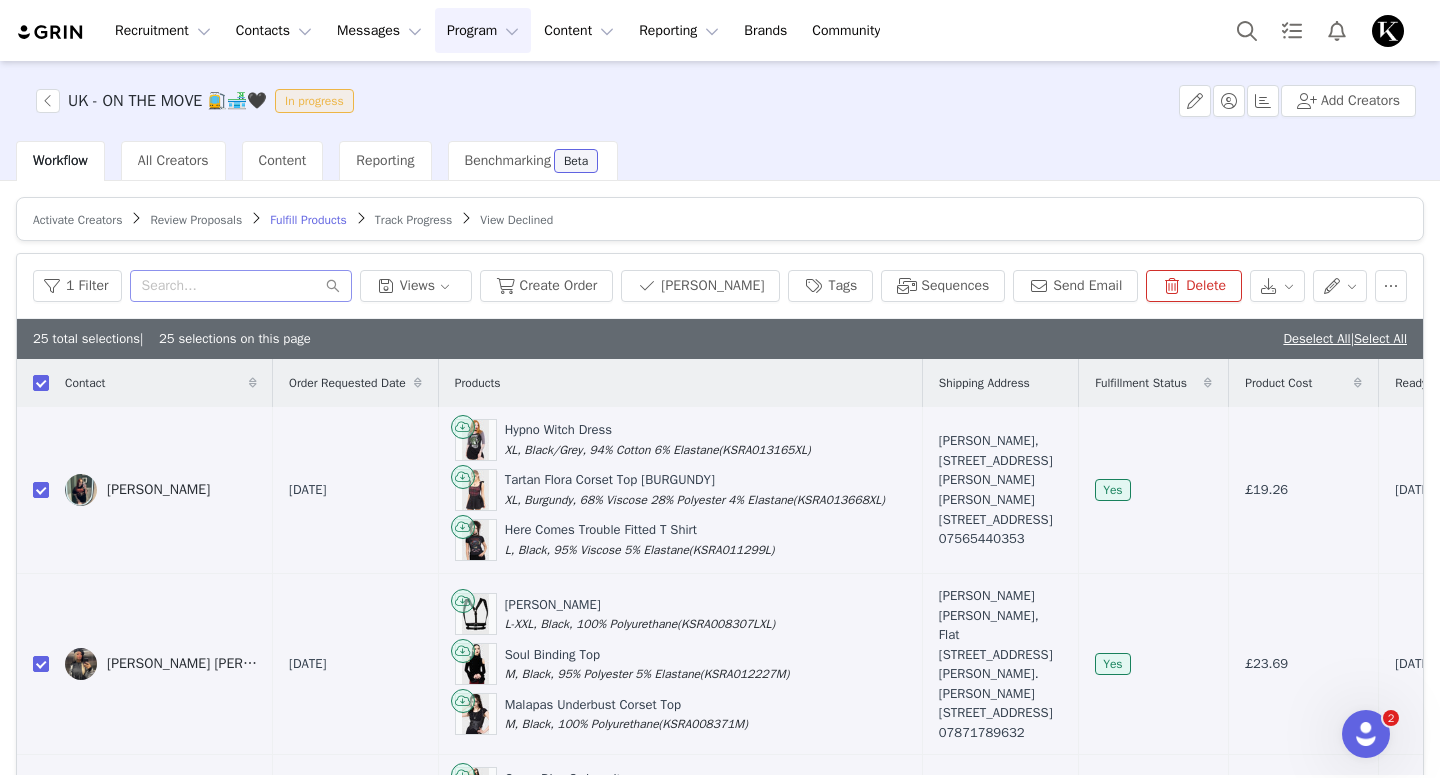 click on "2" at bounding box center [732, 826] 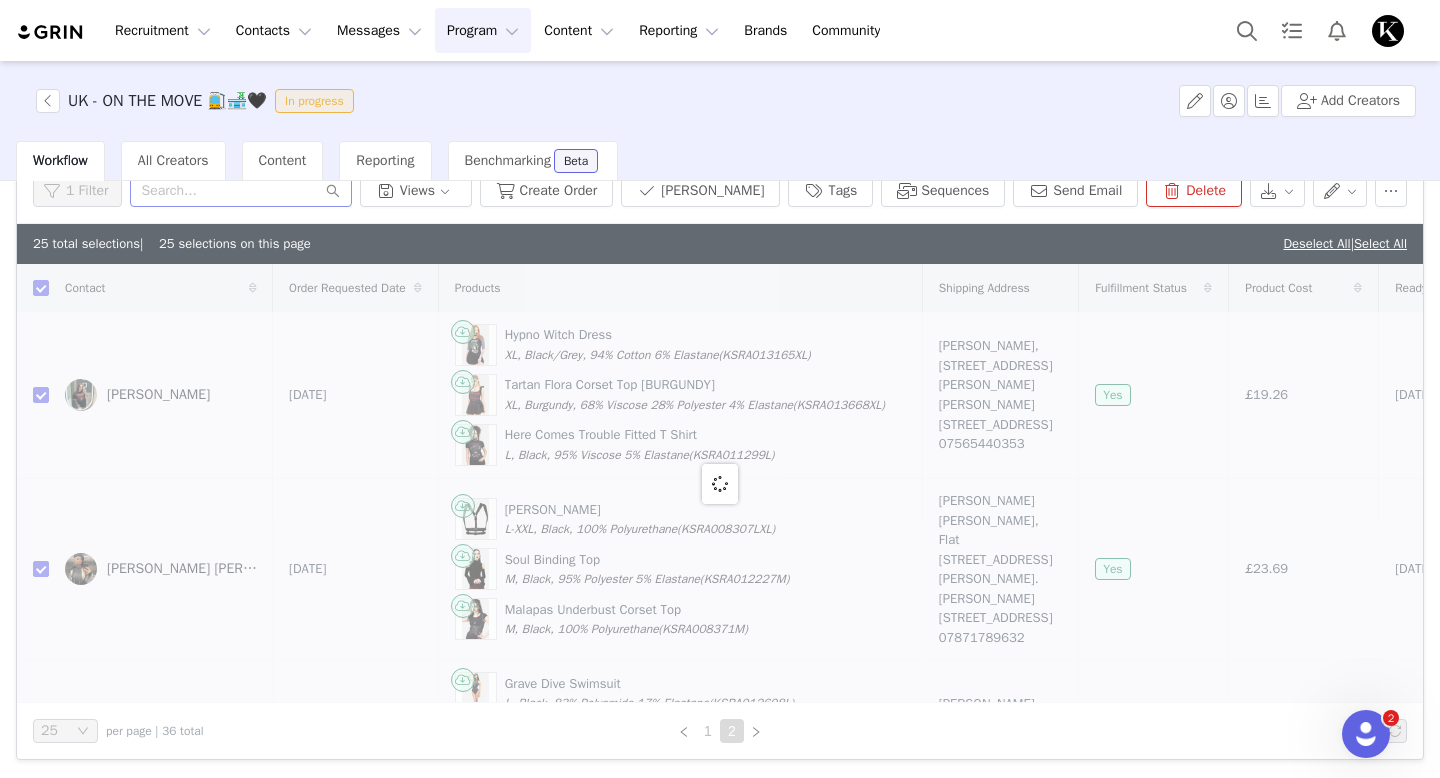 checkbox on "false" 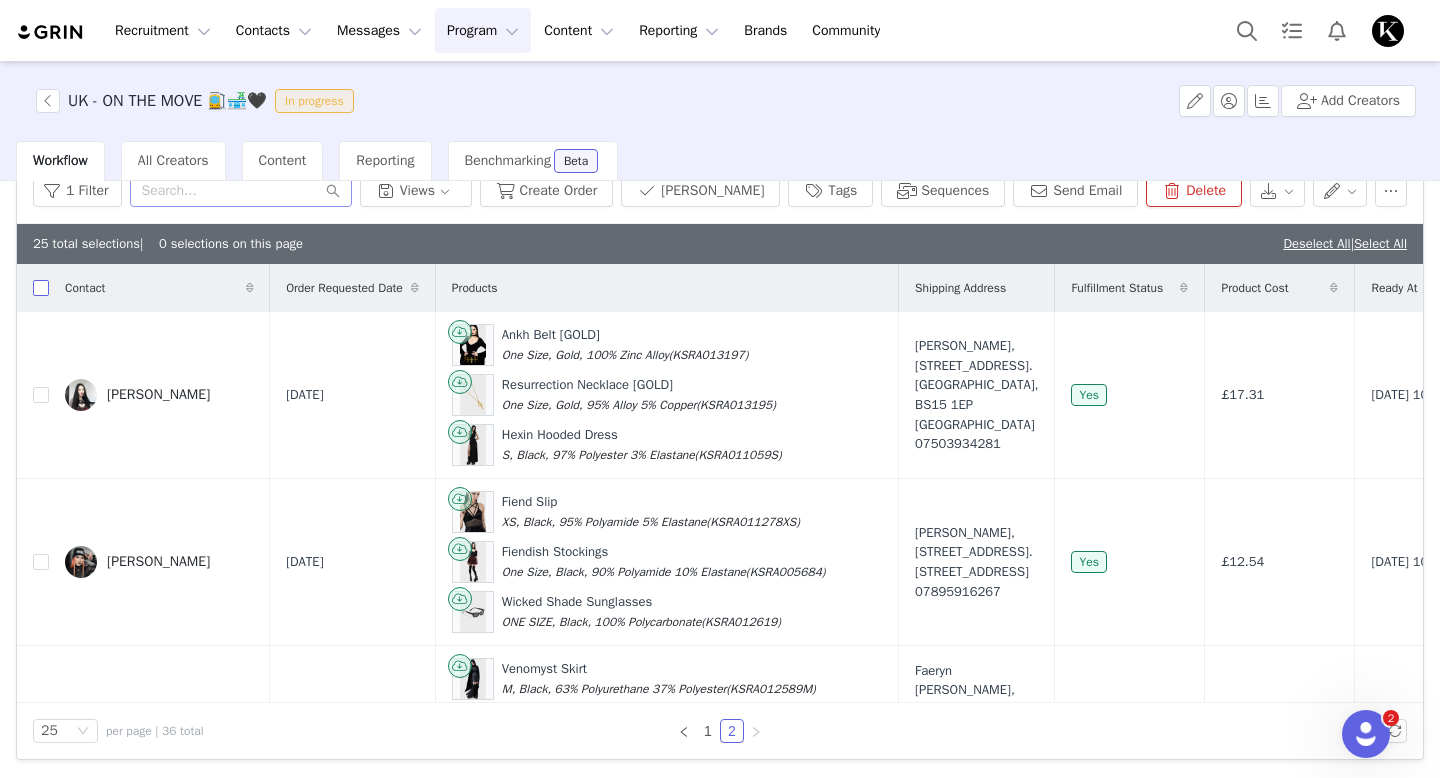 click at bounding box center [41, 288] 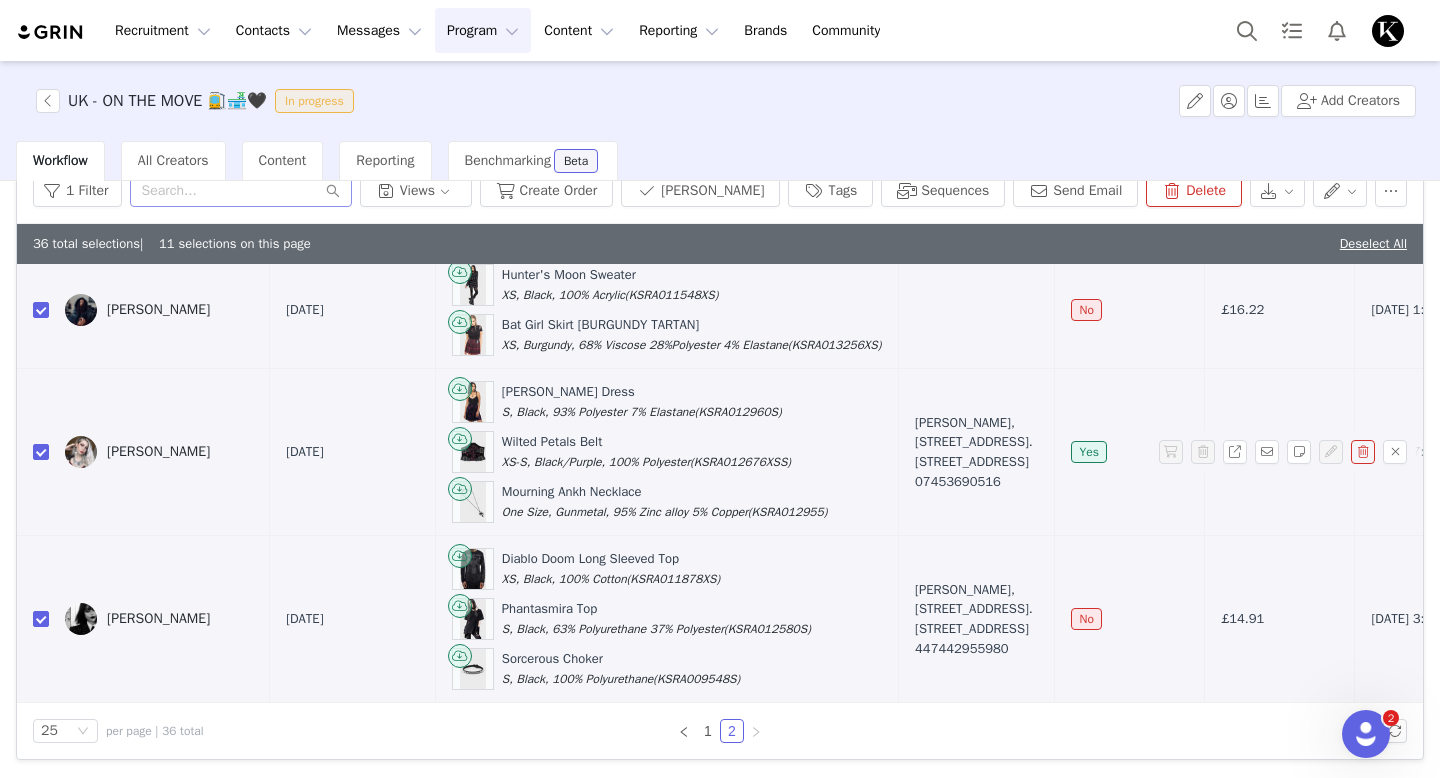 scroll, scrollTop: 339, scrollLeft: 0, axis: vertical 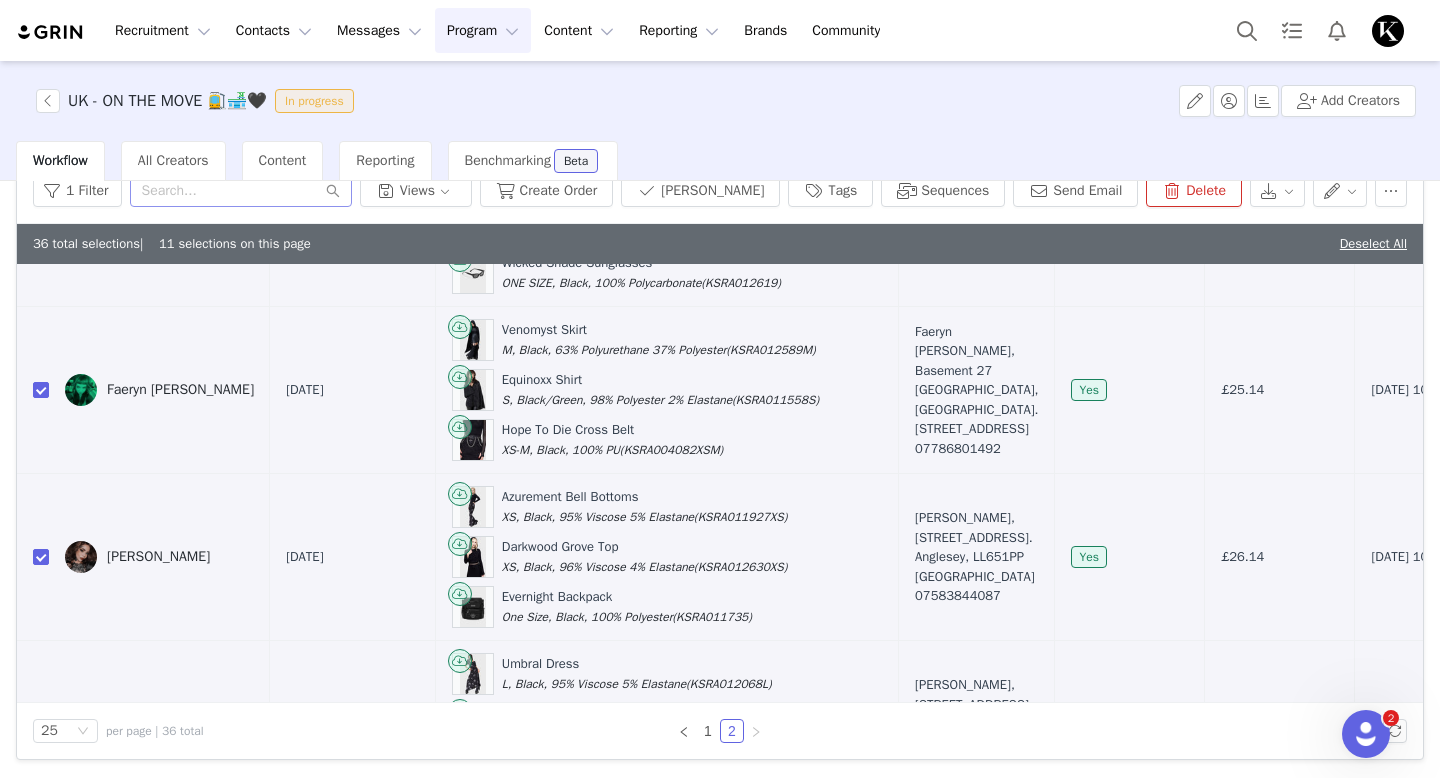 click on "1 Filter Views     Create Order [PERSON_NAME] Tags Sequences Send Email Delete" at bounding box center [720, 191] 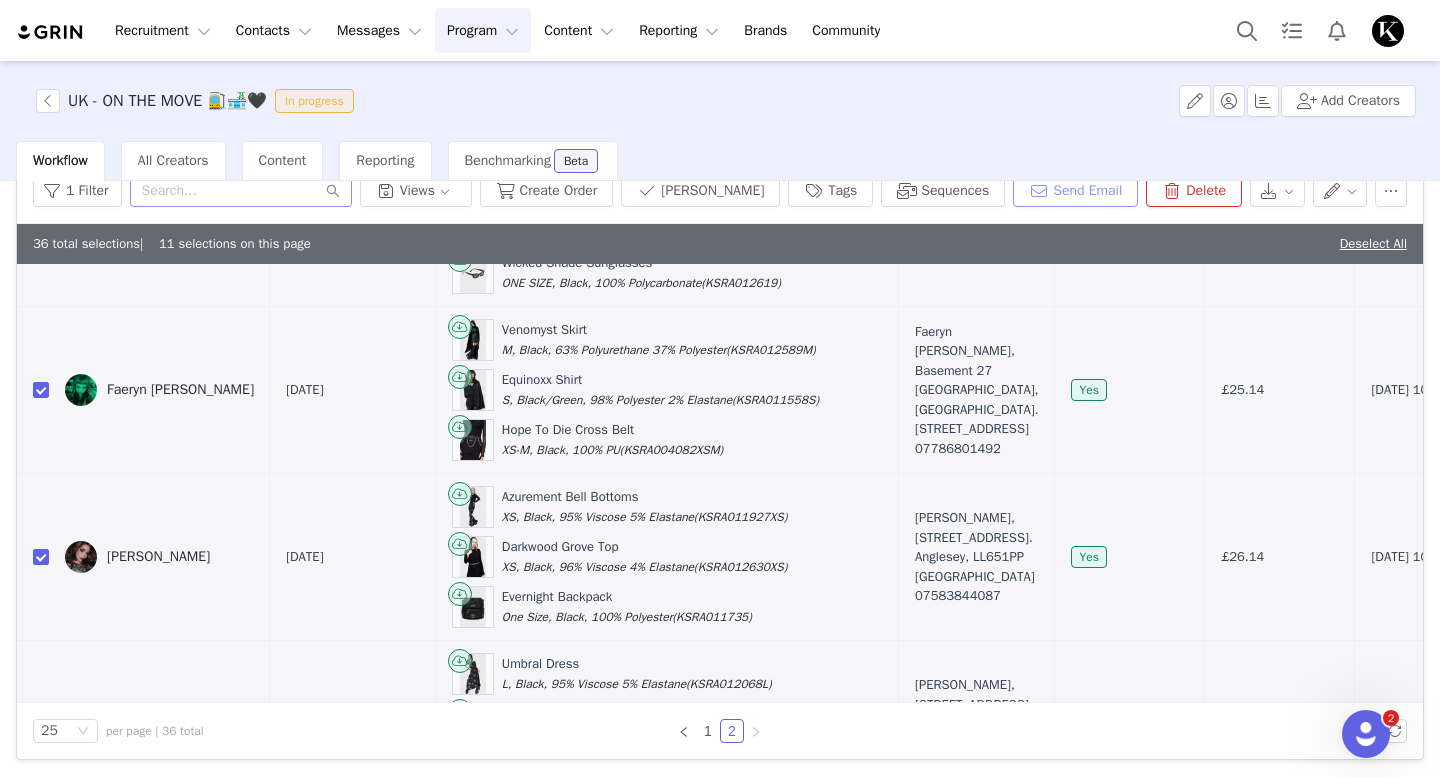 click on "Send Email" at bounding box center (1075, 191) 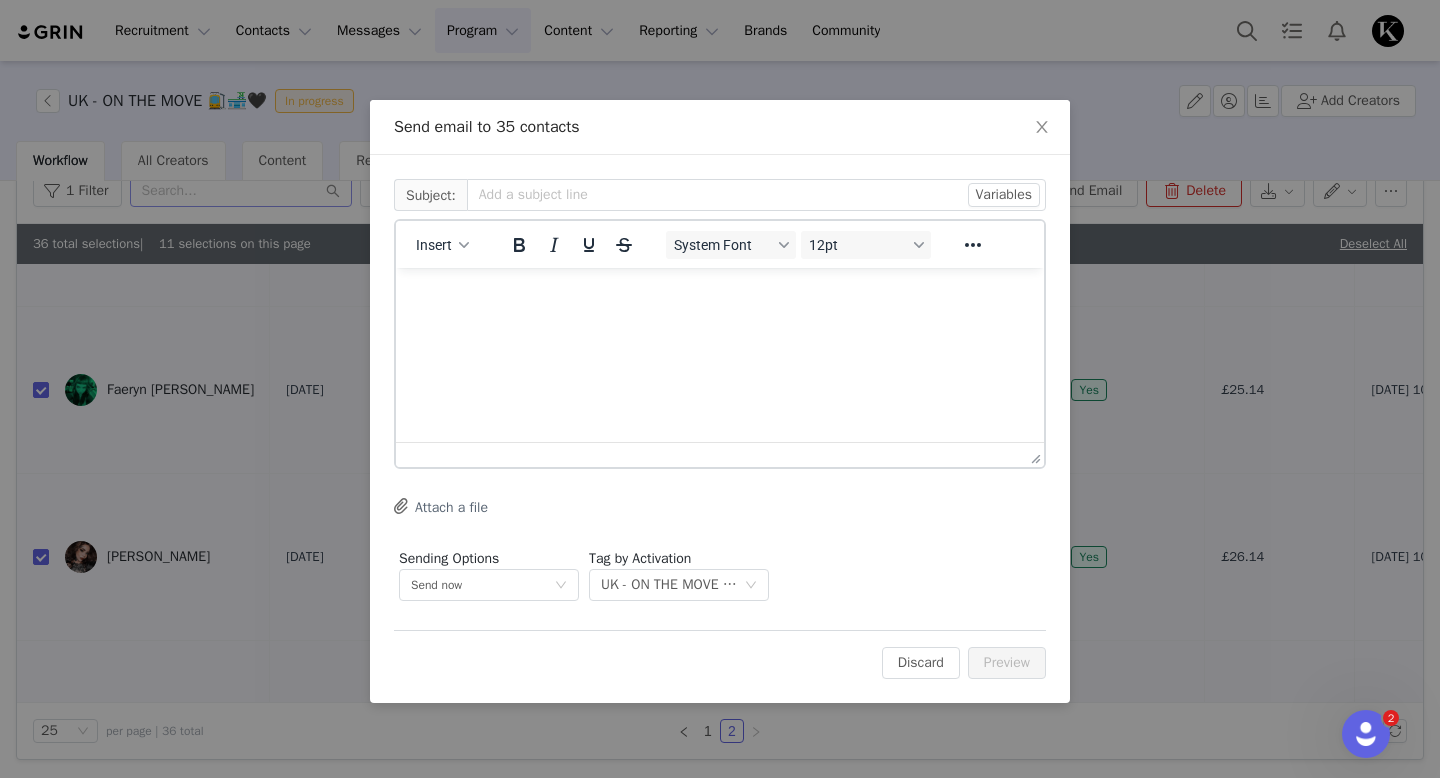 scroll, scrollTop: 0, scrollLeft: 0, axis: both 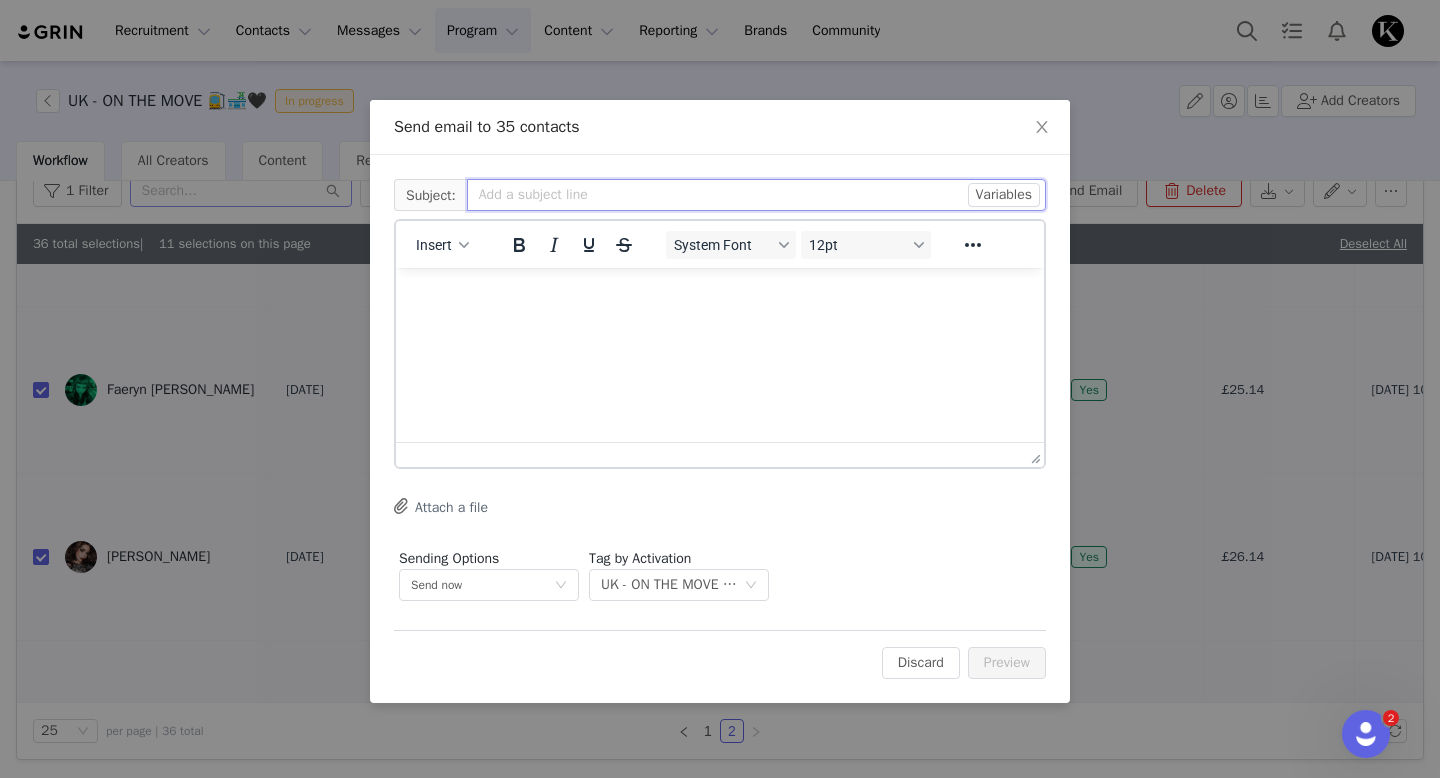 click at bounding box center [756, 195] 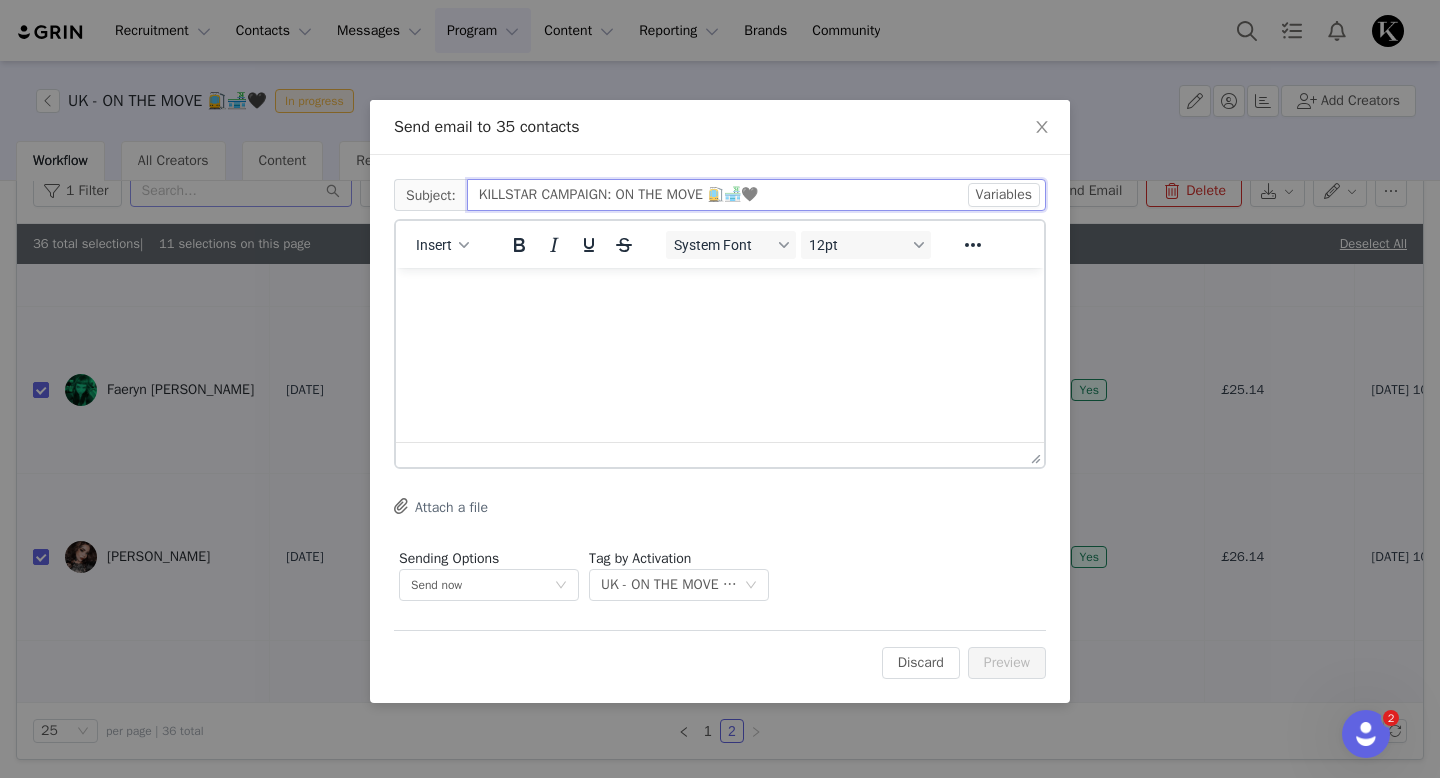 type on "KILLSTAR CAMPAIGN: ON THE MOVE 🚉🏪🖤" 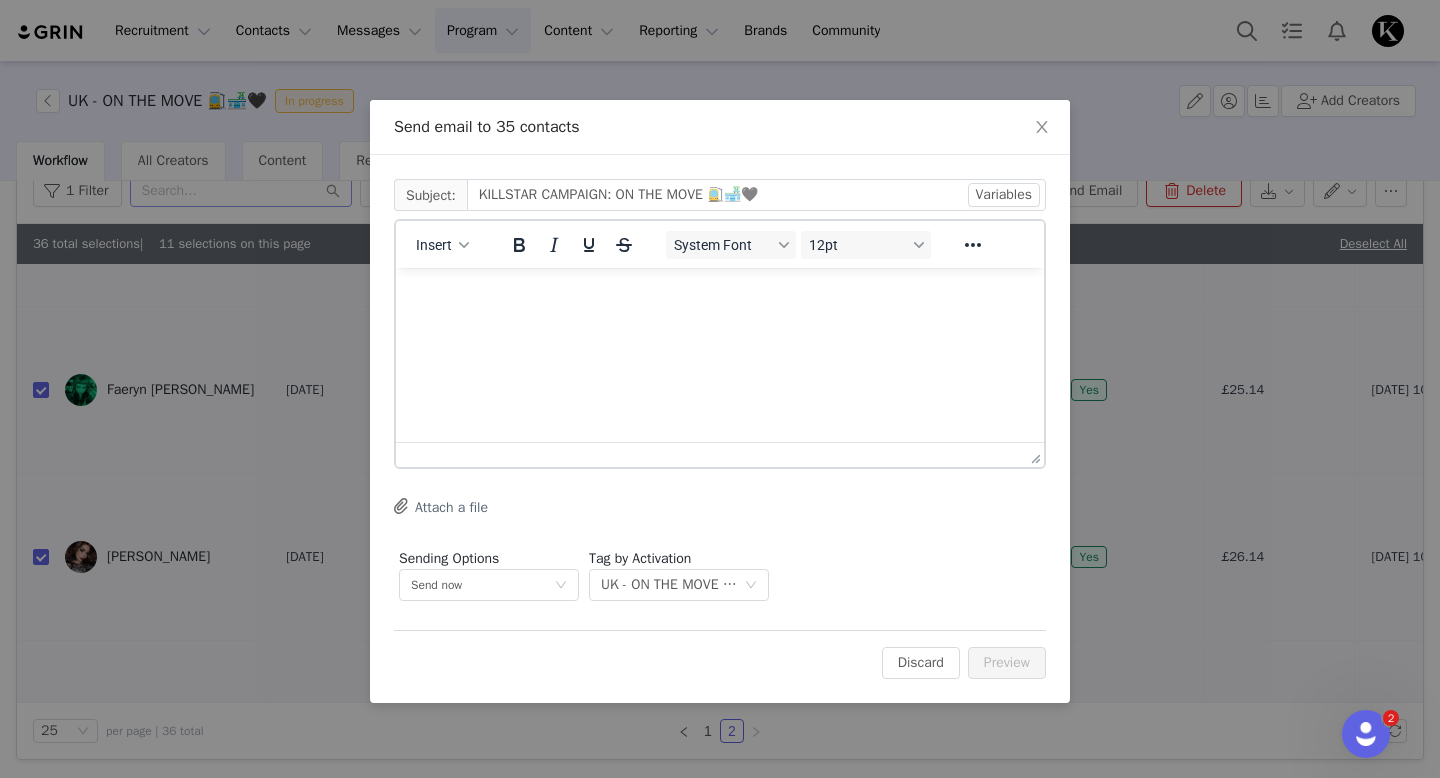 click at bounding box center [720, 295] 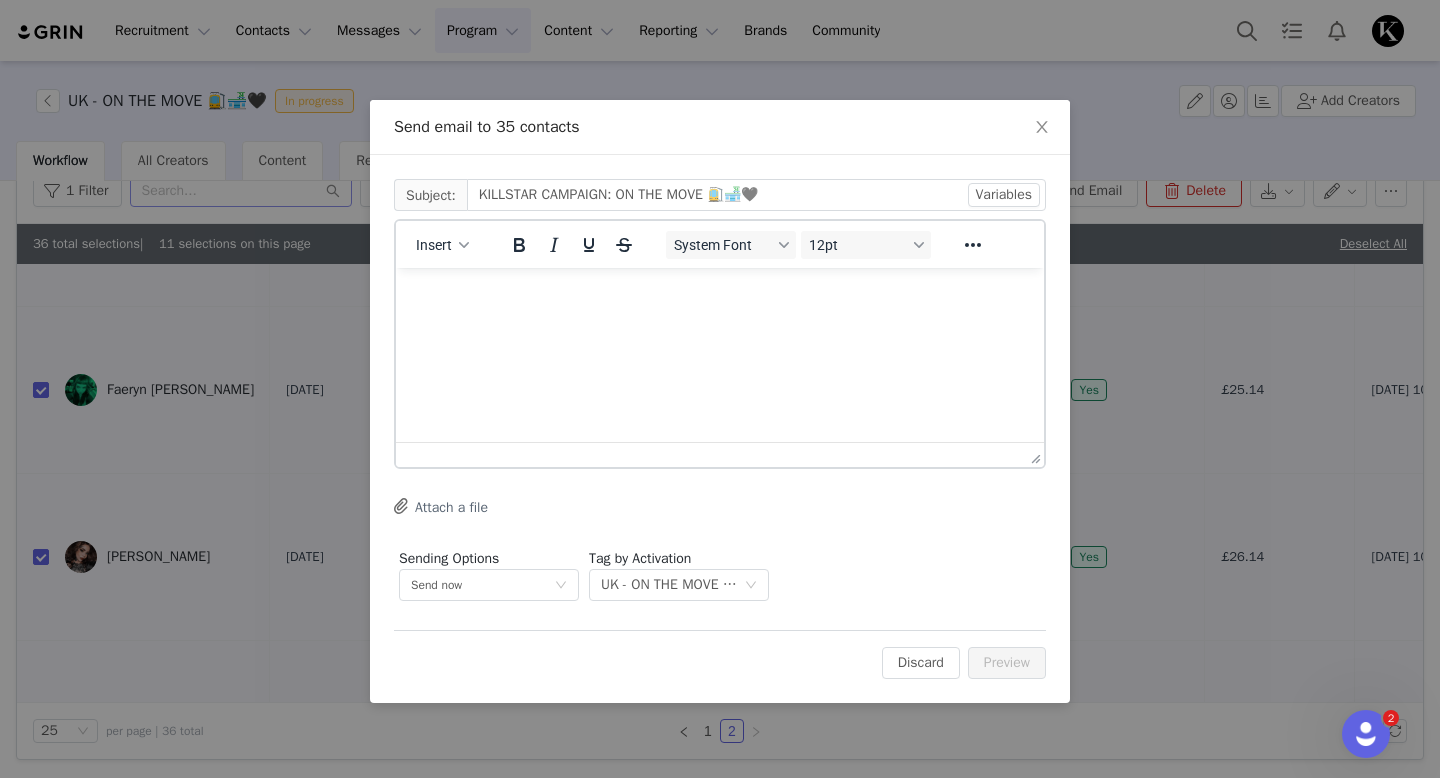 type 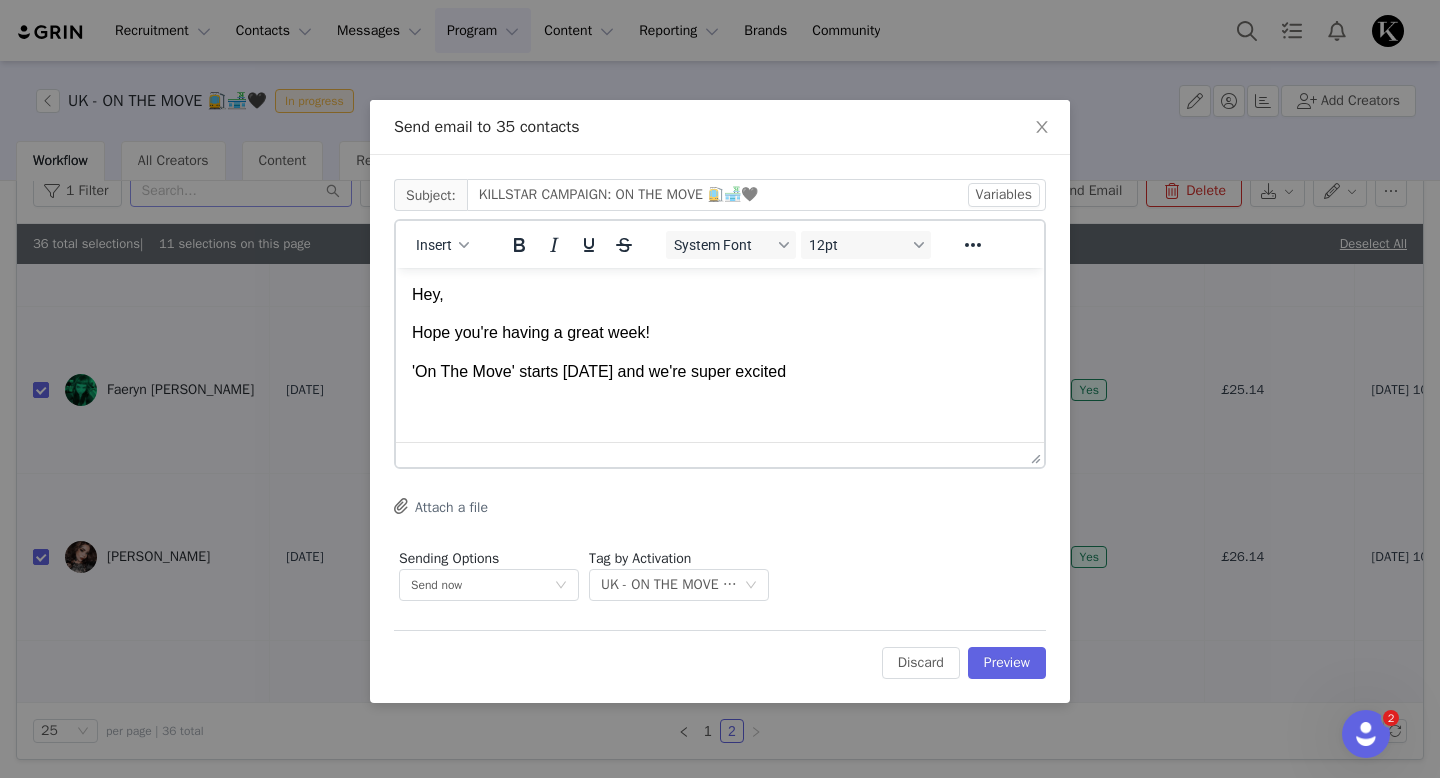 click on "Hey, Hope you're having a great week! 'On The Move' starts [DATE] and we're super excited" at bounding box center [720, 333] 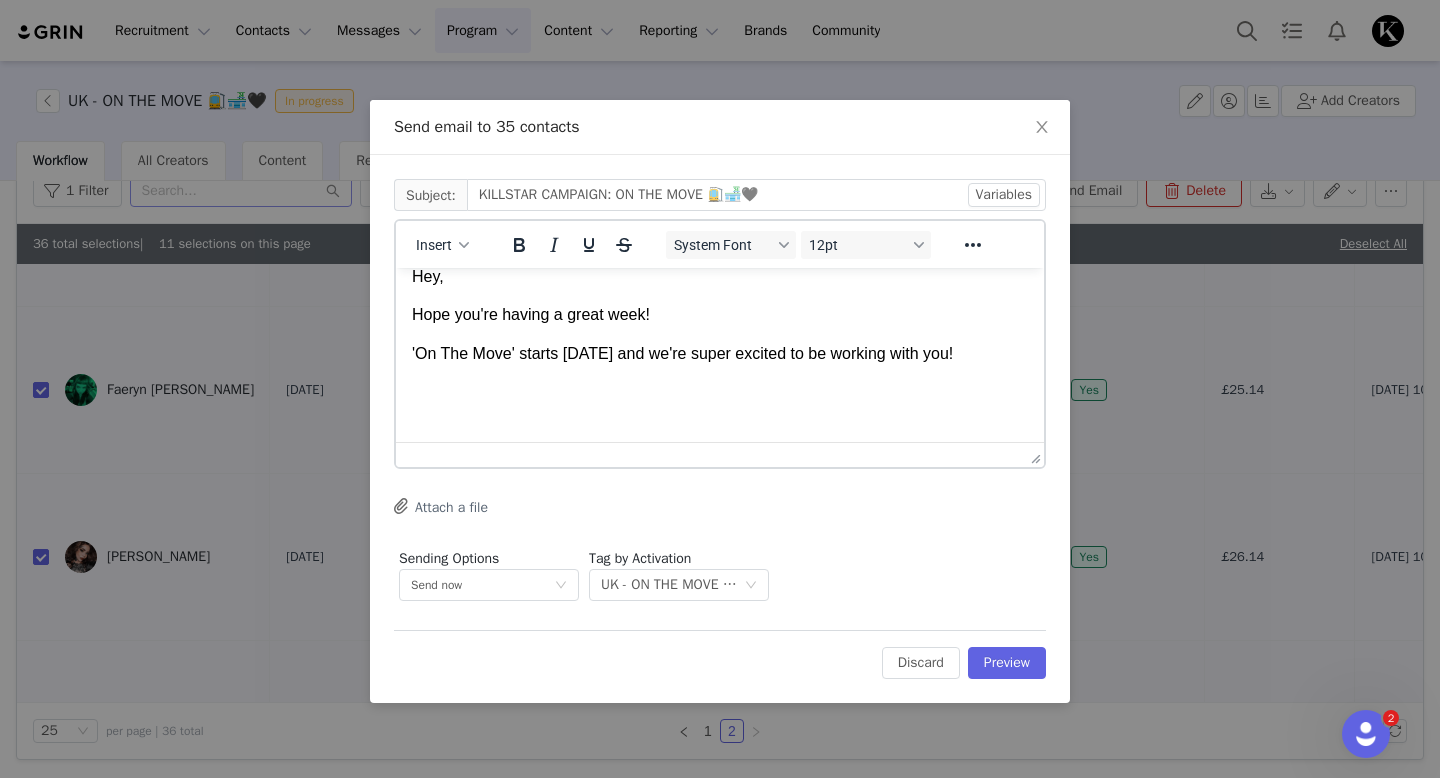 scroll, scrollTop: 0, scrollLeft: 0, axis: both 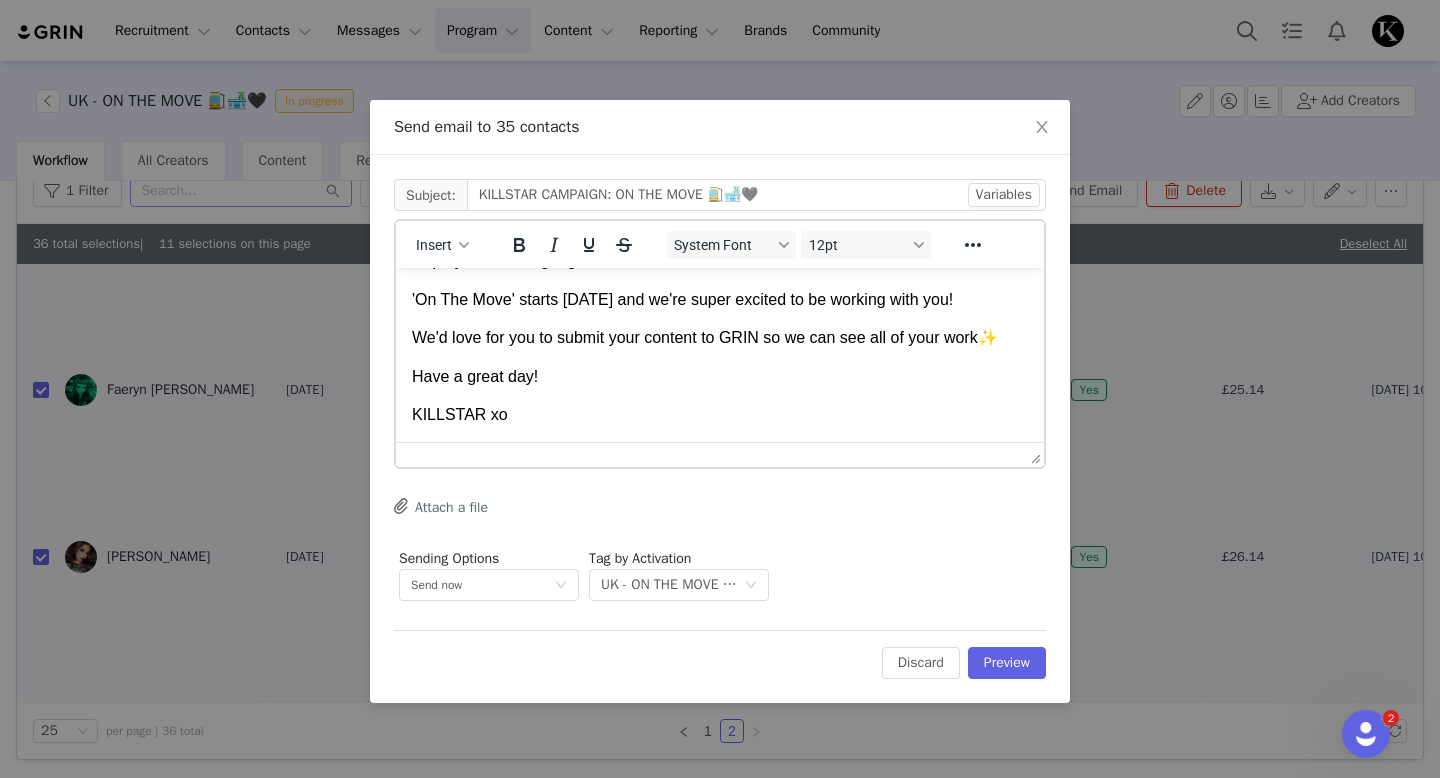 click on "We'd love for you to submit your content to GRIN so we can see all of your work✨" at bounding box center [720, 338] 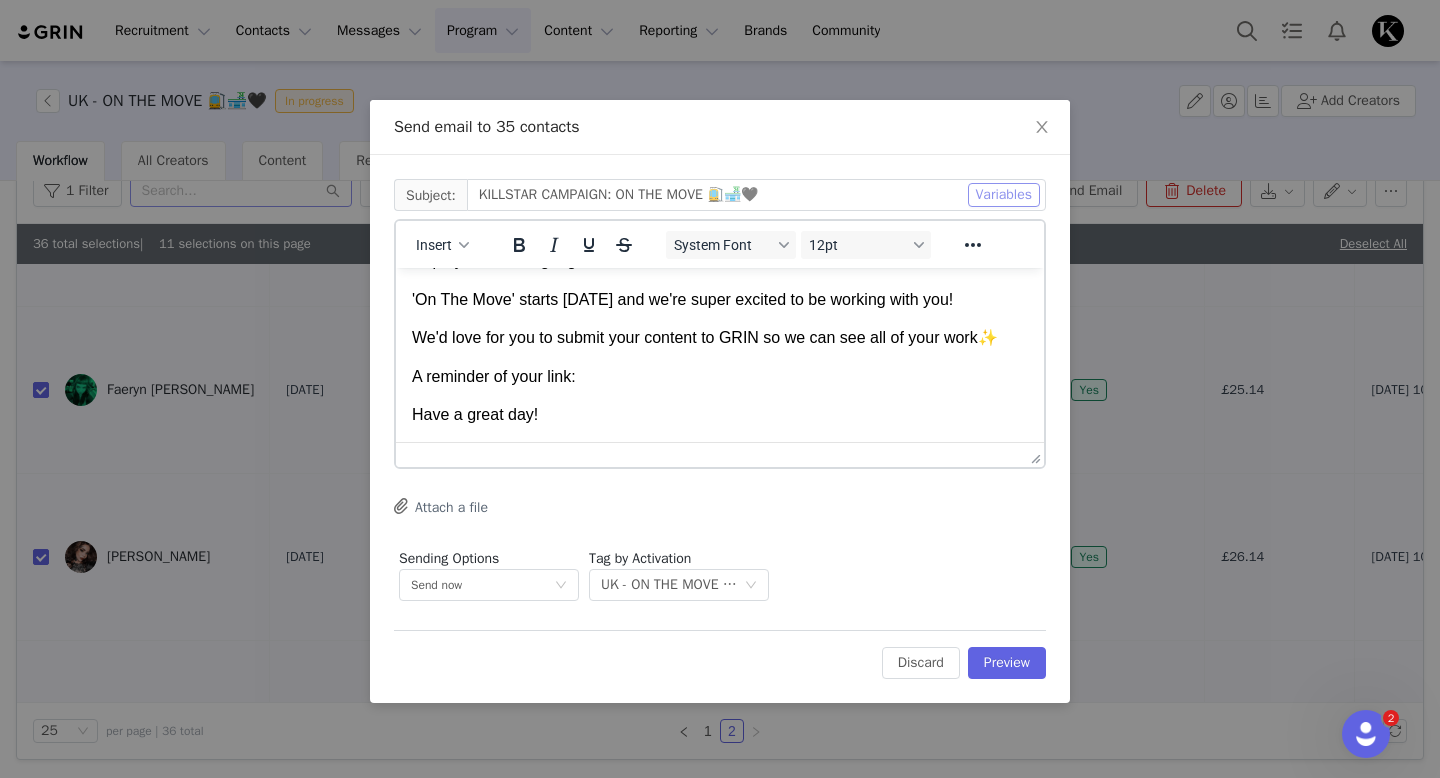 click on "Variables" at bounding box center [1004, 195] 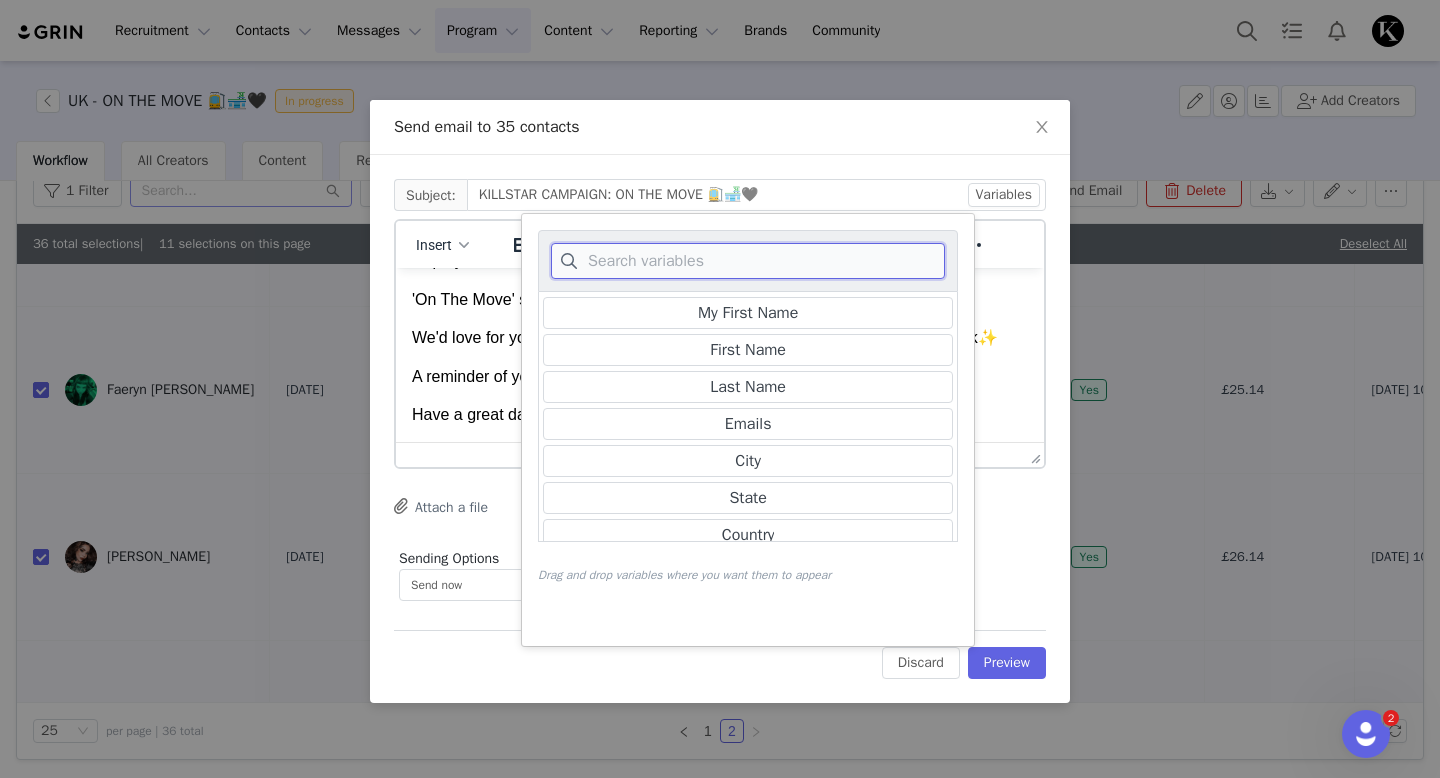 click at bounding box center [748, 261] 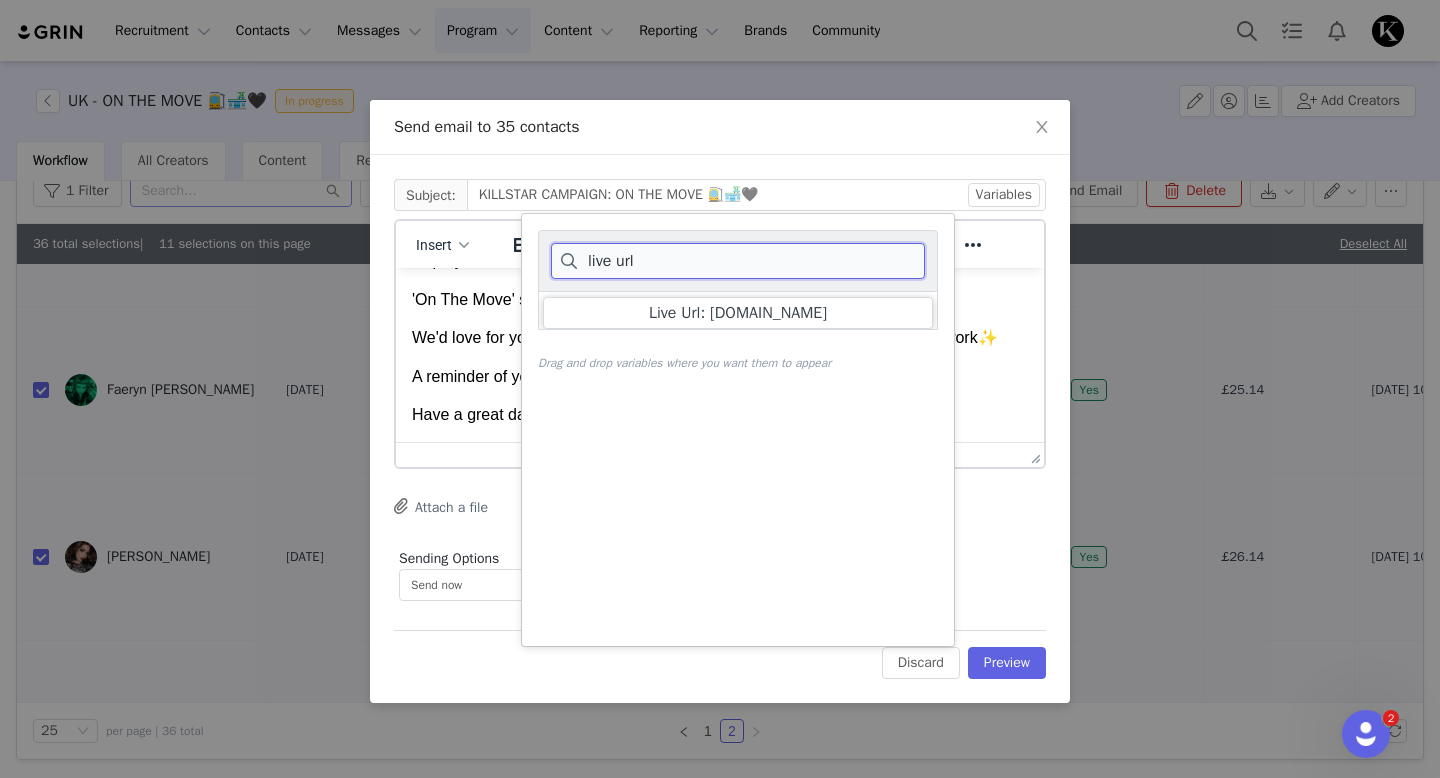 type on "live url" 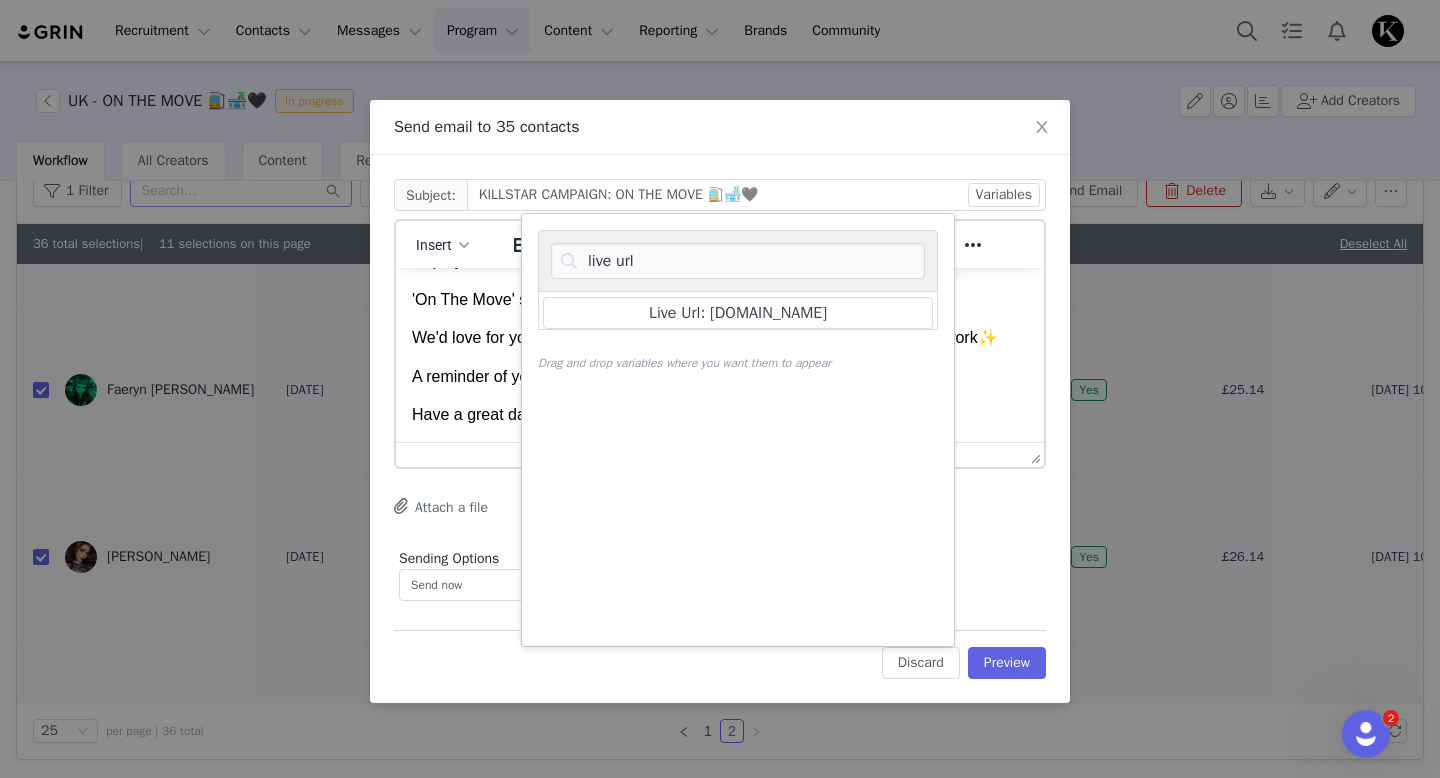 click on "A reminder of your link:  Live Url: [DOMAIN_NAME] ﻿" at bounding box center (720, 377) 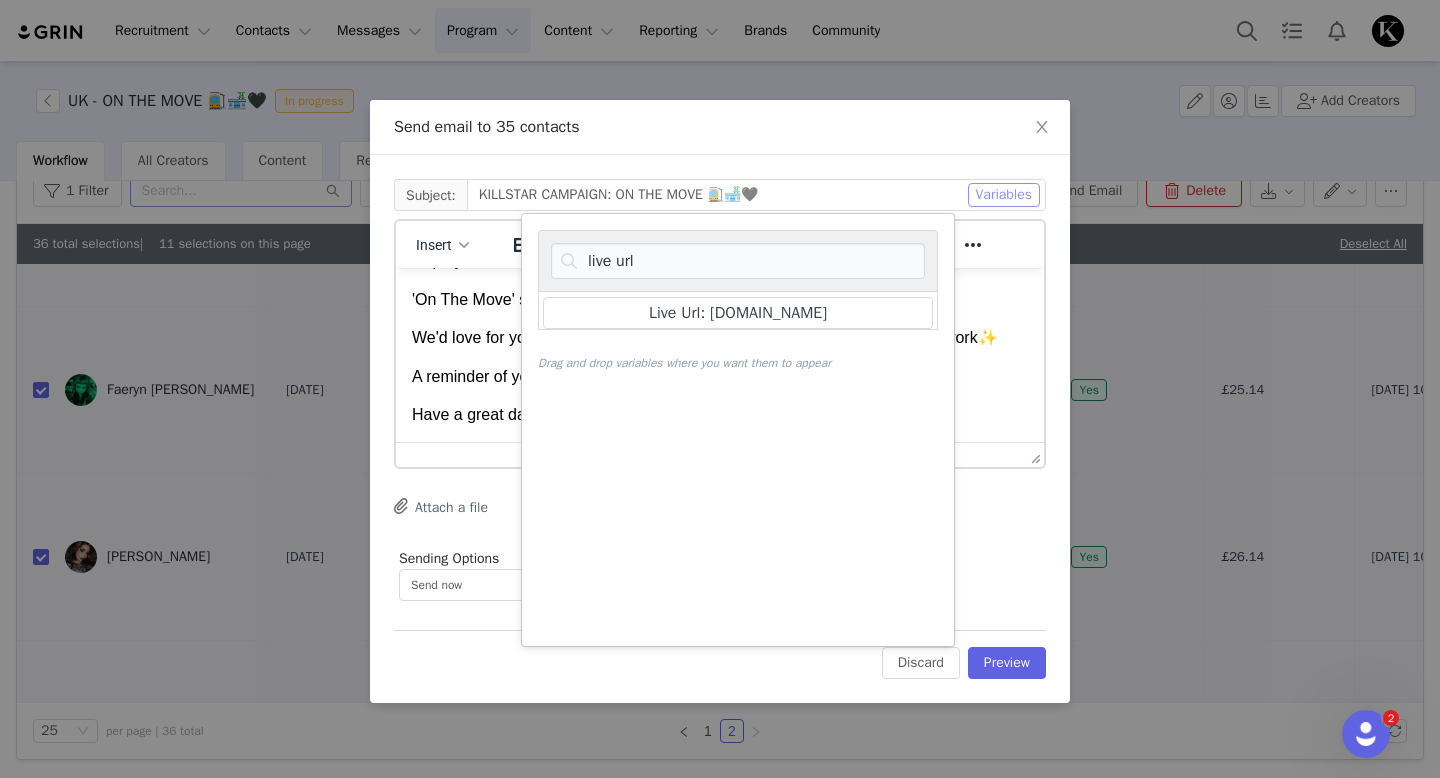 click on "Variables" at bounding box center [1004, 195] 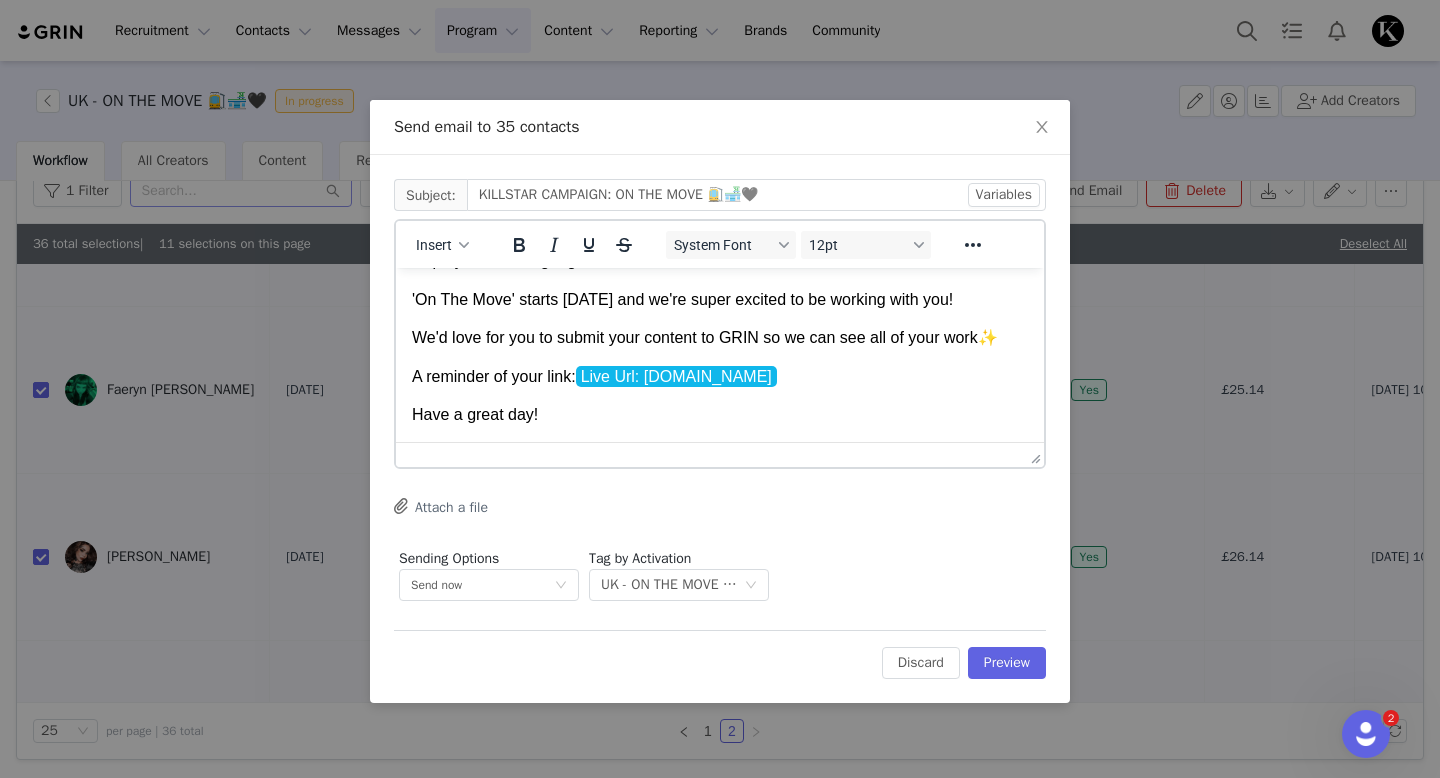 click on "Hey, Hope you're having a great week! 'On The Move' starts [DATE] and we're super excited to be working with you! We'd love for you to submit your content to GRIN so we can see all of your work✨ A reminder of your link:  Live Url: [DOMAIN_NAME] ﻿ Have a great day! KILLSTAR xo" at bounding box center (720, 338) 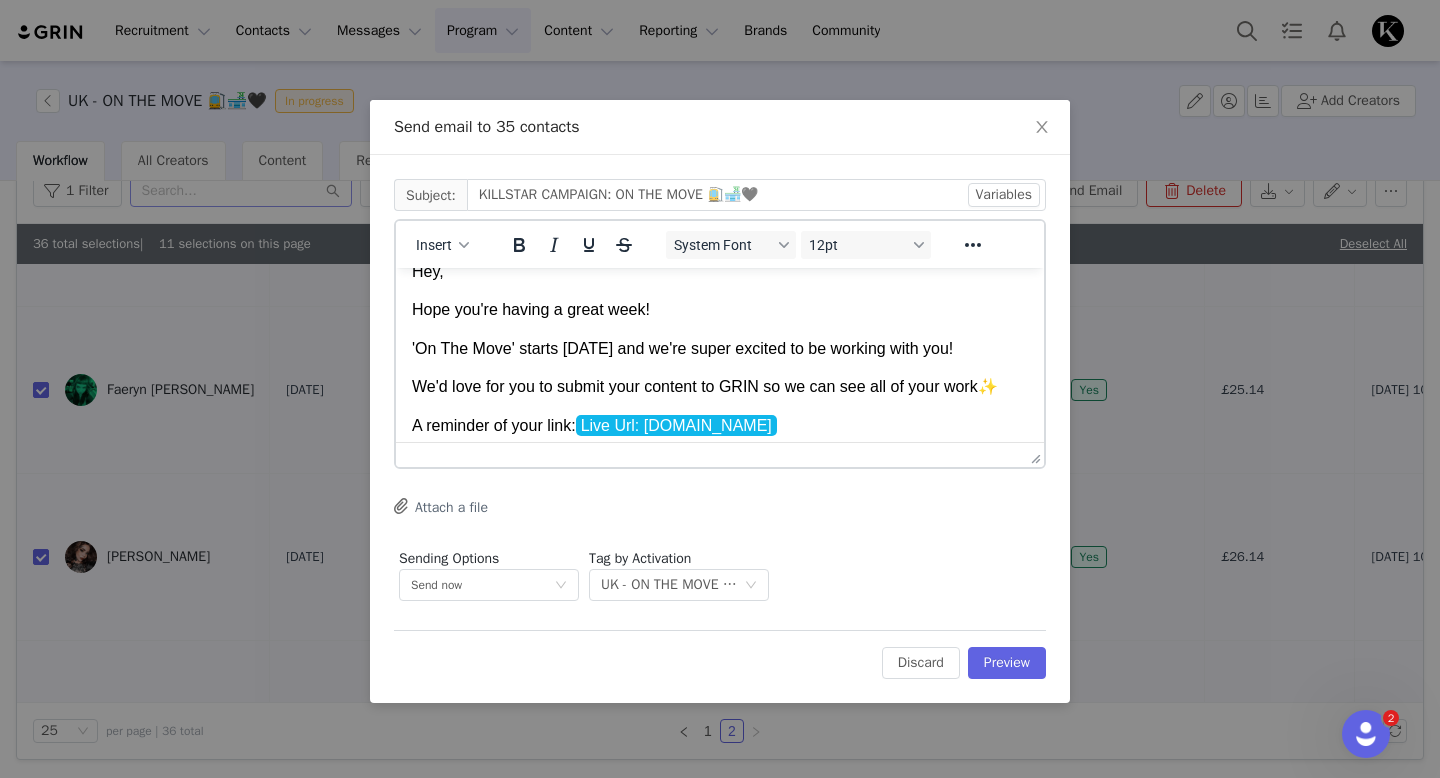 scroll, scrollTop: 0, scrollLeft: 0, axis: both 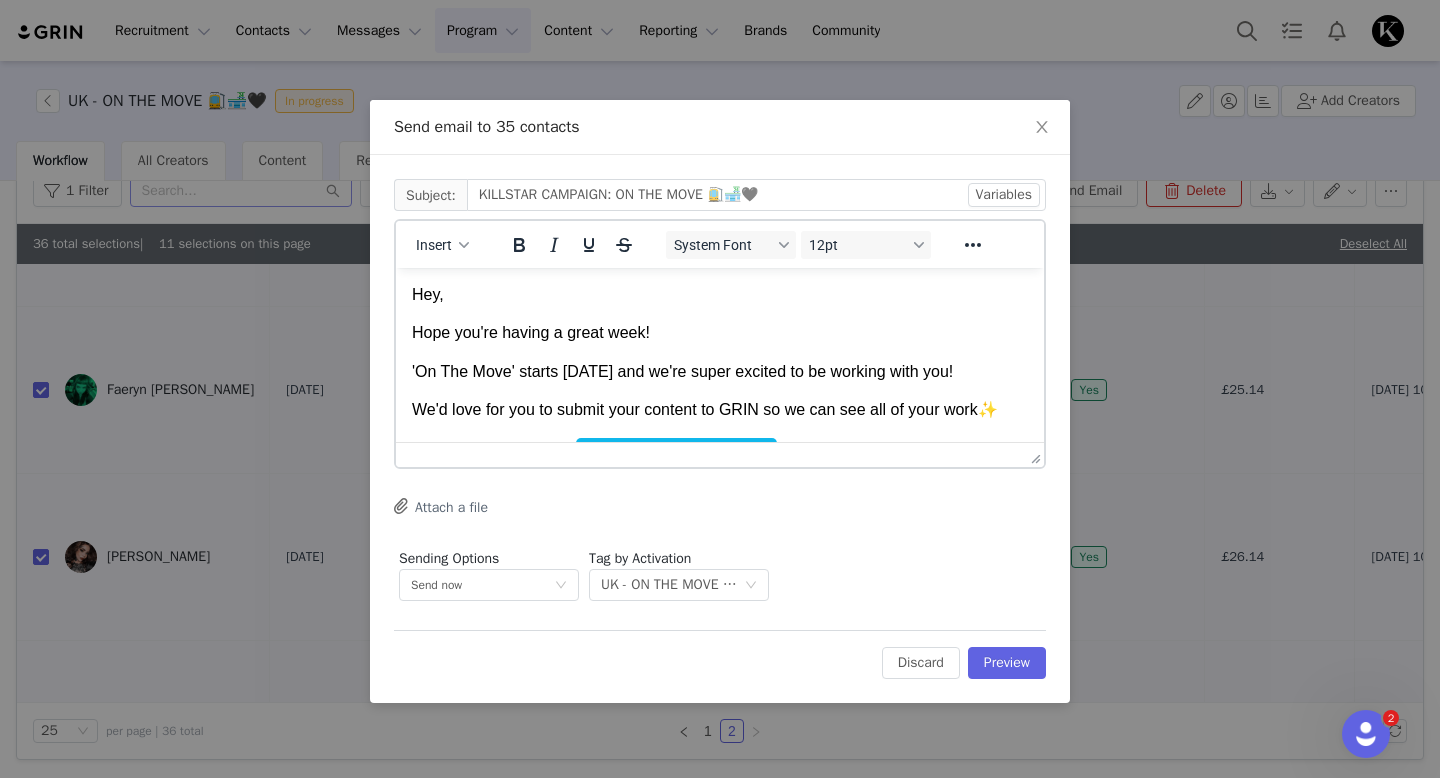 click on "Hope you're having a great week!" at bounding box center [720, 333] 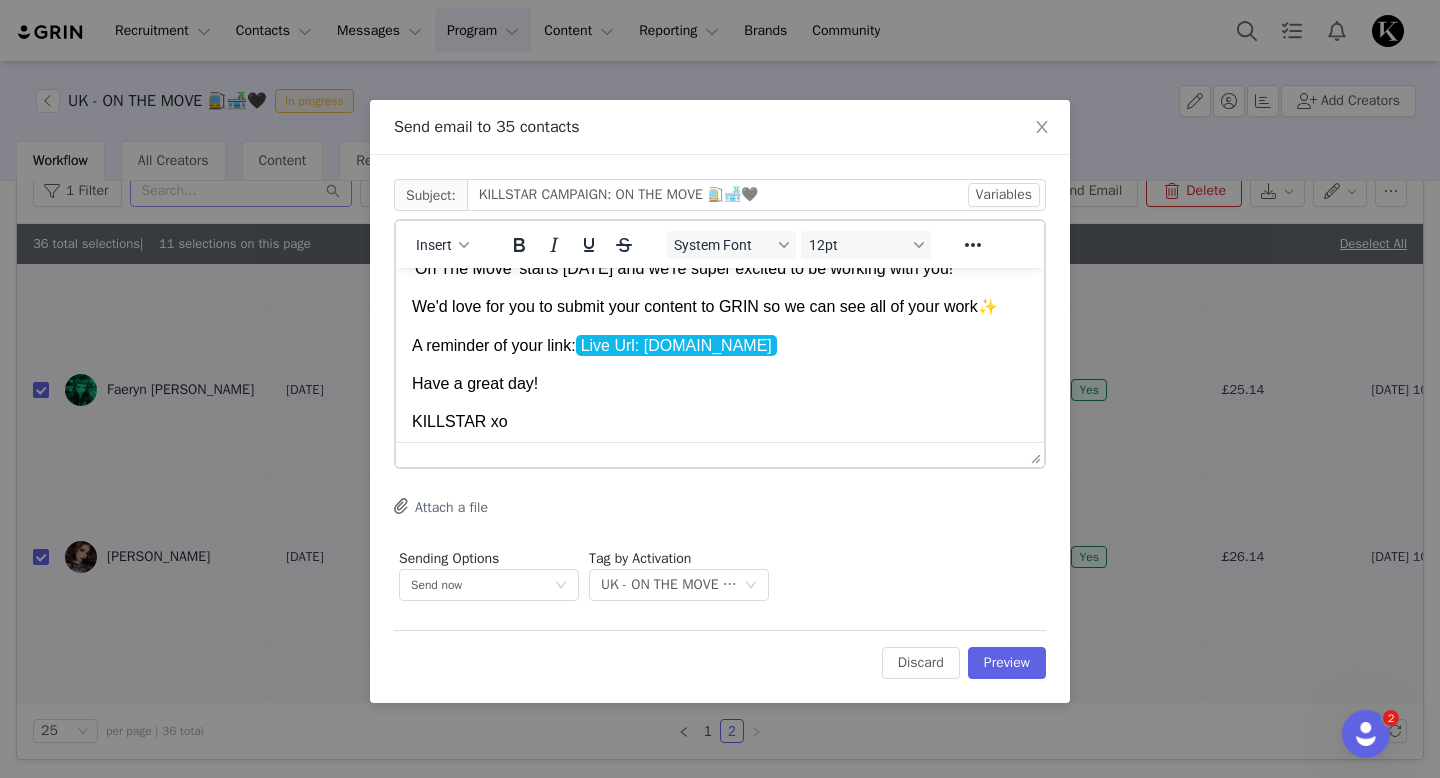 scroll, scrollTop: 106, scrollLeft: 0, axis: vertical 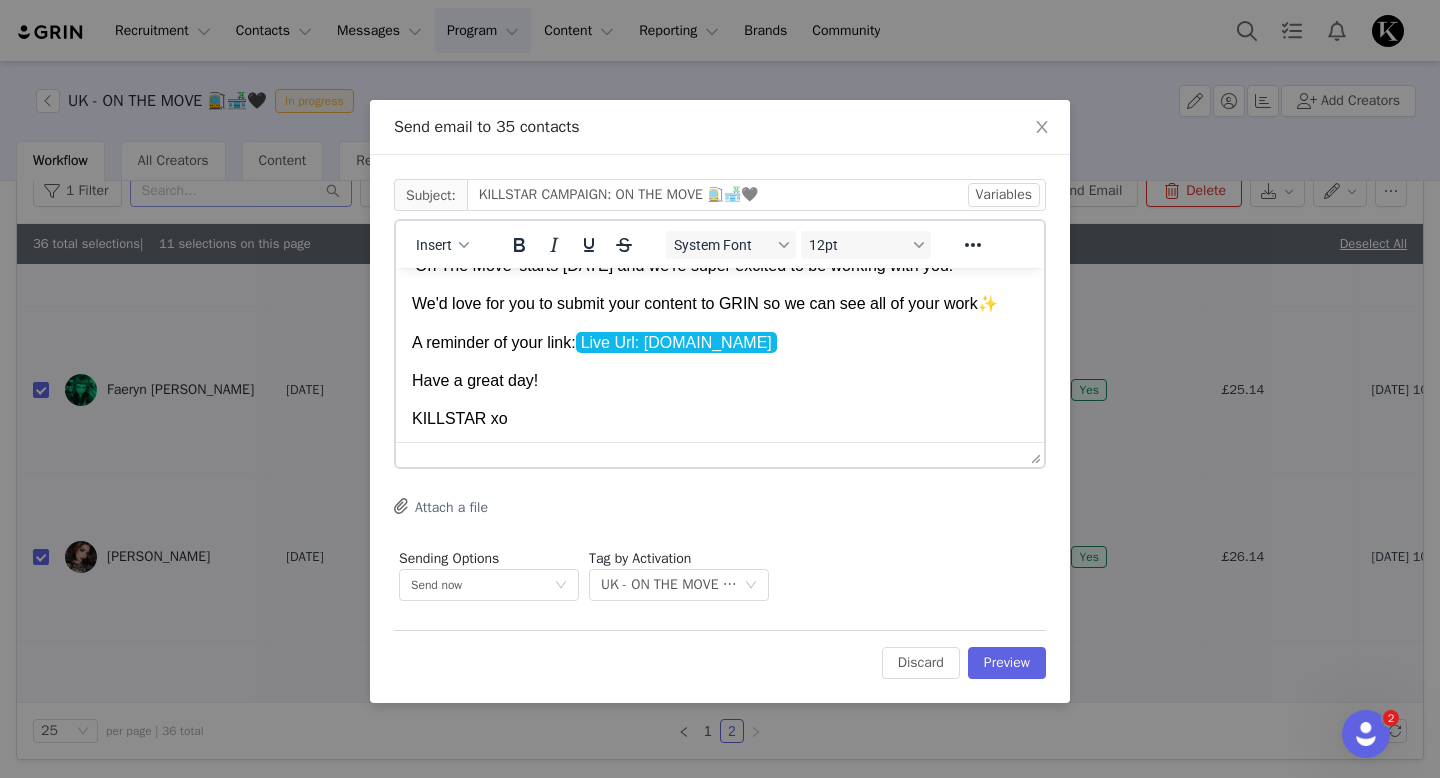 click on "We'd love for you to submit your content to GRIN so we can see all of your work✨" at bounding box center [720, 304] 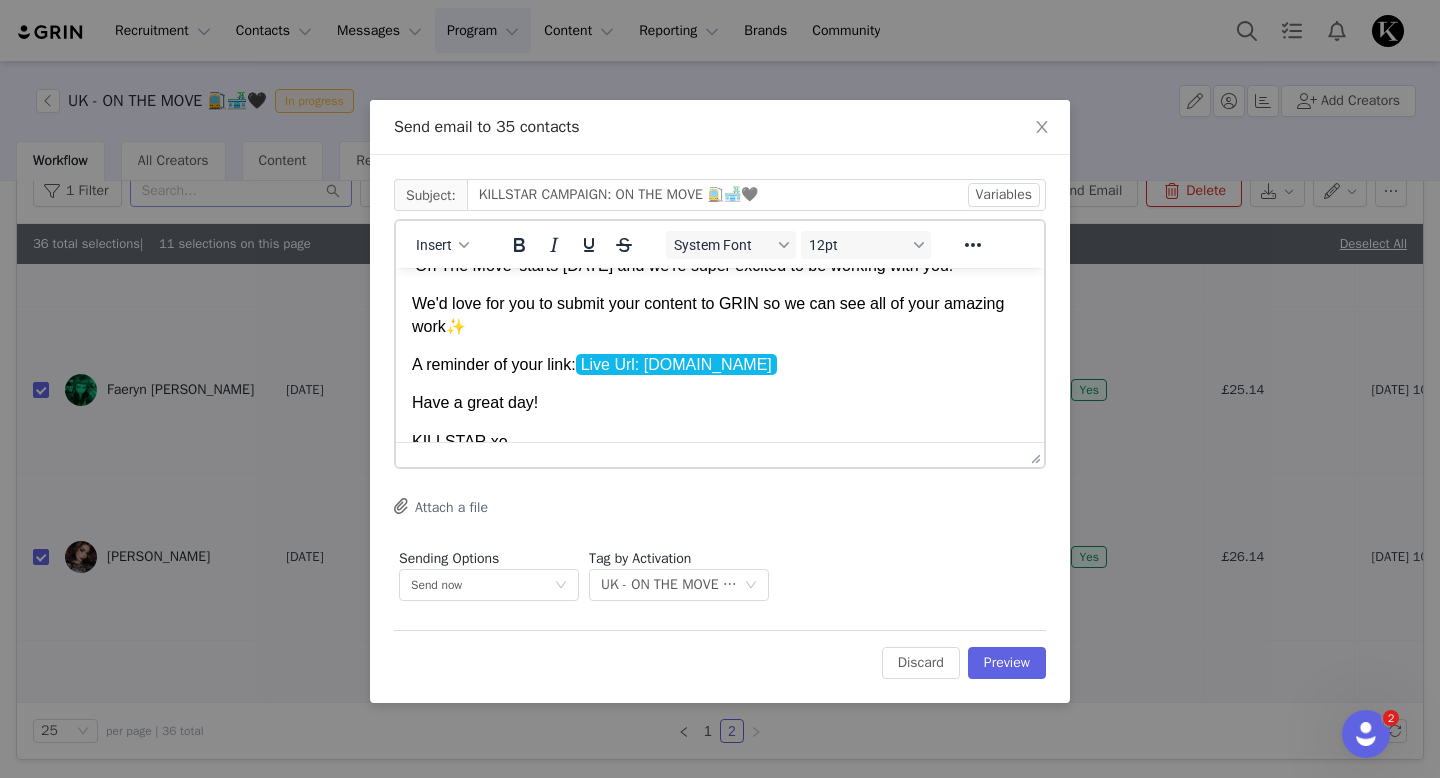 scroll, scrollTop: 133, scrollLeft: 0, axis: vertical 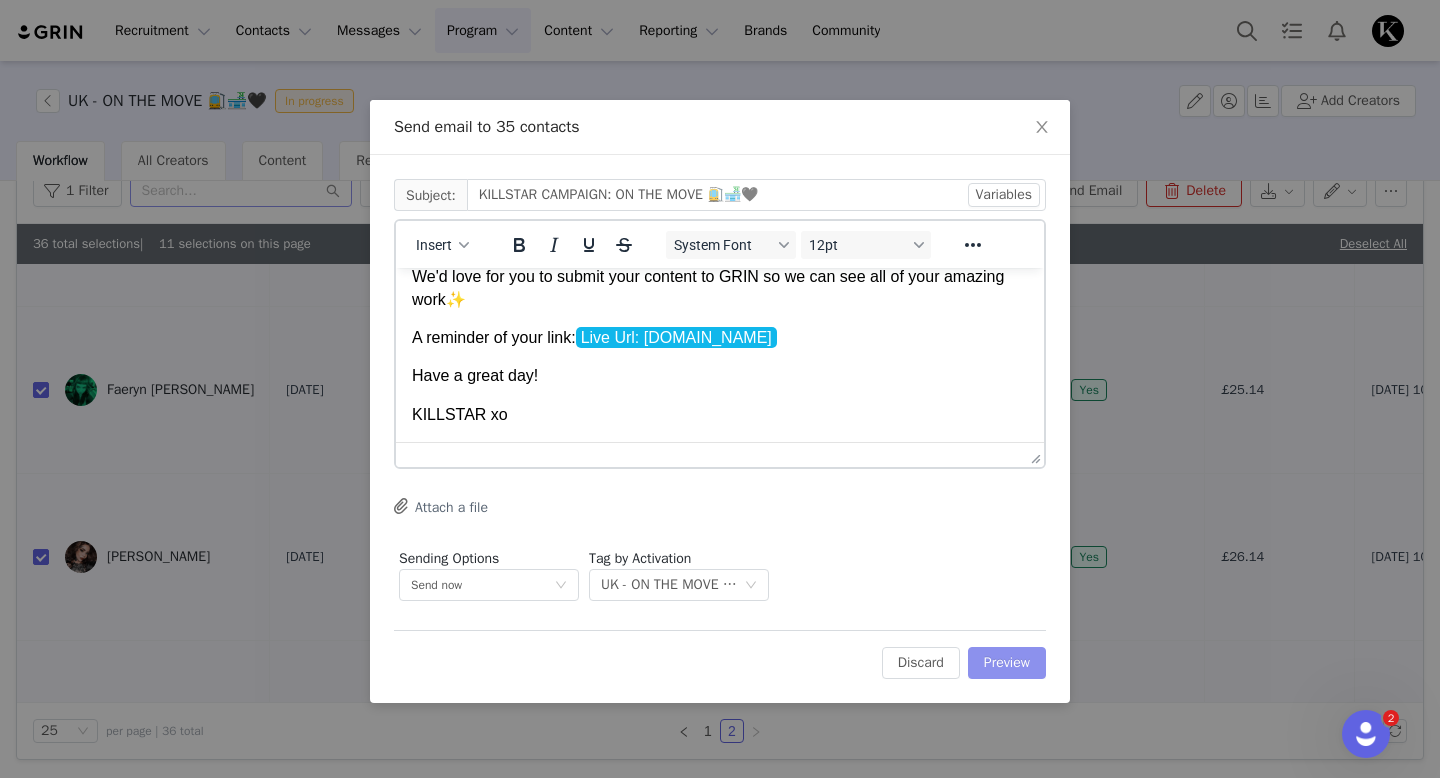 click on "Preview" at bounding box center [1007, 663] 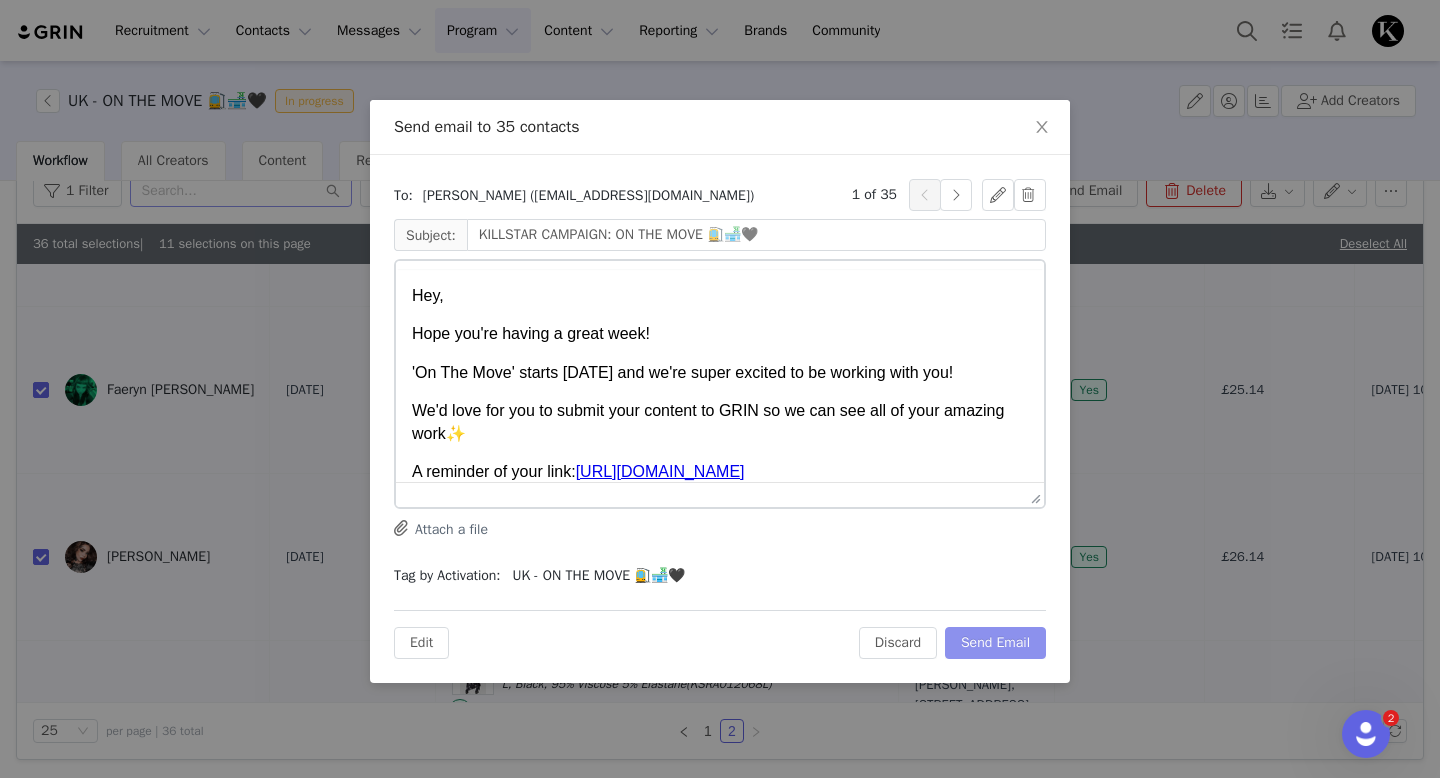 scroll, scrollTop: 0, scrollLeft: 0, axis: both 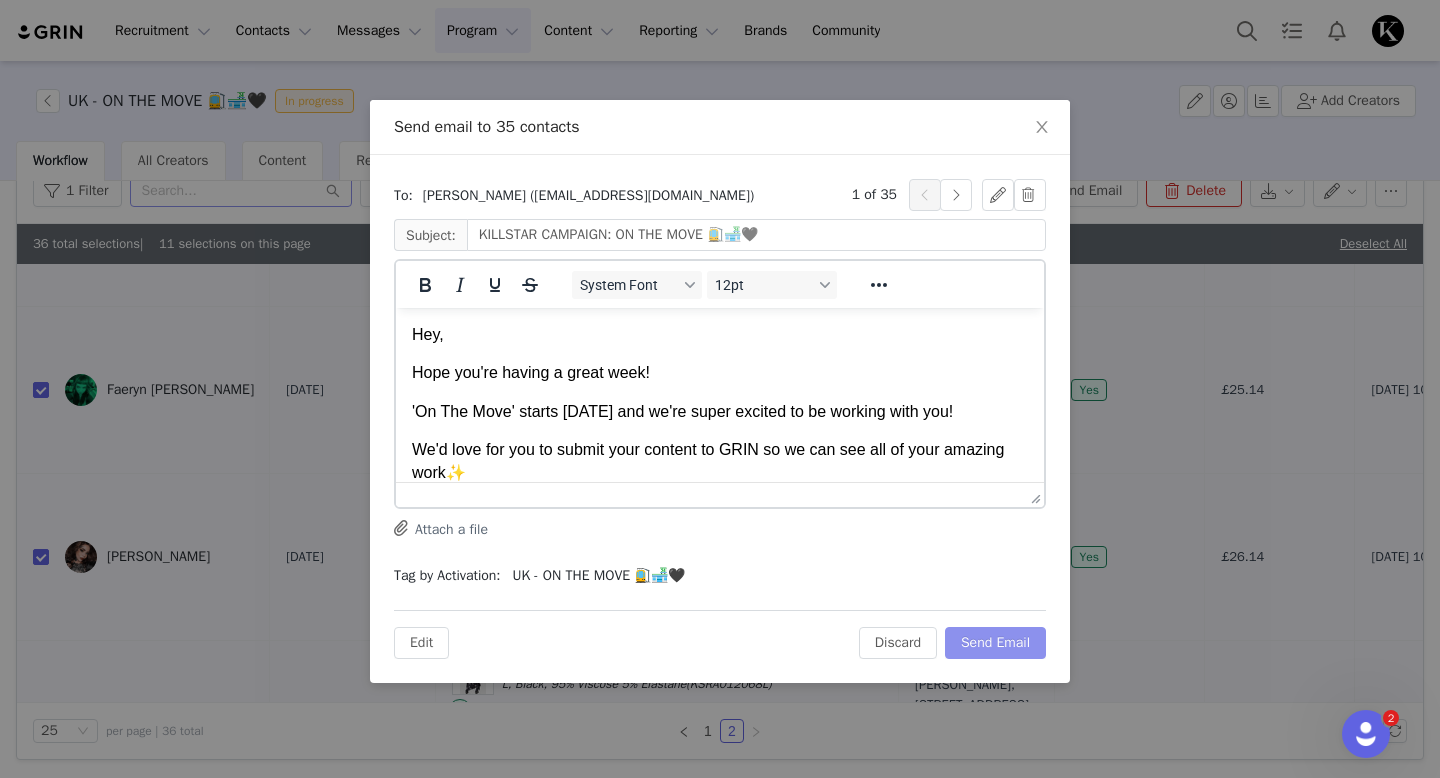 click on "Send Email" at bounding box center (995, 643) 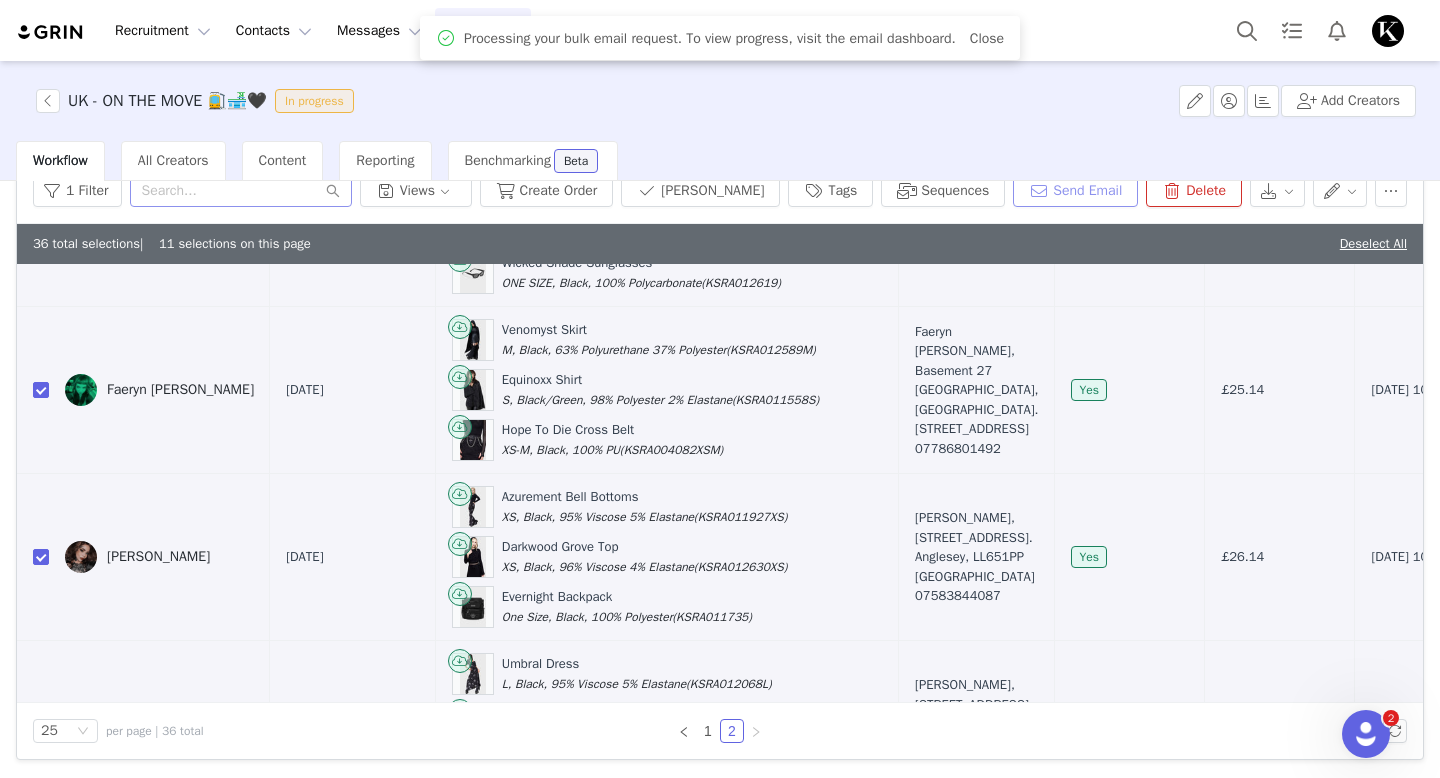 scroll, scrollTop: 88, scrollLeft: 0, axis: vertical 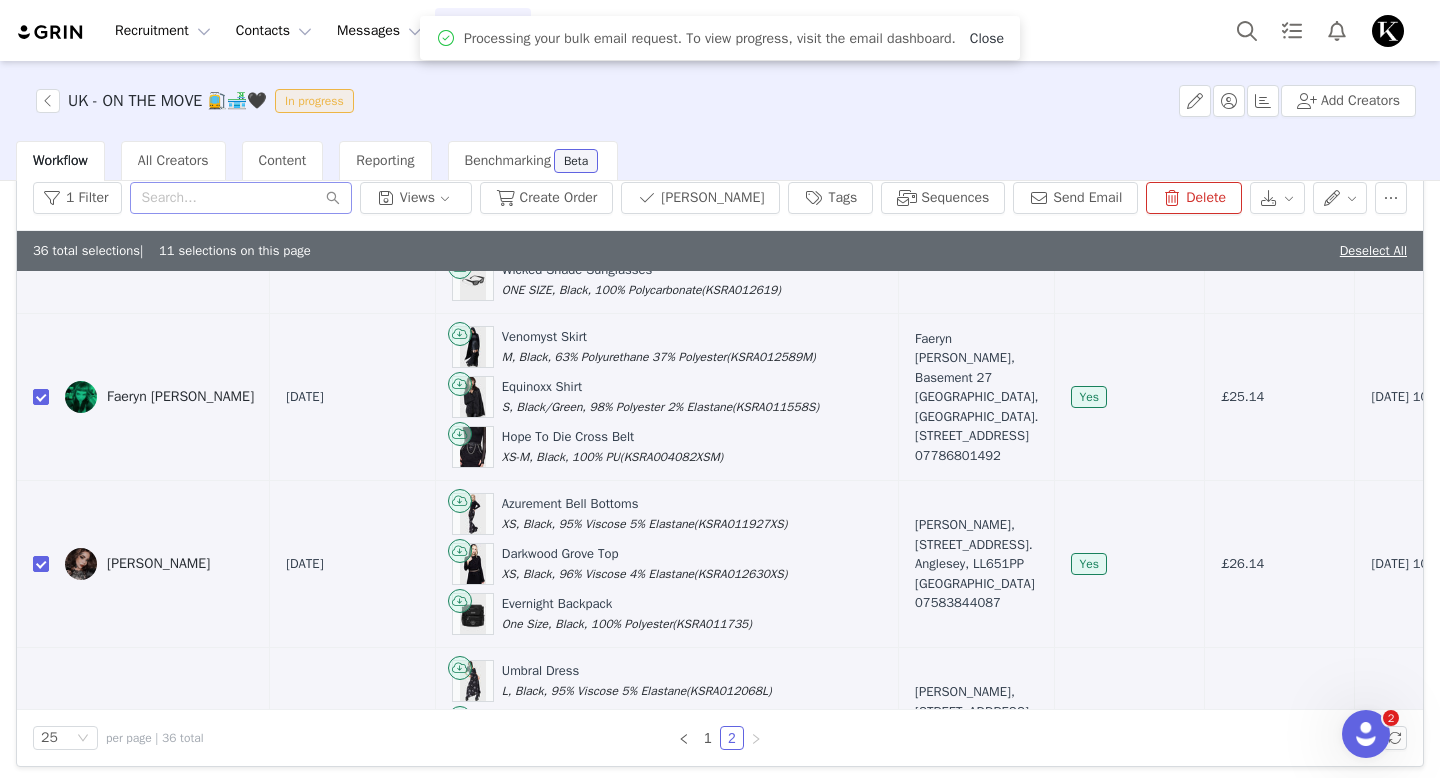 click on "Close" at bounding box center (987, 38) 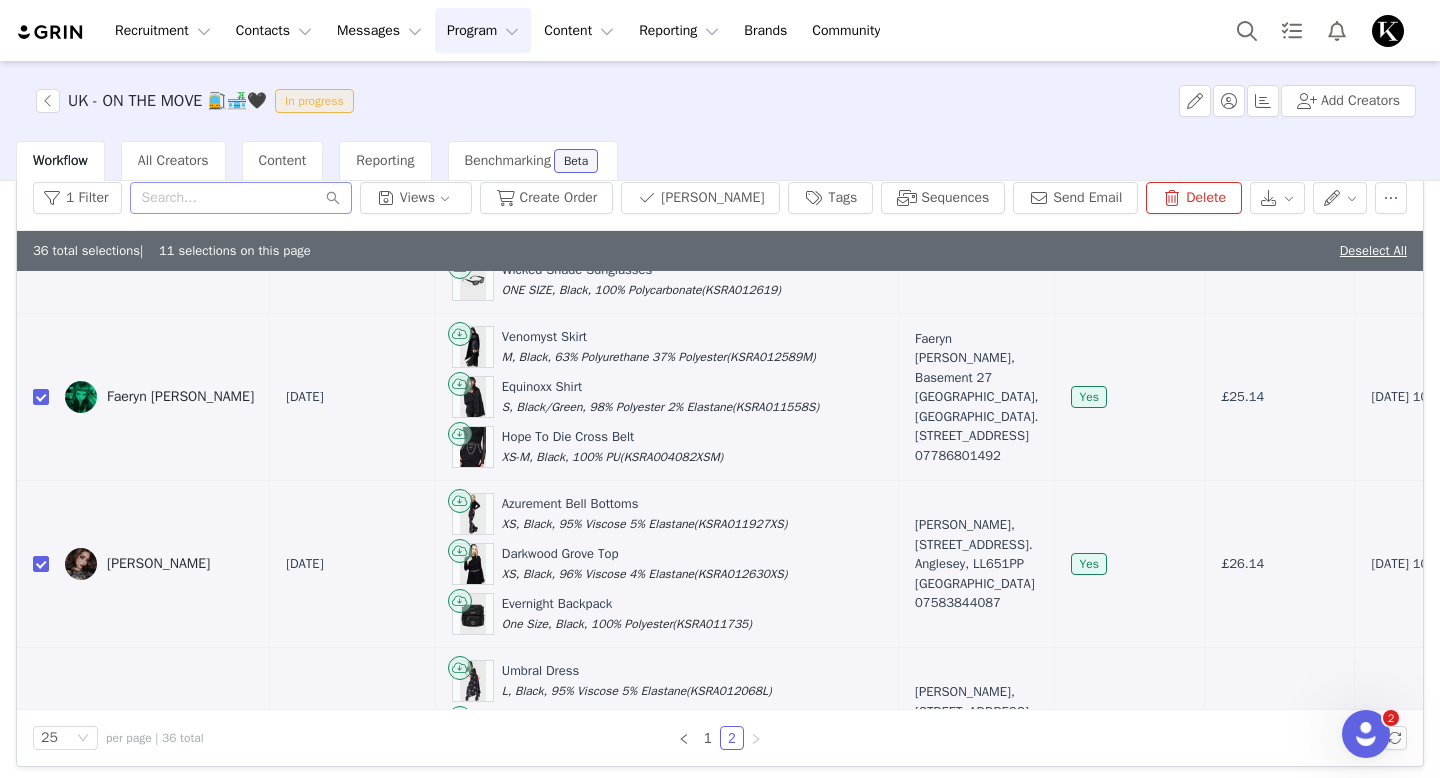 click on "Program Program" at bounding box center [483, 30] 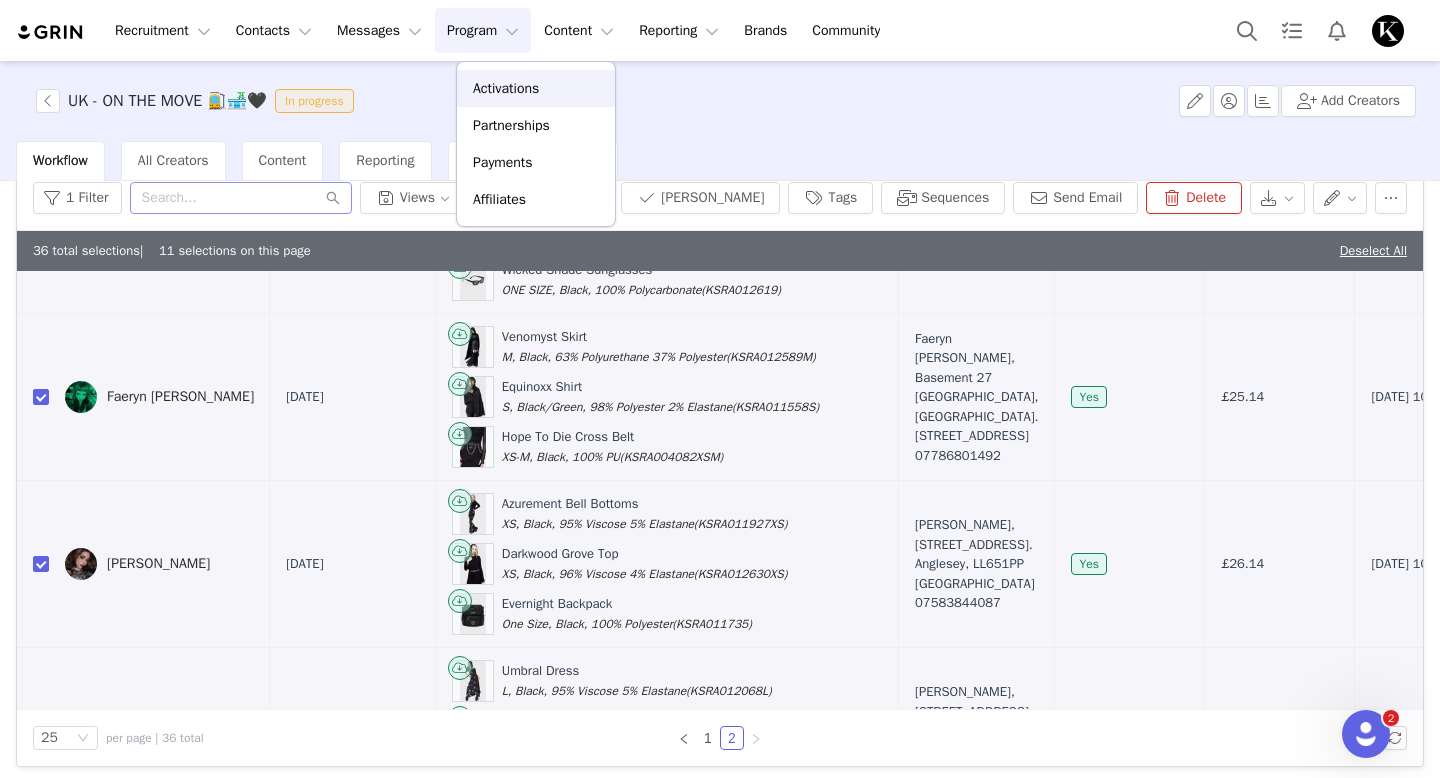 click on "Activations" at bounding box center (506, 88) 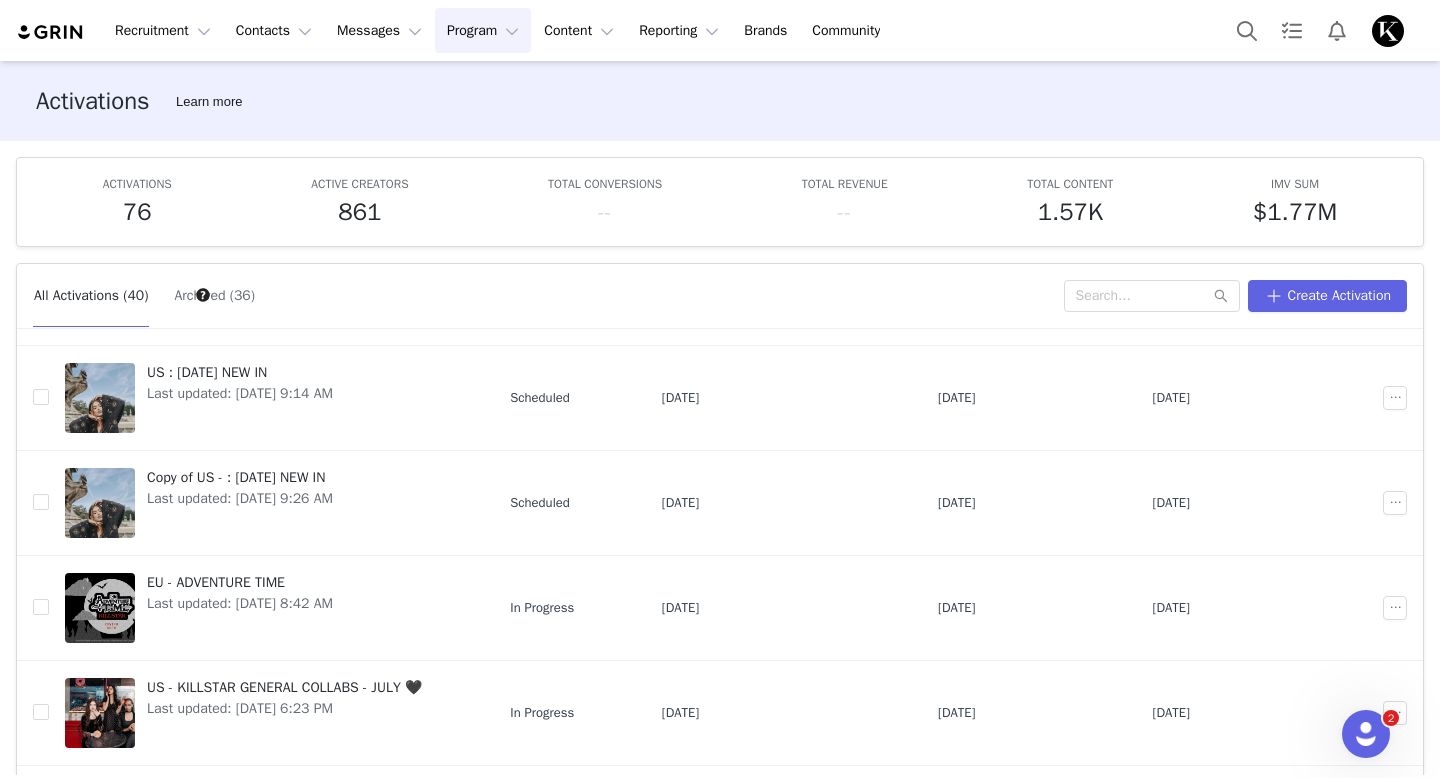 scroll, scrollTop: 620, scrollLeft: 0, axis: vertical 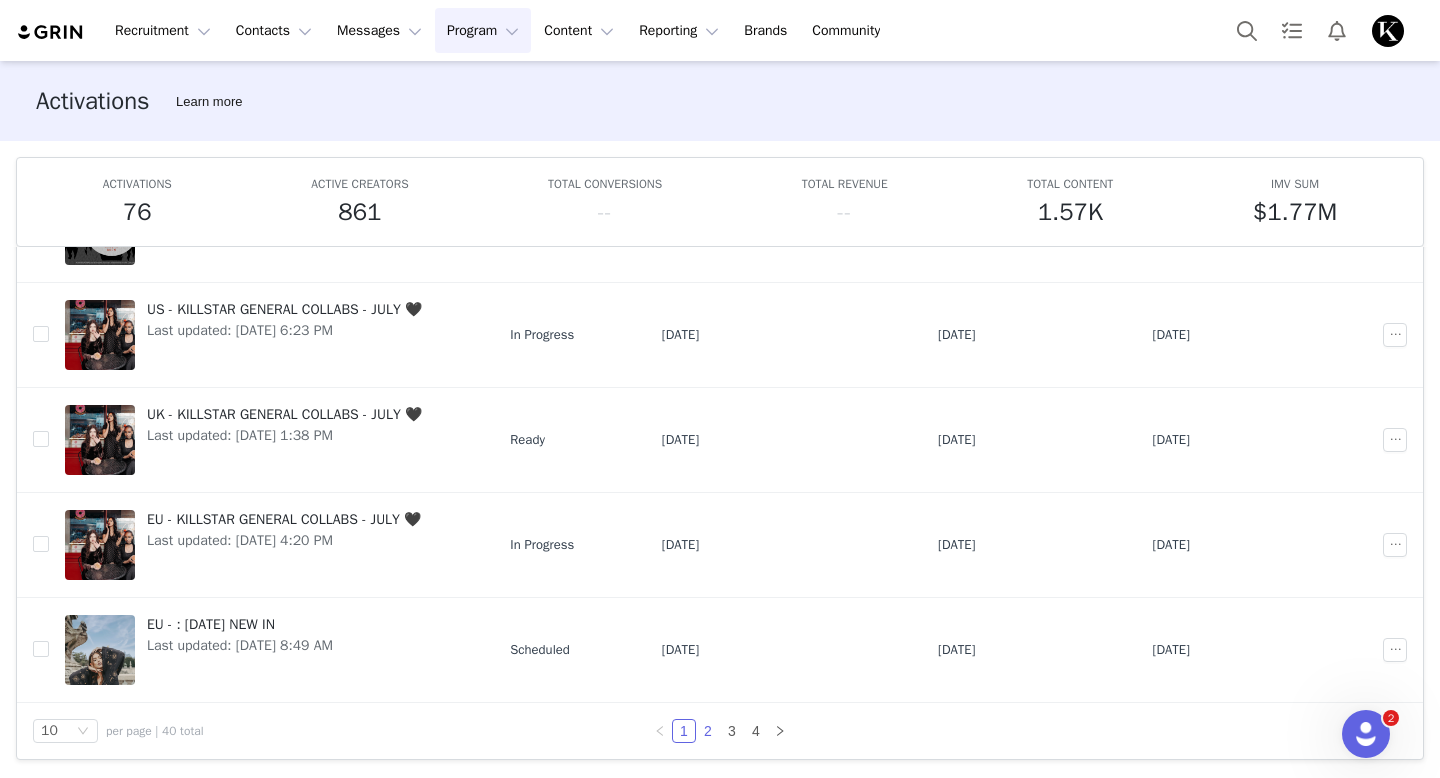 click on "2" at bounding box center [708, 731] 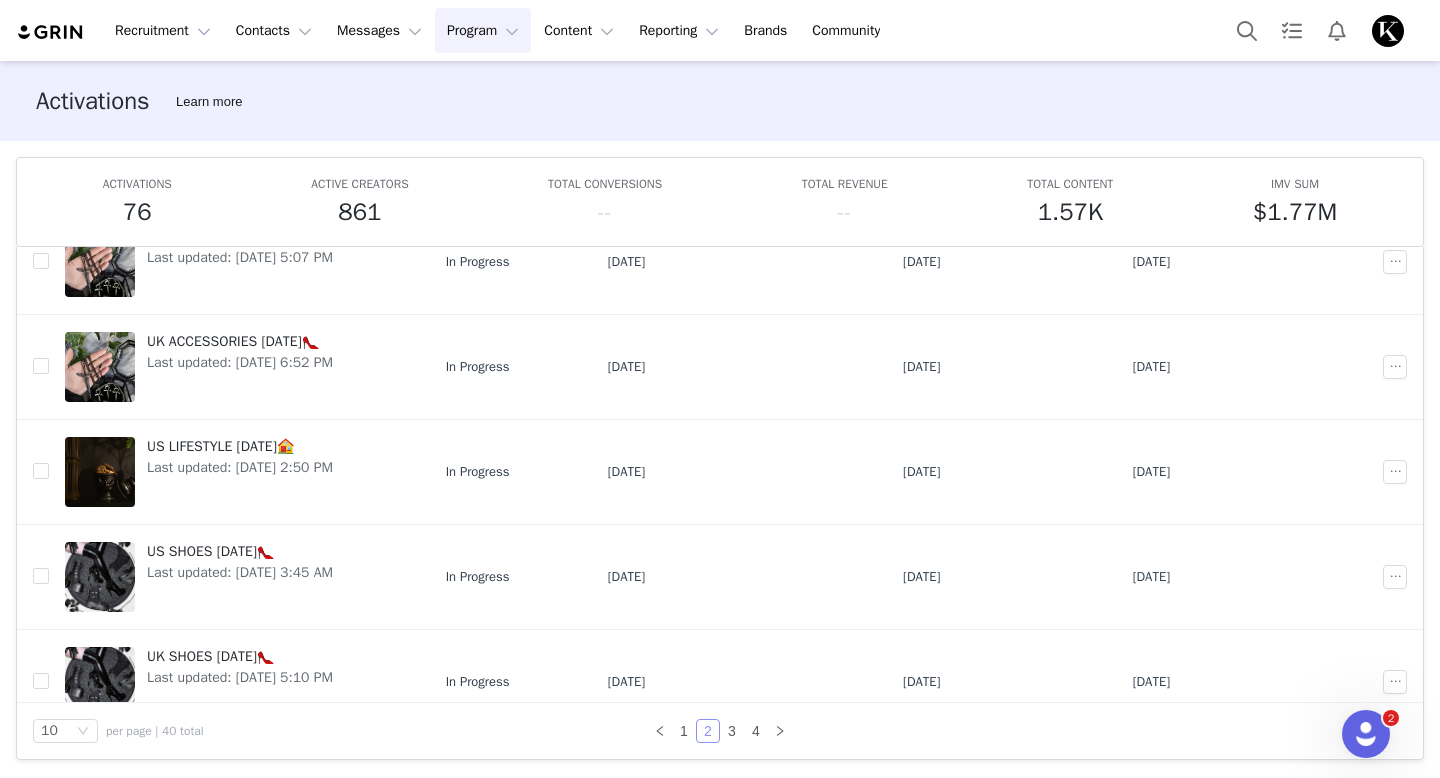 scroll, scrollTop: 620, scrollLeft: 0, axis: vertical 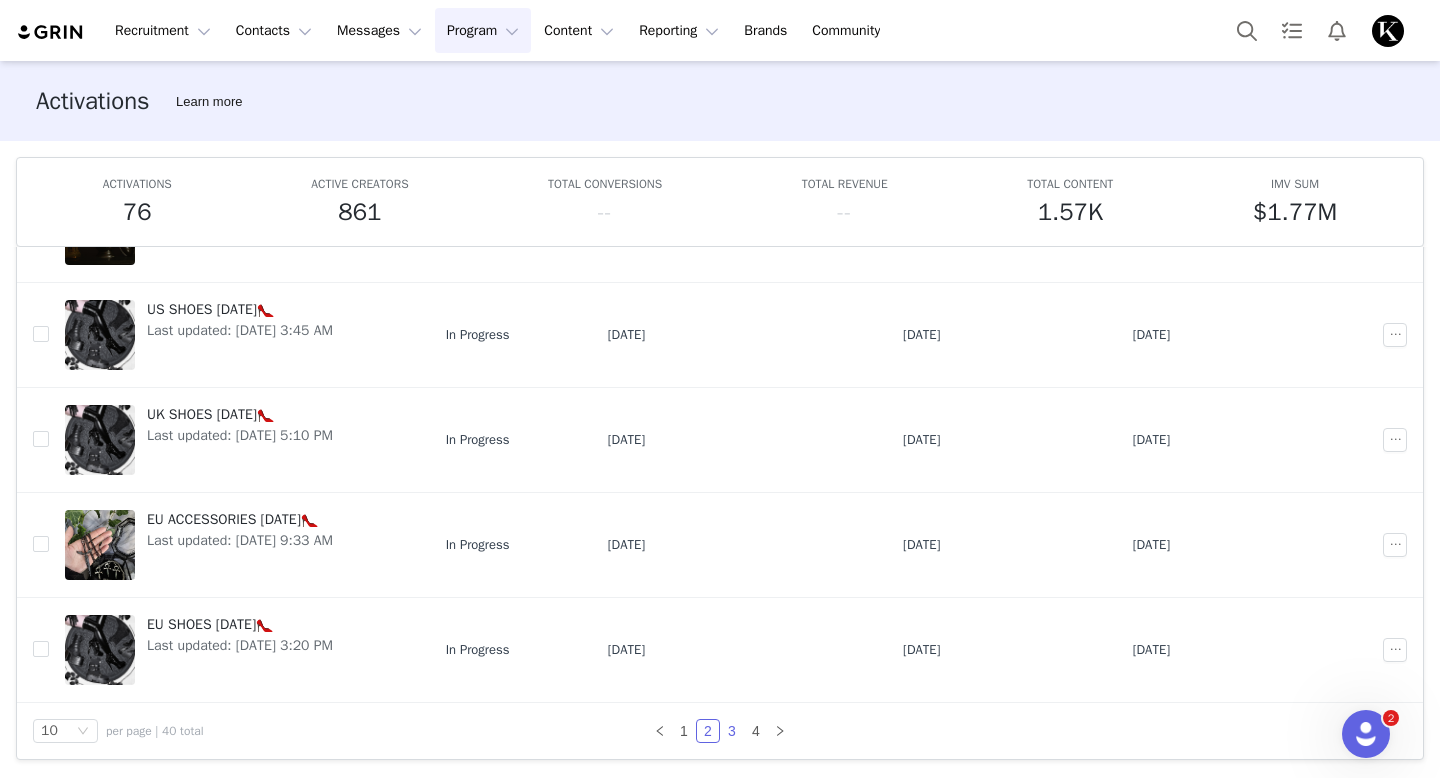 click on "3" at bounding box center [732, 731] 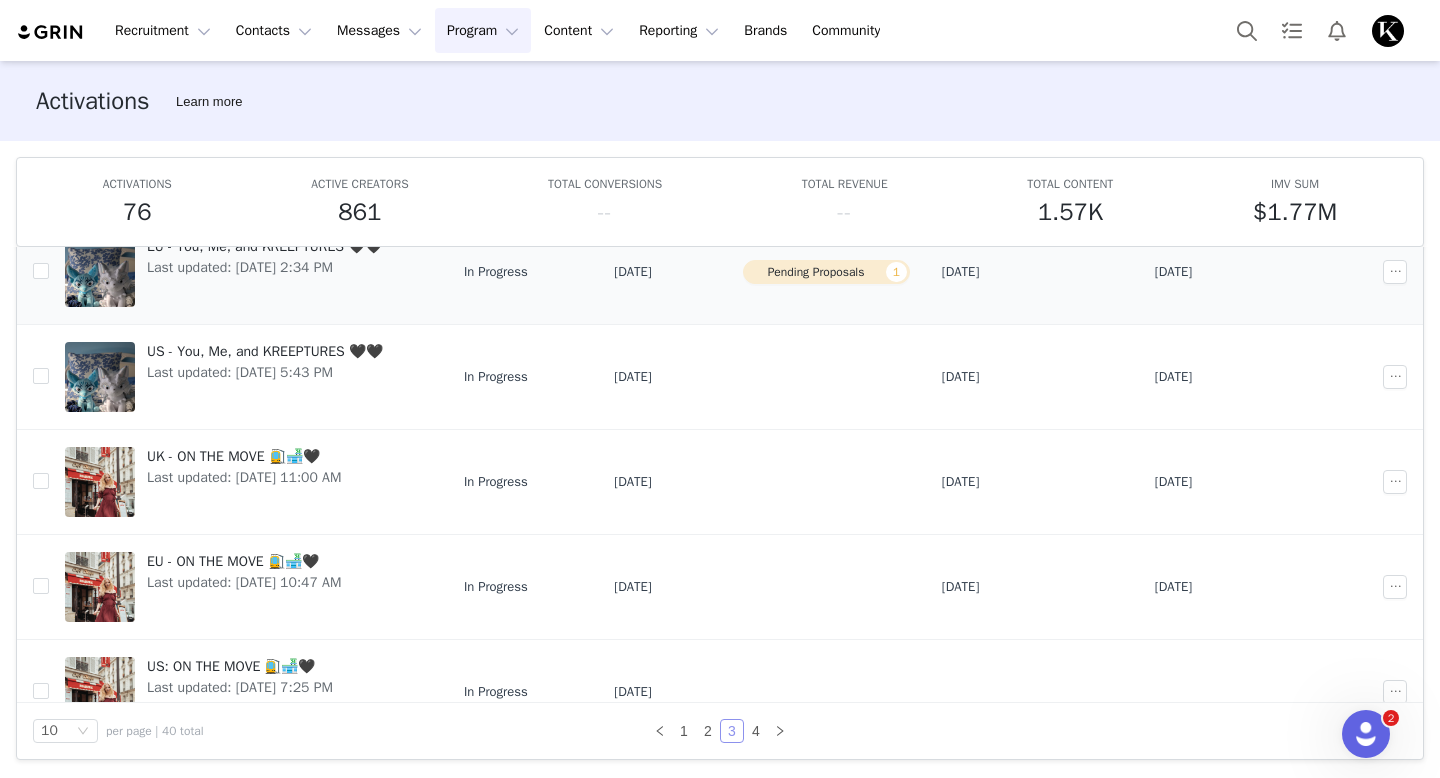 scroll, scrollTop: 620, scrollLeft: 0, axis: vertical 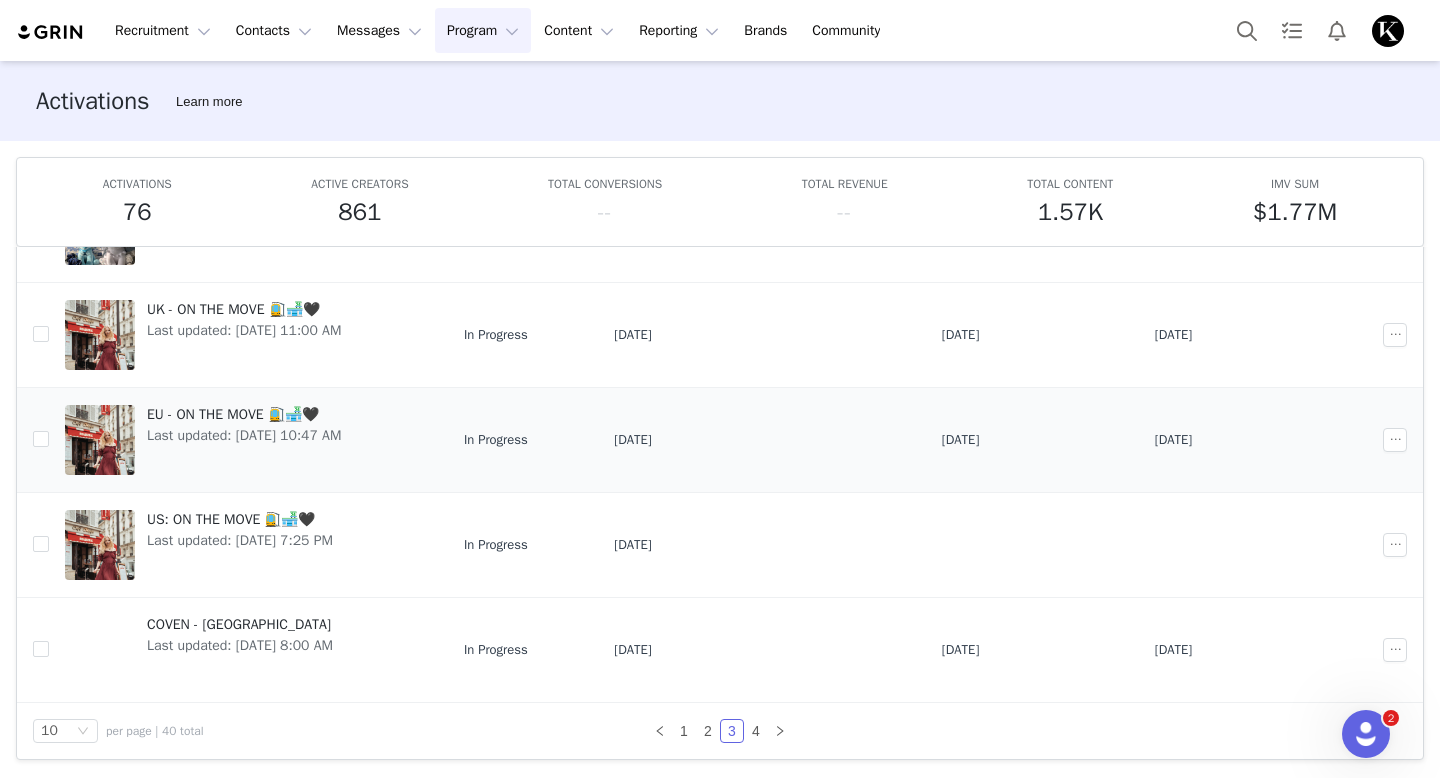 click on "EU -  ON THE MOVE 🚉🏪🖤" at bounding box center (244, 414) 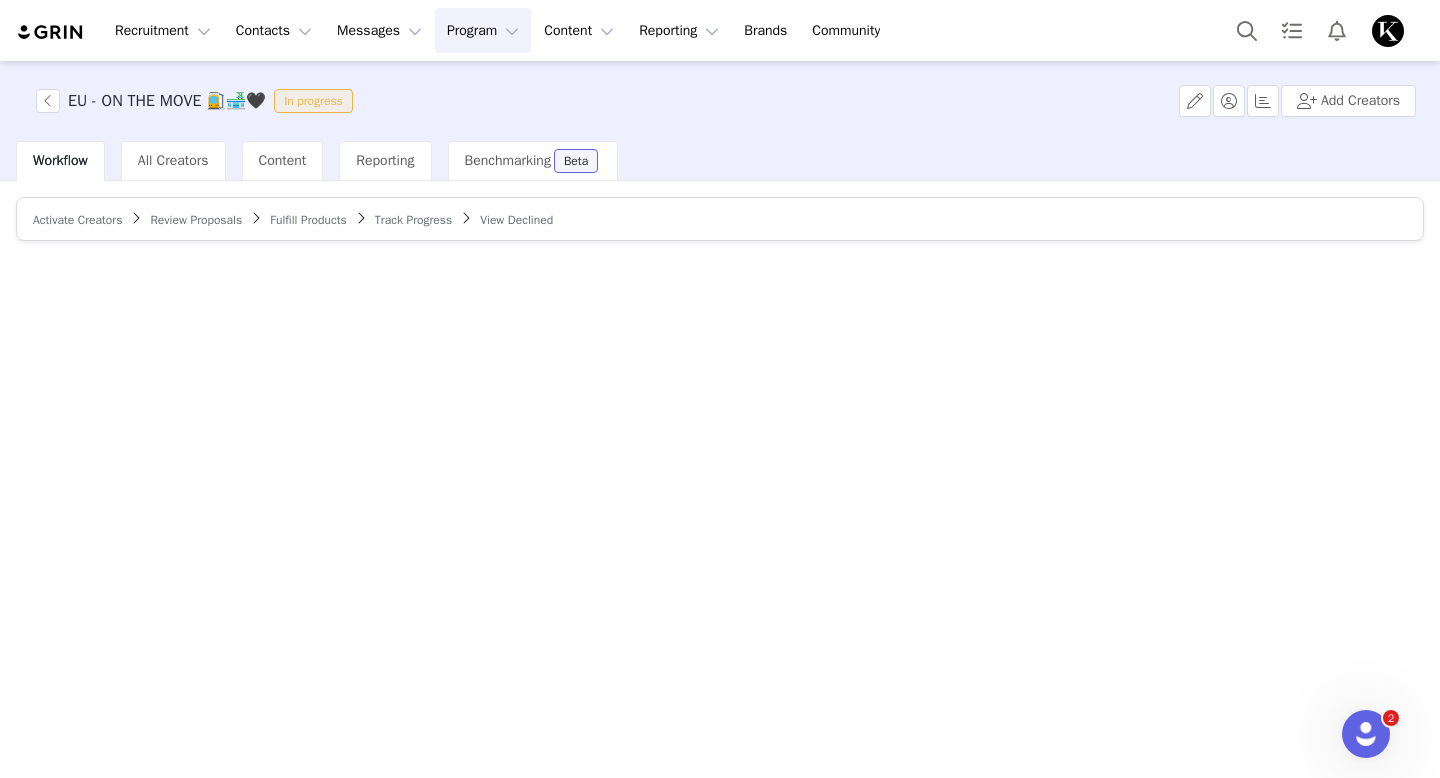 click on "Review Proposals" at bounding box center (196, 220) 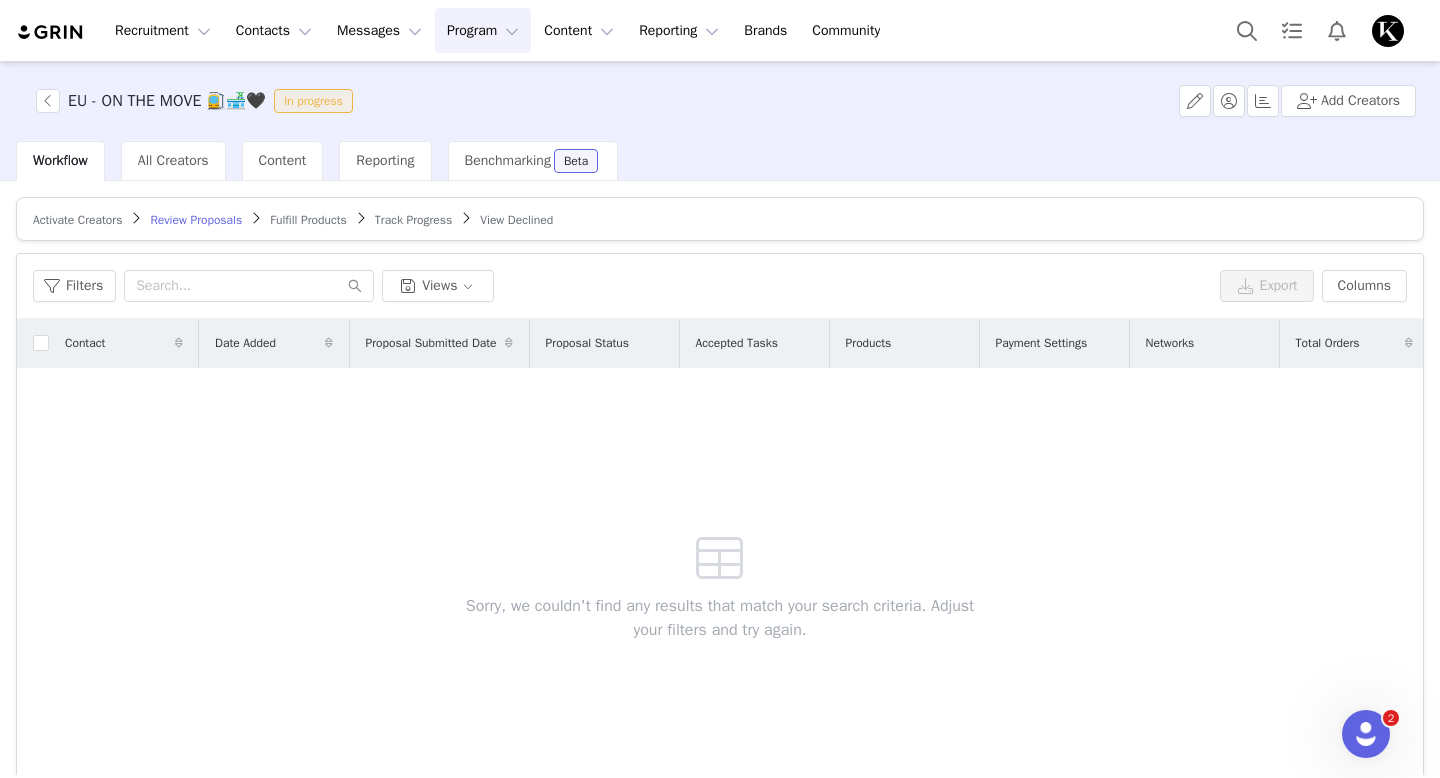 click on "Fulfill Products" at bounding box center [308, 220] 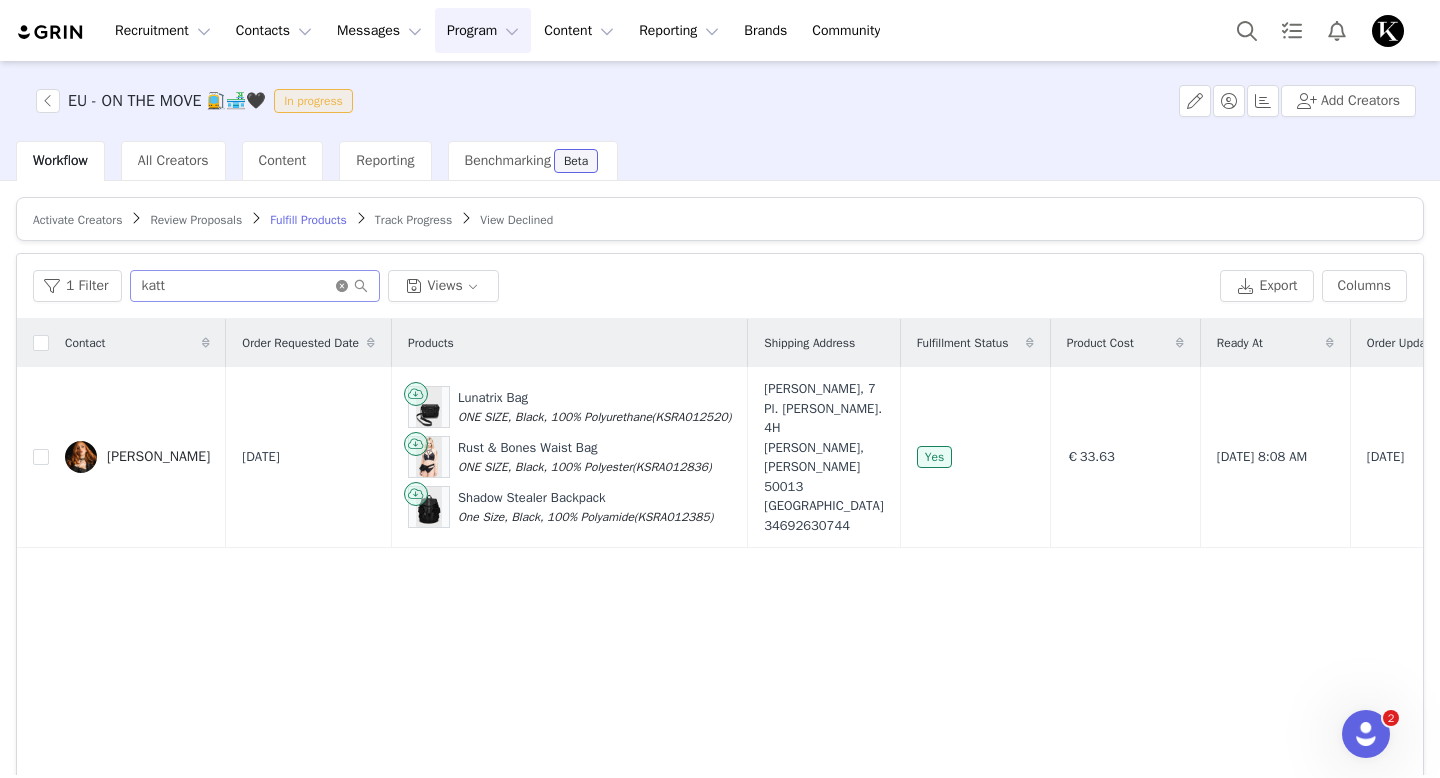 click 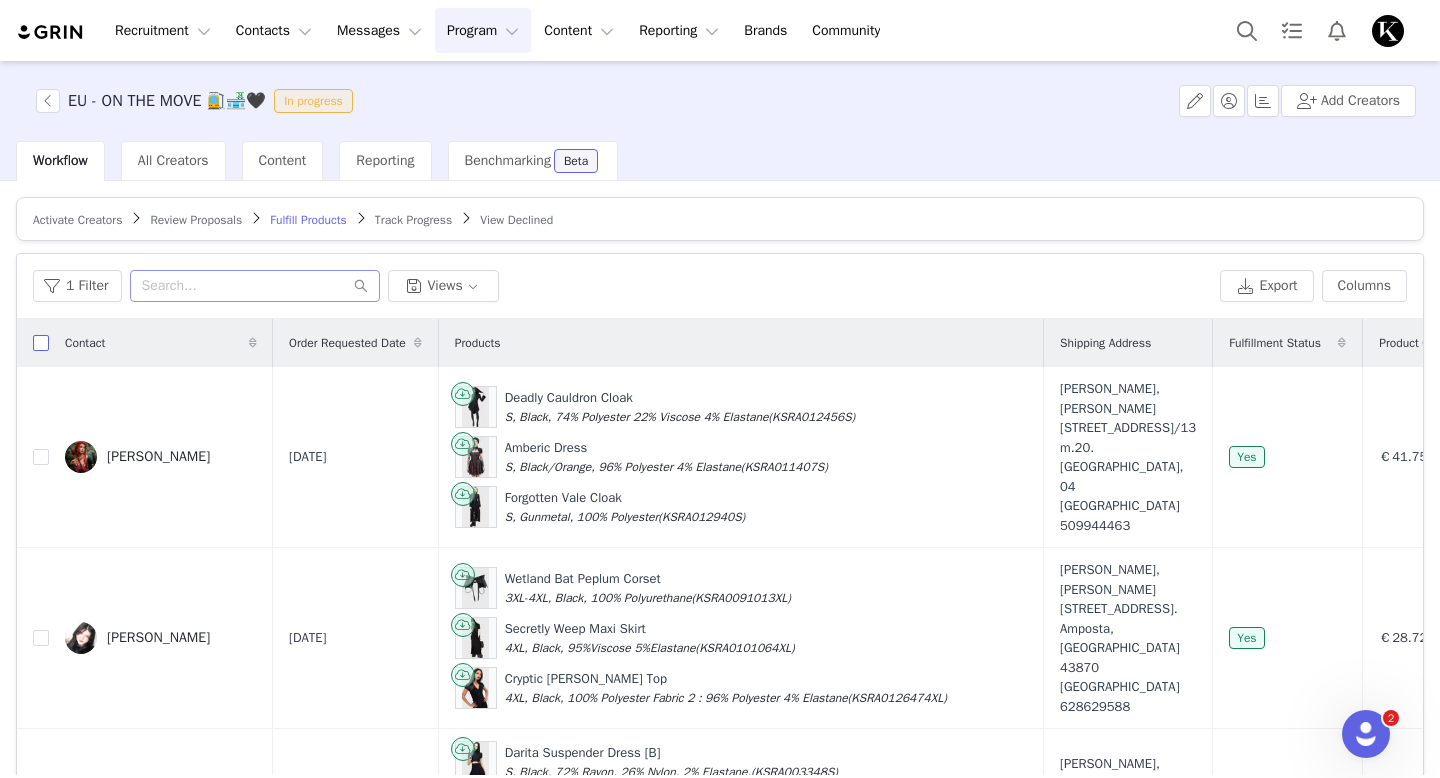 click at bounding box center [41, 343] 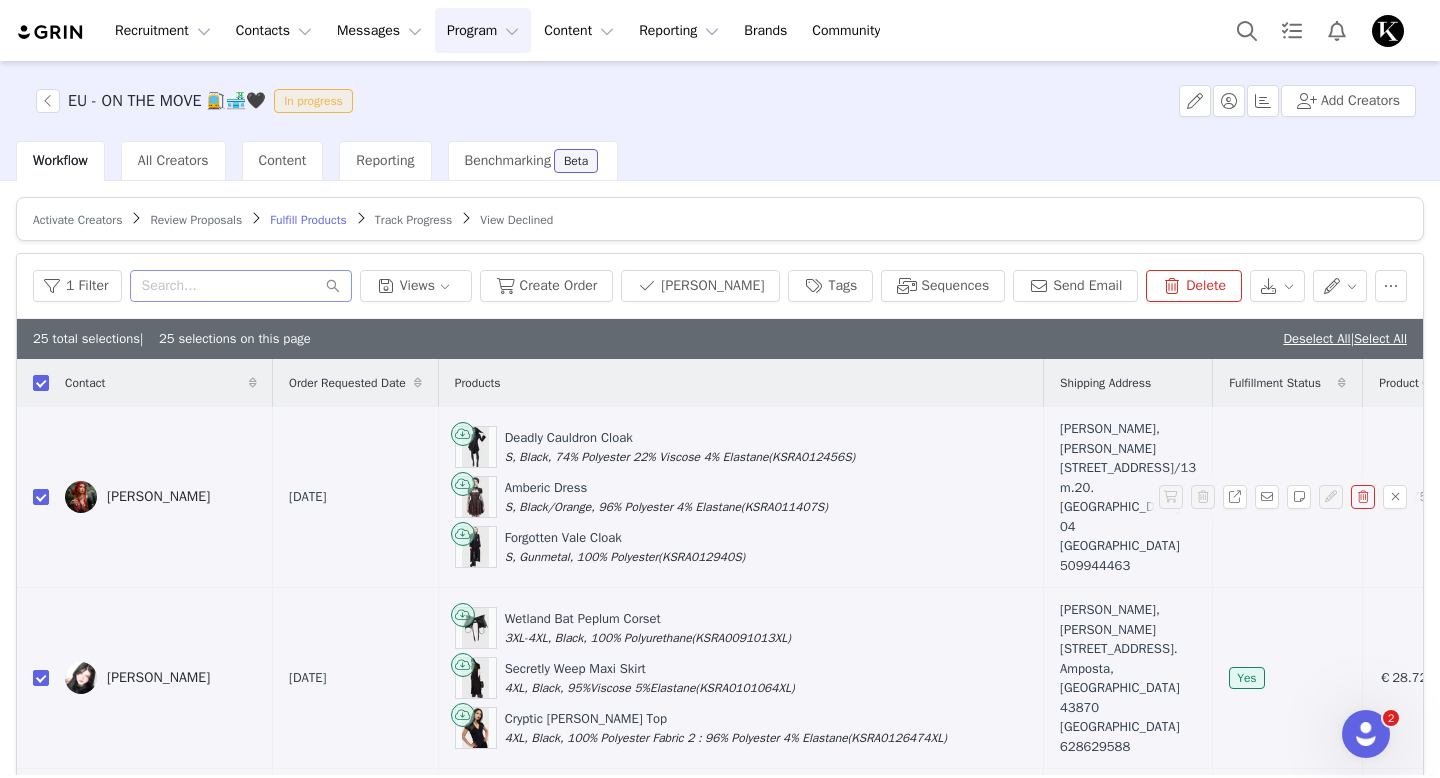 checkbox on "true" 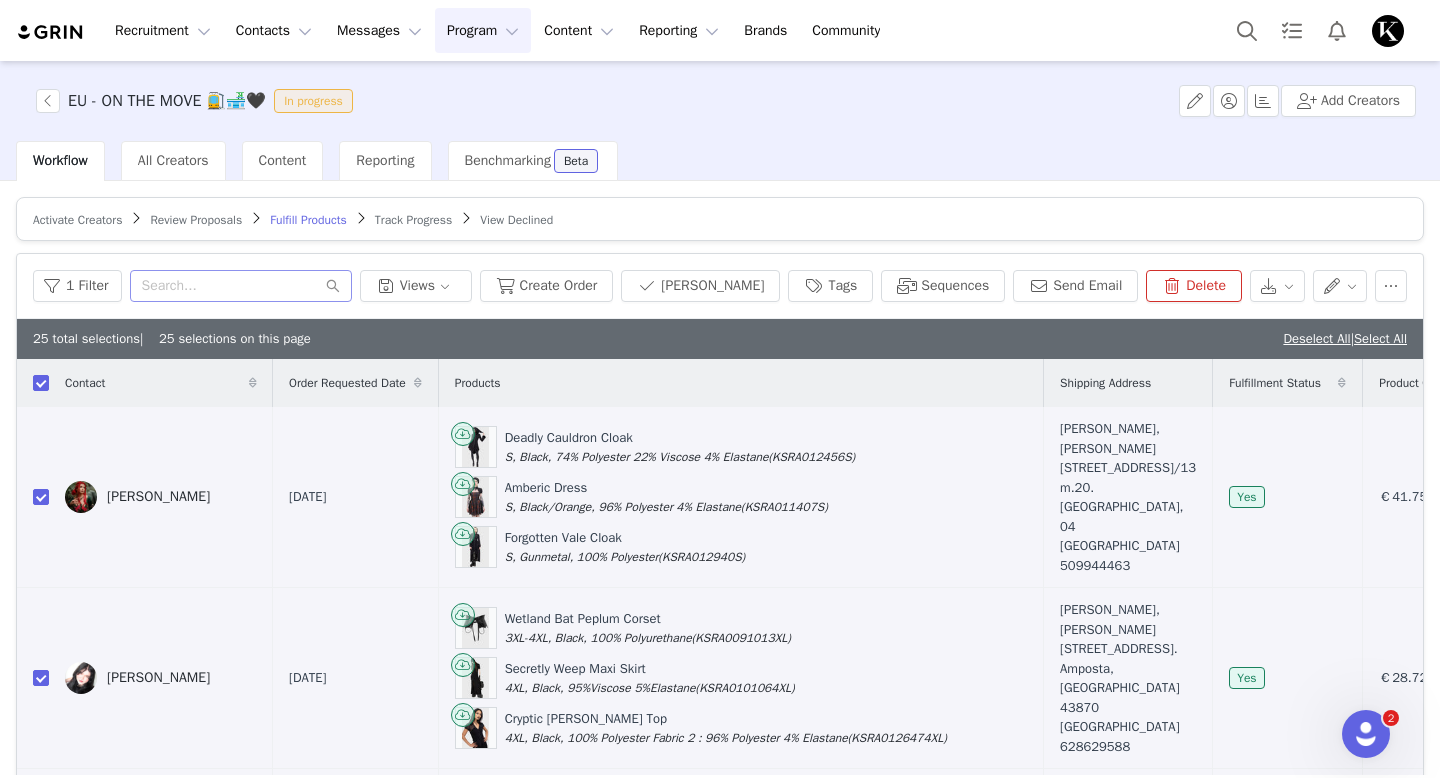 scroll, scrollTop: 3784, scrollLeft: 0, axis: vertical 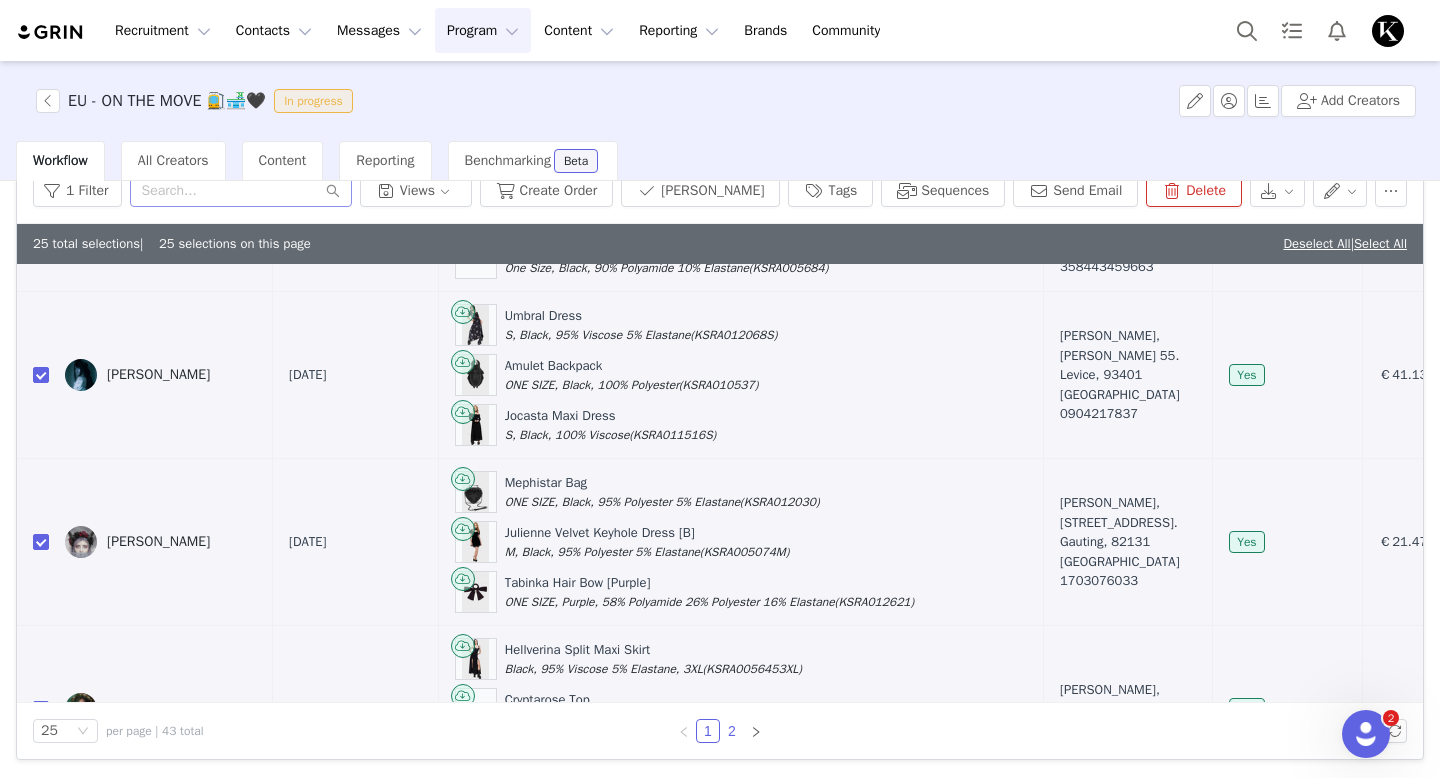 click on "2" at bounding box center (732, 731) 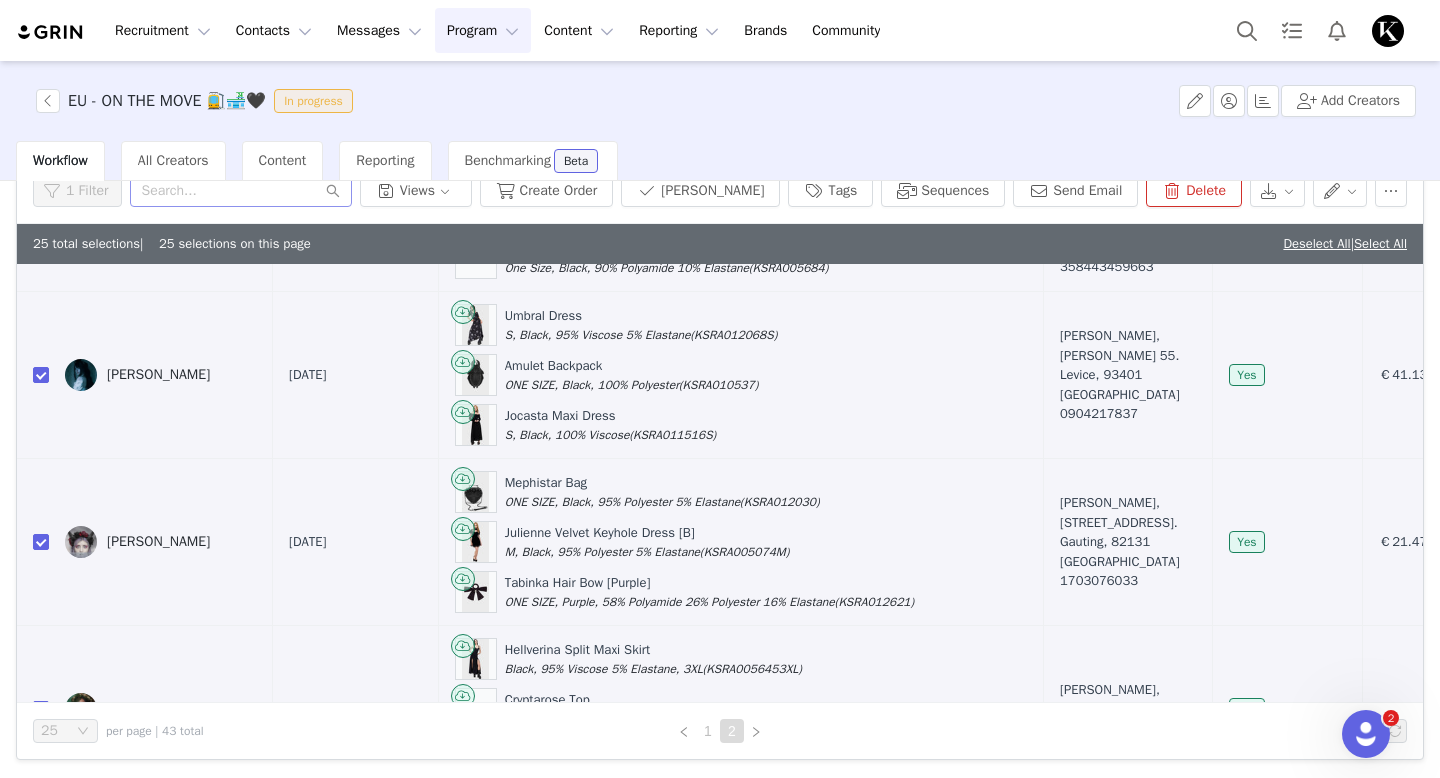 scroll, scrollTop: 0, scrollLeft: 0, axis: both 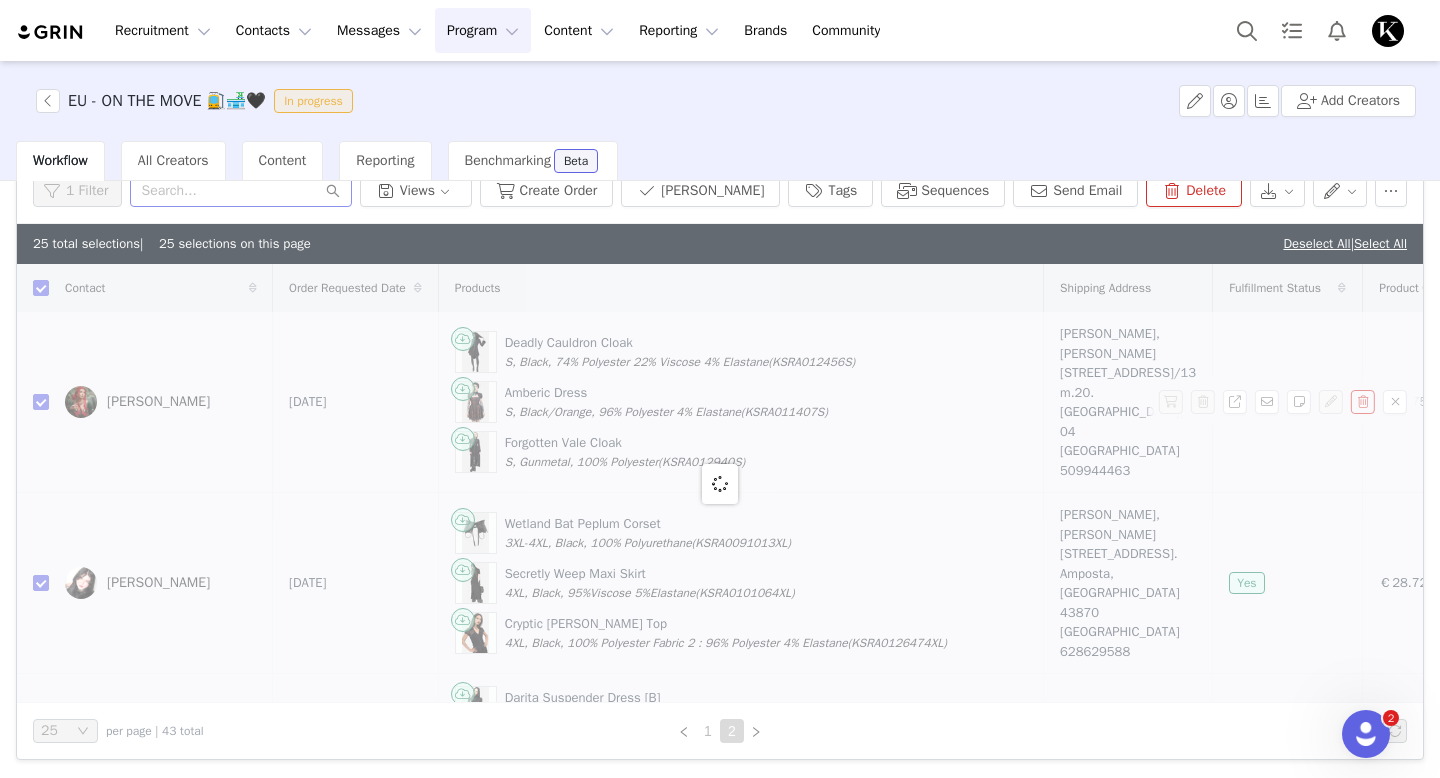 checkbox on "false" 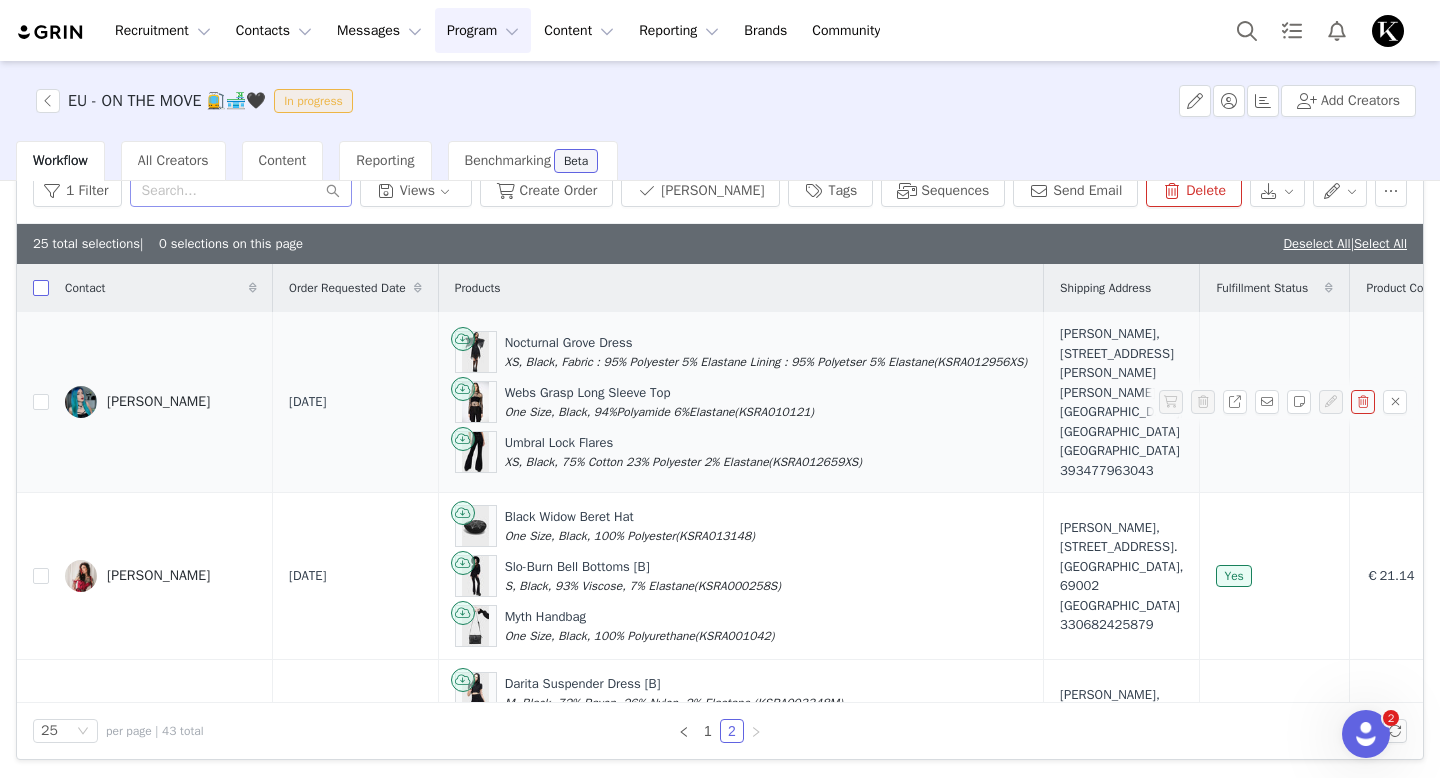 click at bounding box center [41, 288] 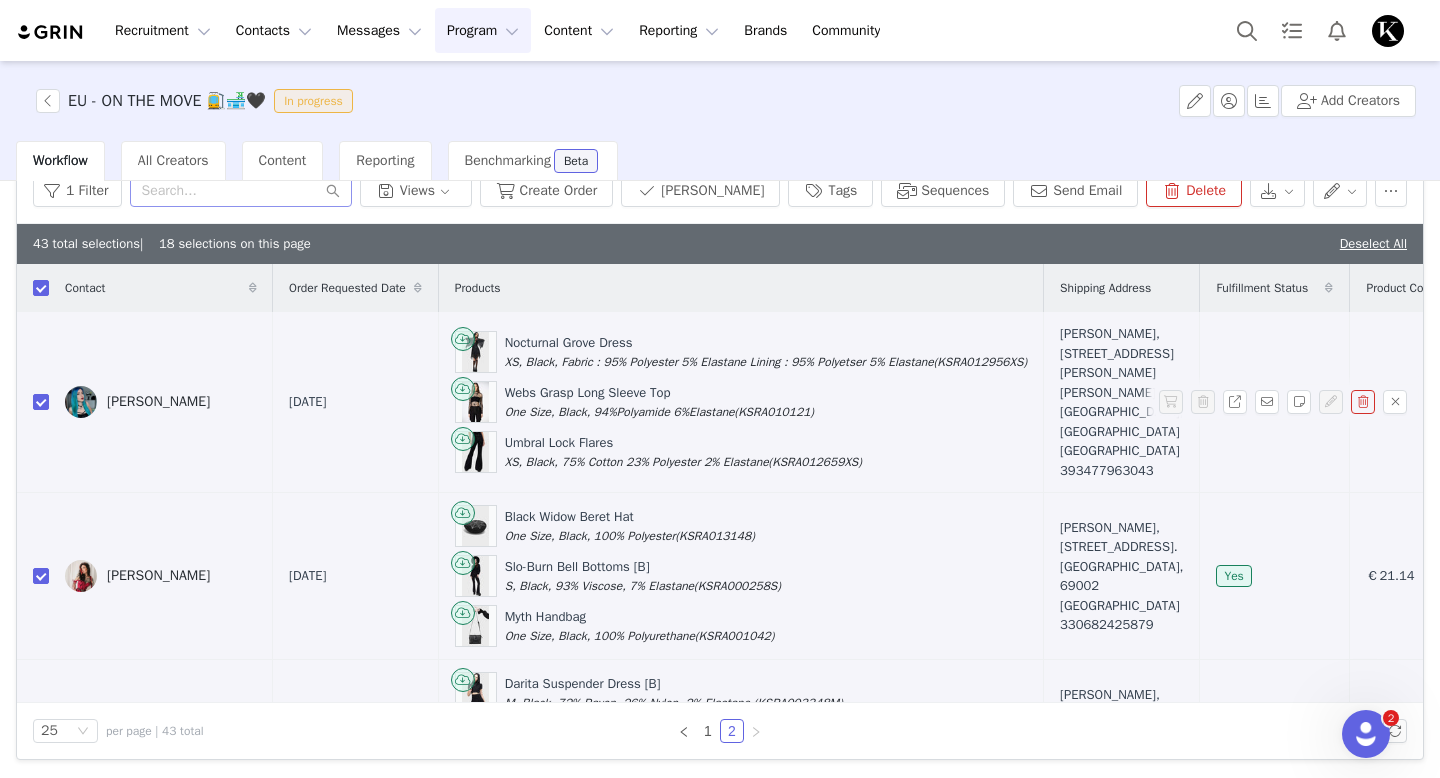 checkbox on "true" 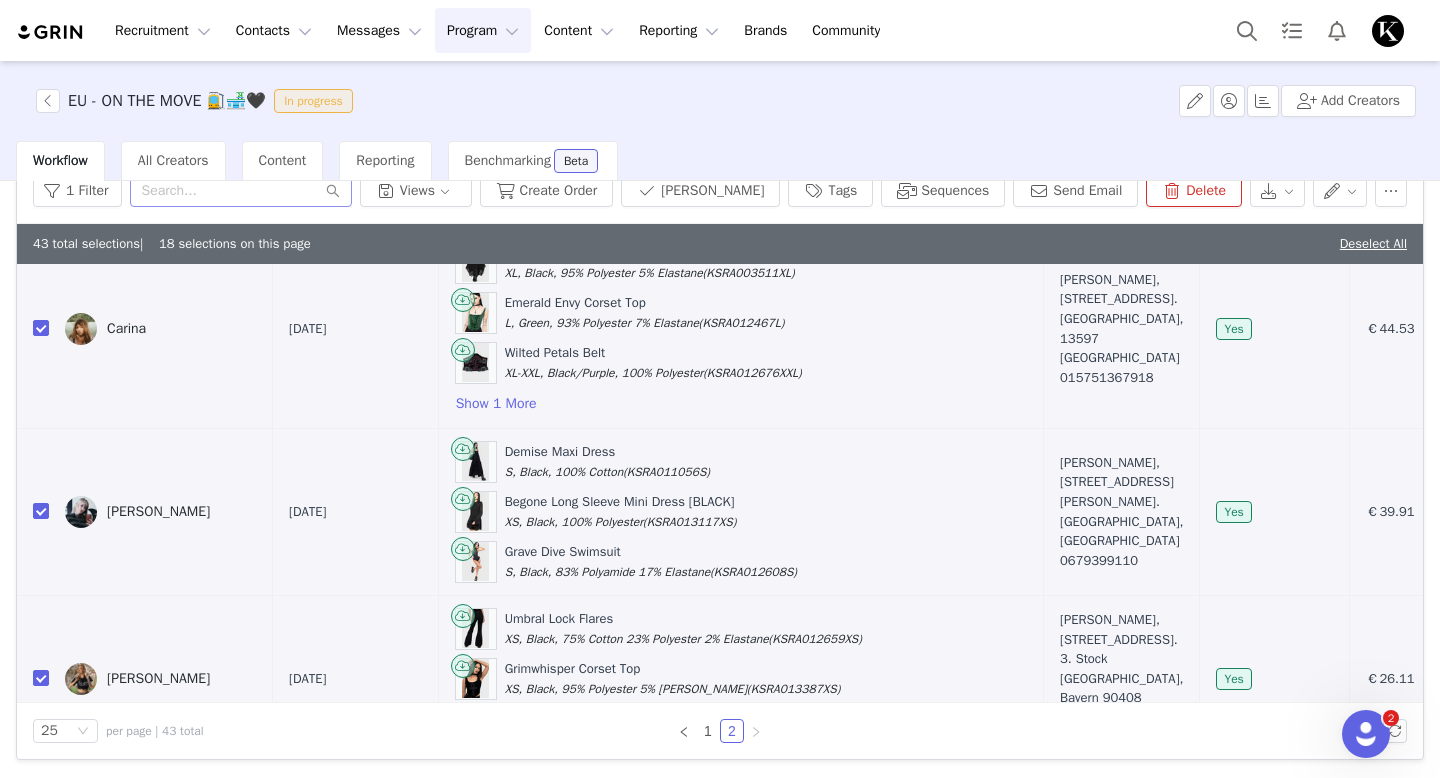 scroll, scrollTop: 1951, scrollLeft: 0, axis: vertical 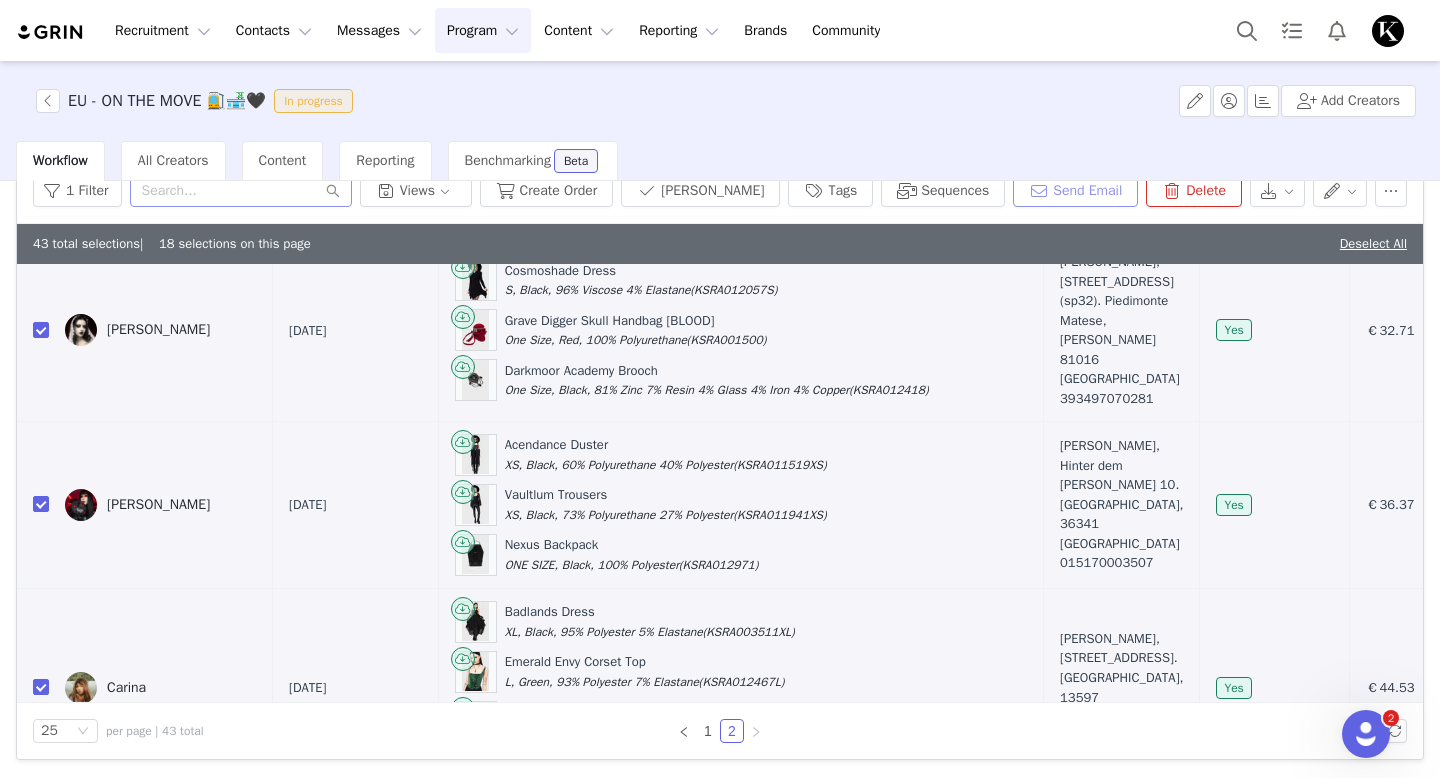 click on "Send Email" at bounding box center (1075, 191) 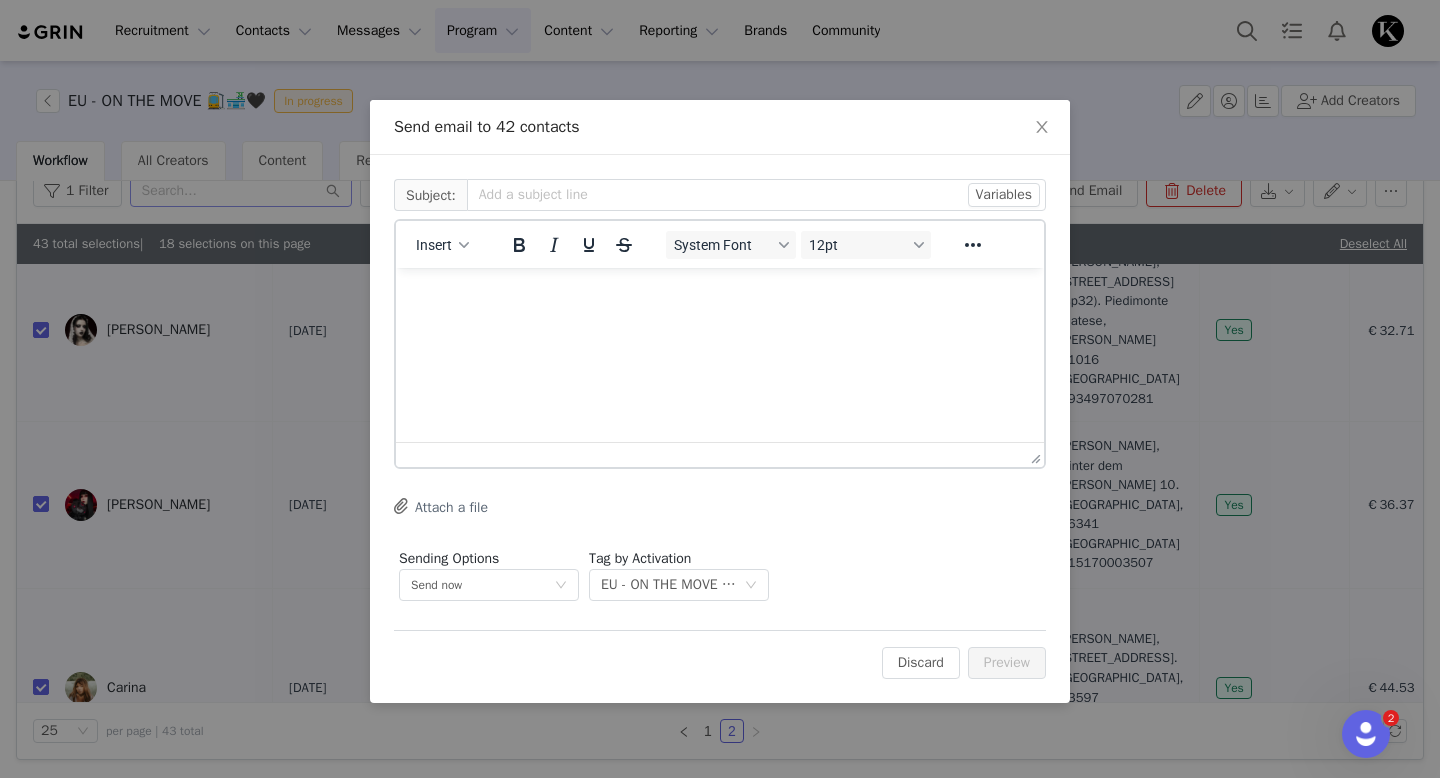 scroll, scrollTop: 0, scrollLeft: 0, axis: both 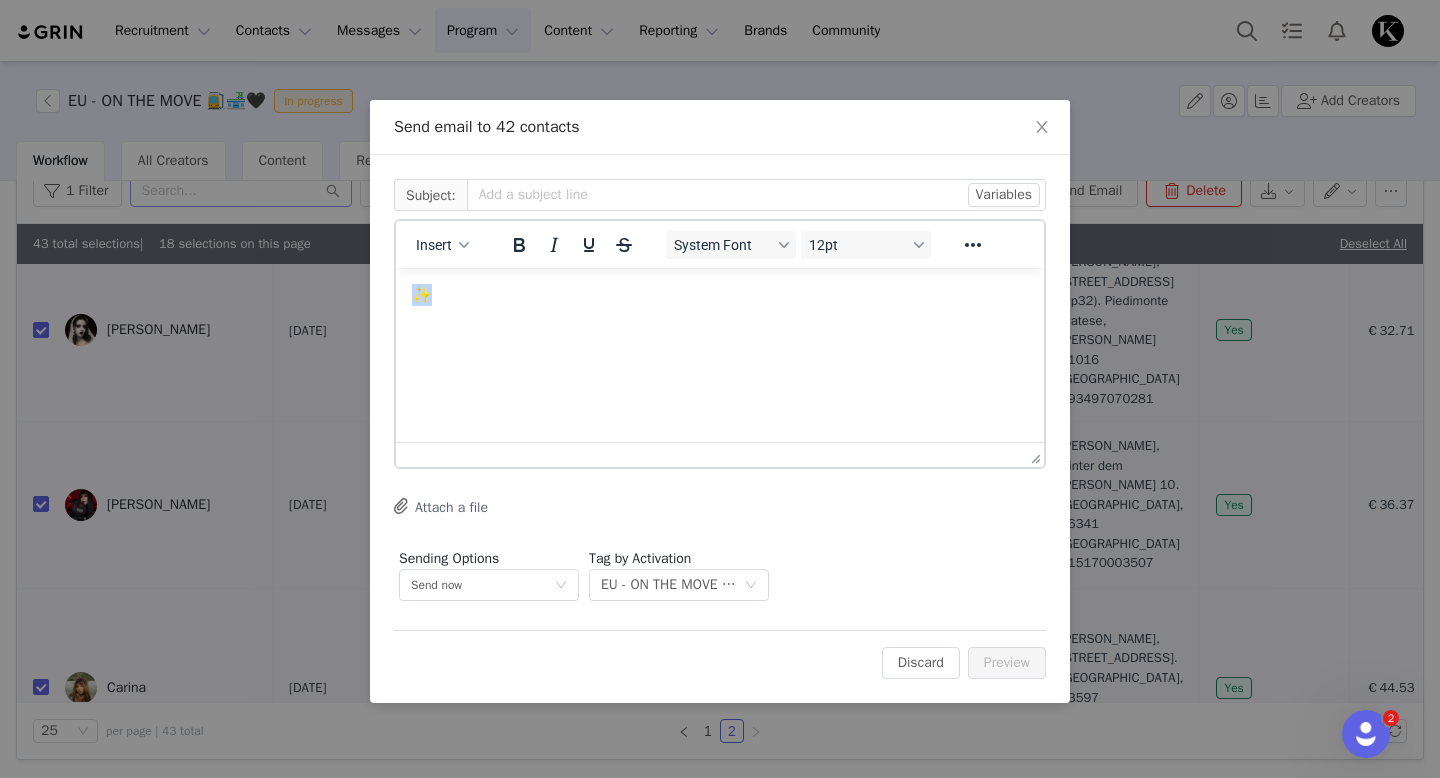 drag, startPoint x: 450, startPoint y: 303, endPoint x: 399, endPoint y: 302, distance: 51.009804 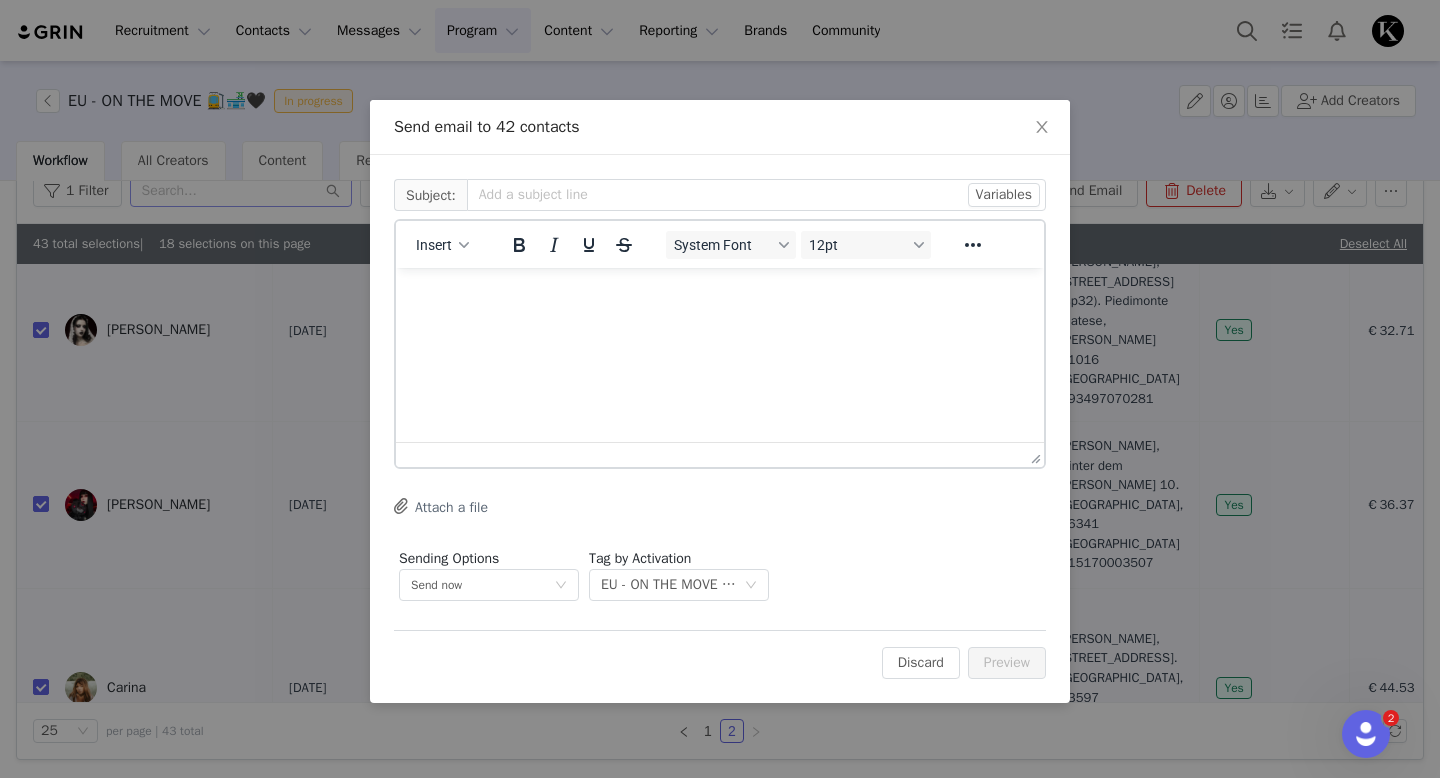 click at bounding box center [720, 295] 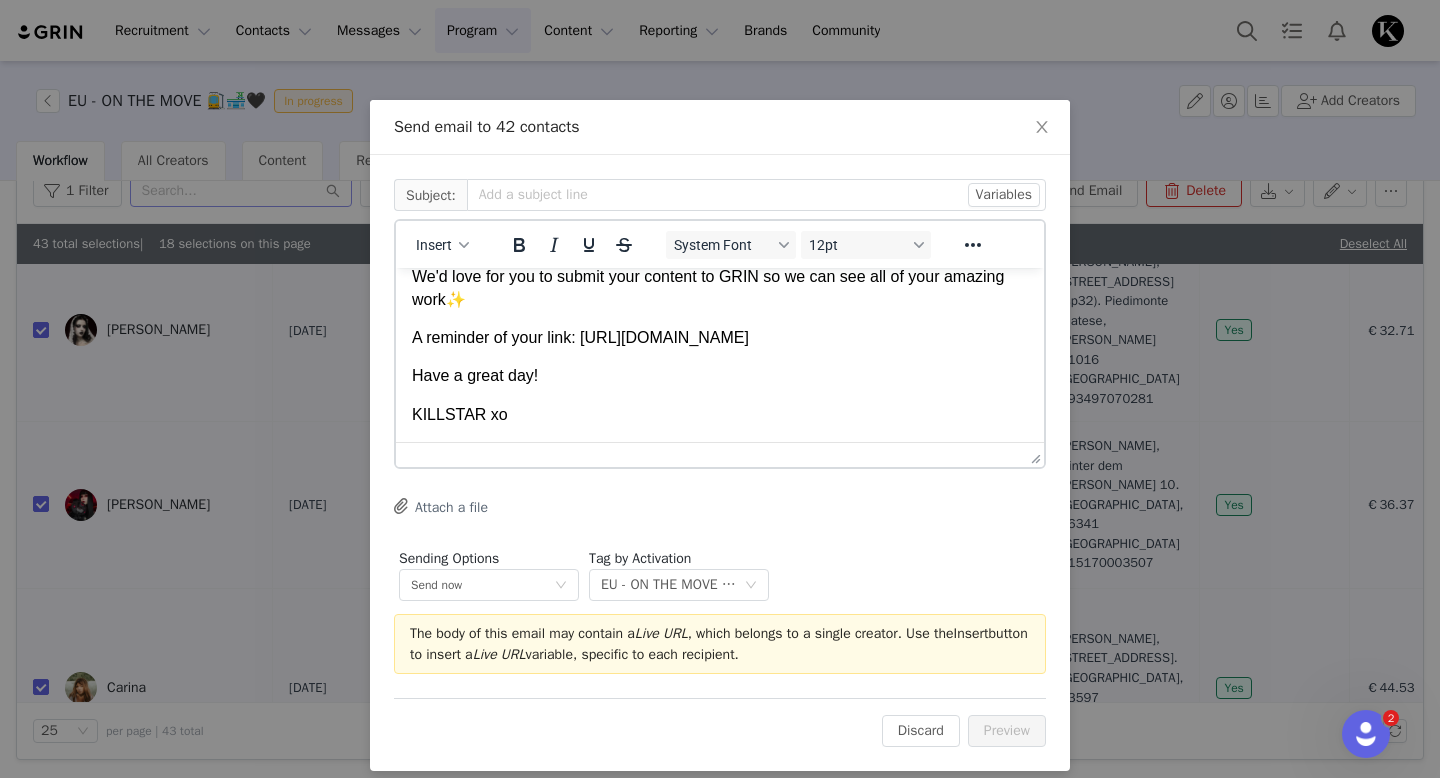 scroll, scrollTop: 155, scrollLeft: 0, axis: vertical 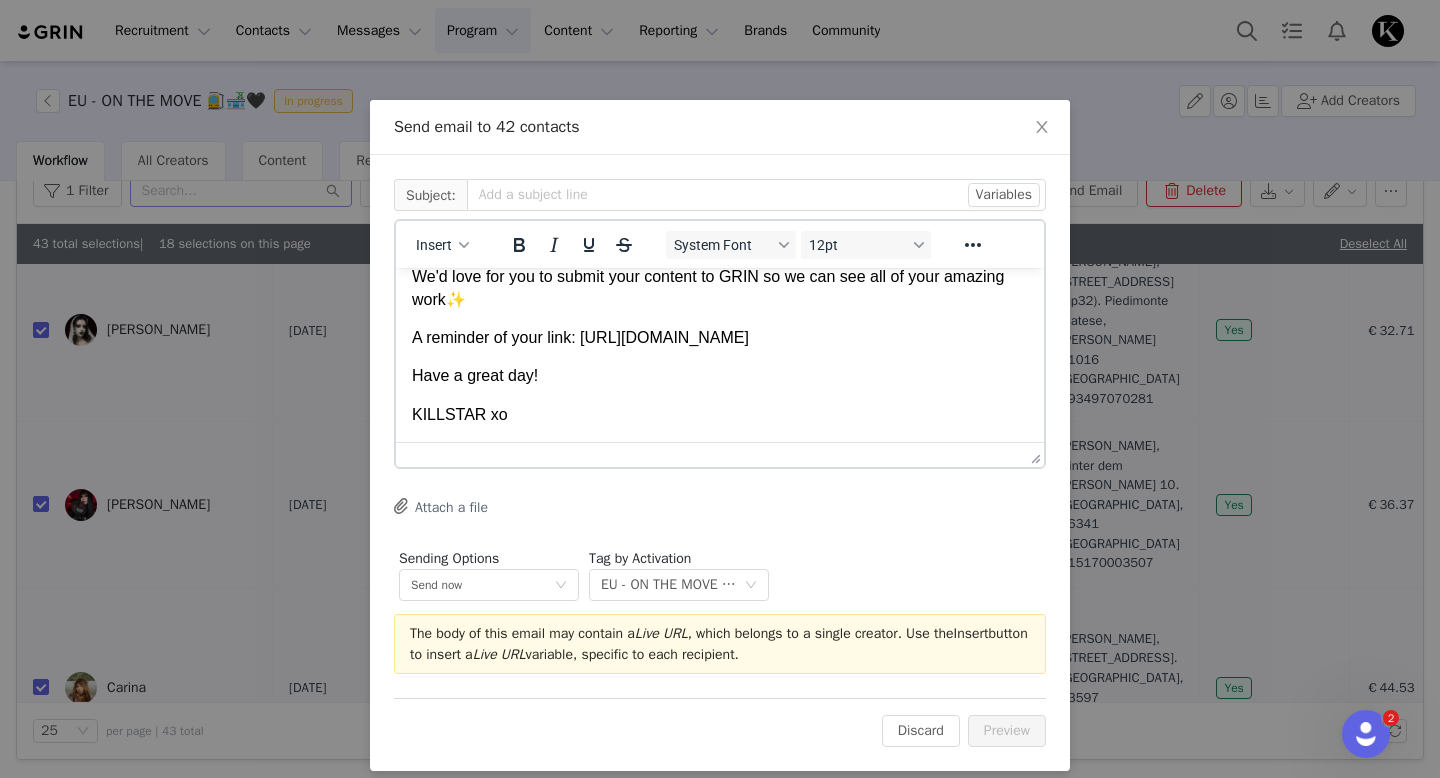 drag, startPoint x: 618, startPoint y: 348, endPoint x: 589, endPoint y: 314, distance: 44.687805 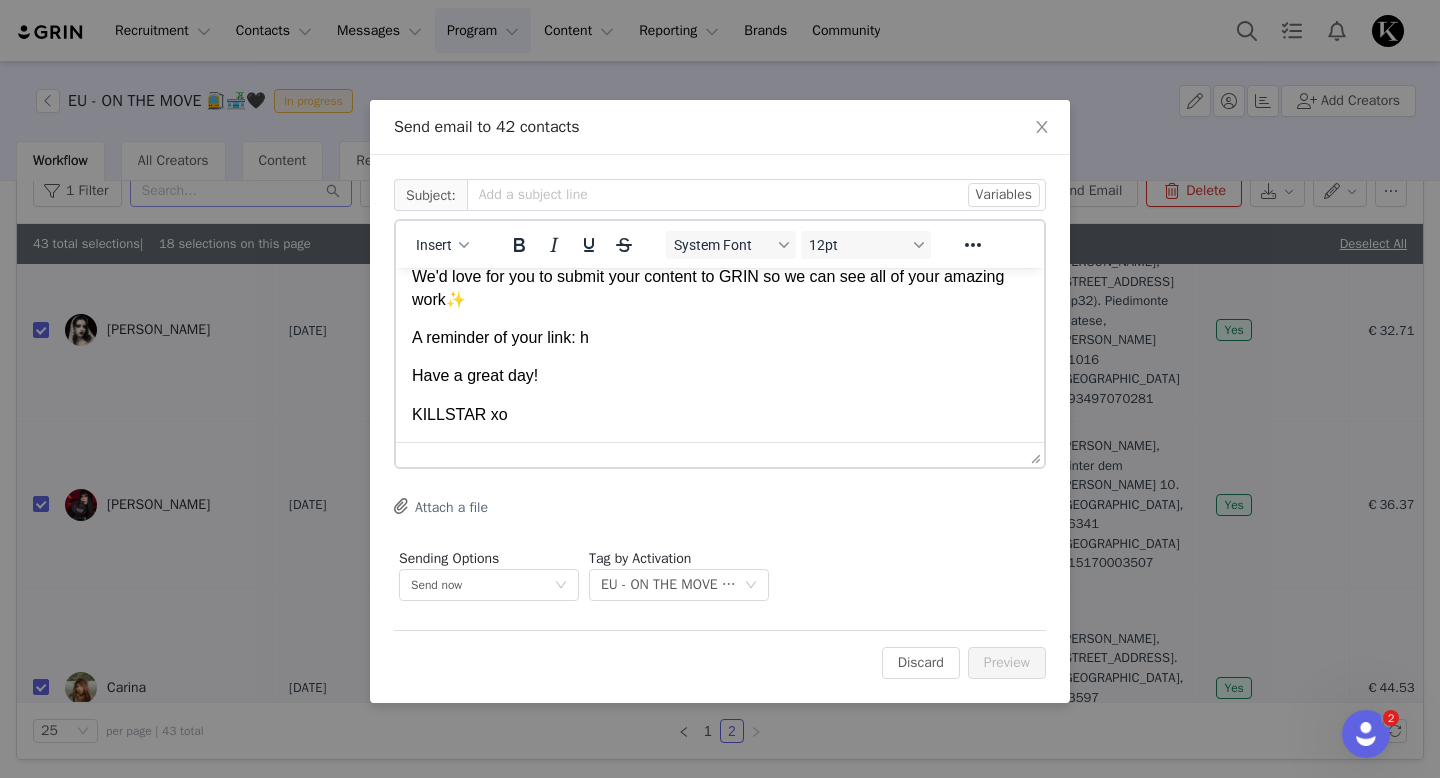 scroll, scrollTop: 133, scrollLeft: 0, axis: vertical 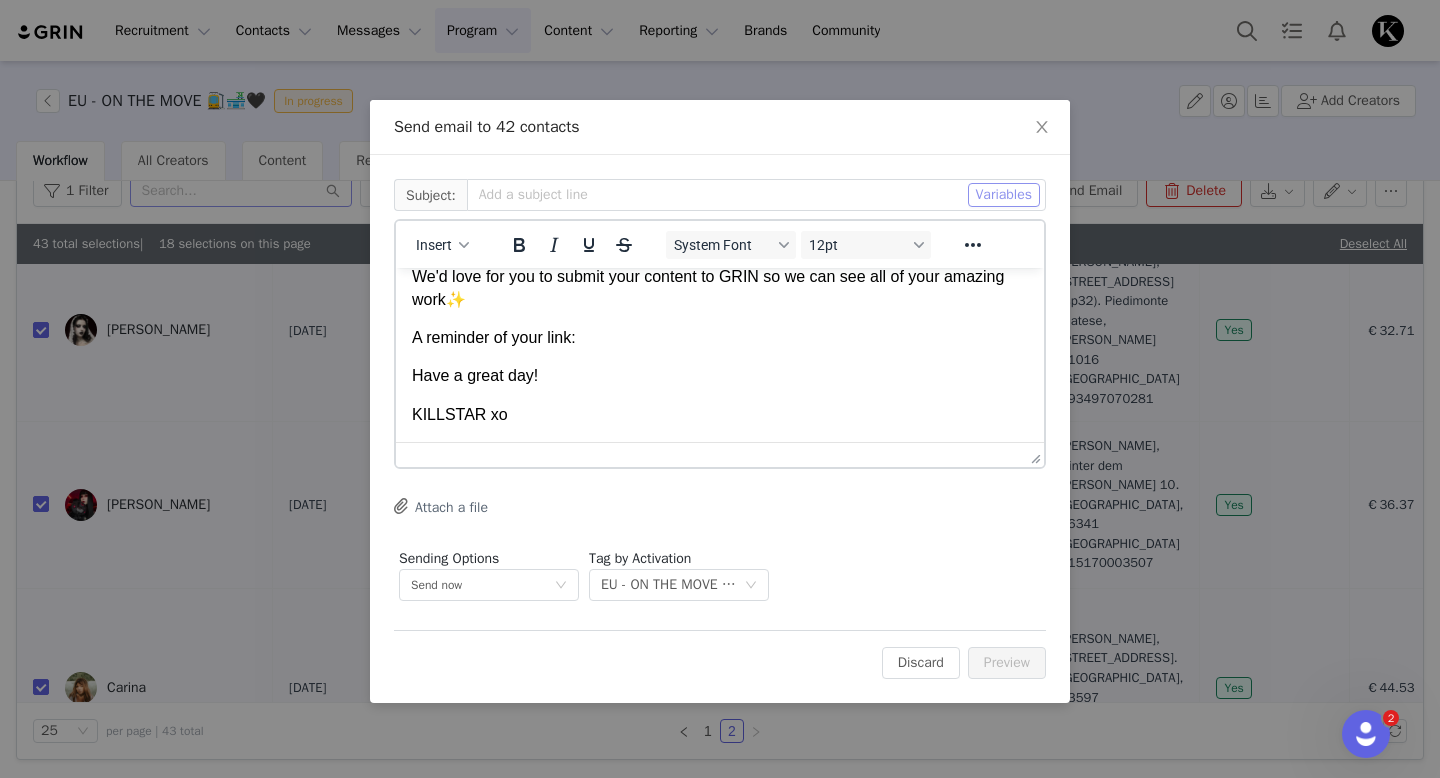 click on "Variables" at bounding box center [1004, 195] 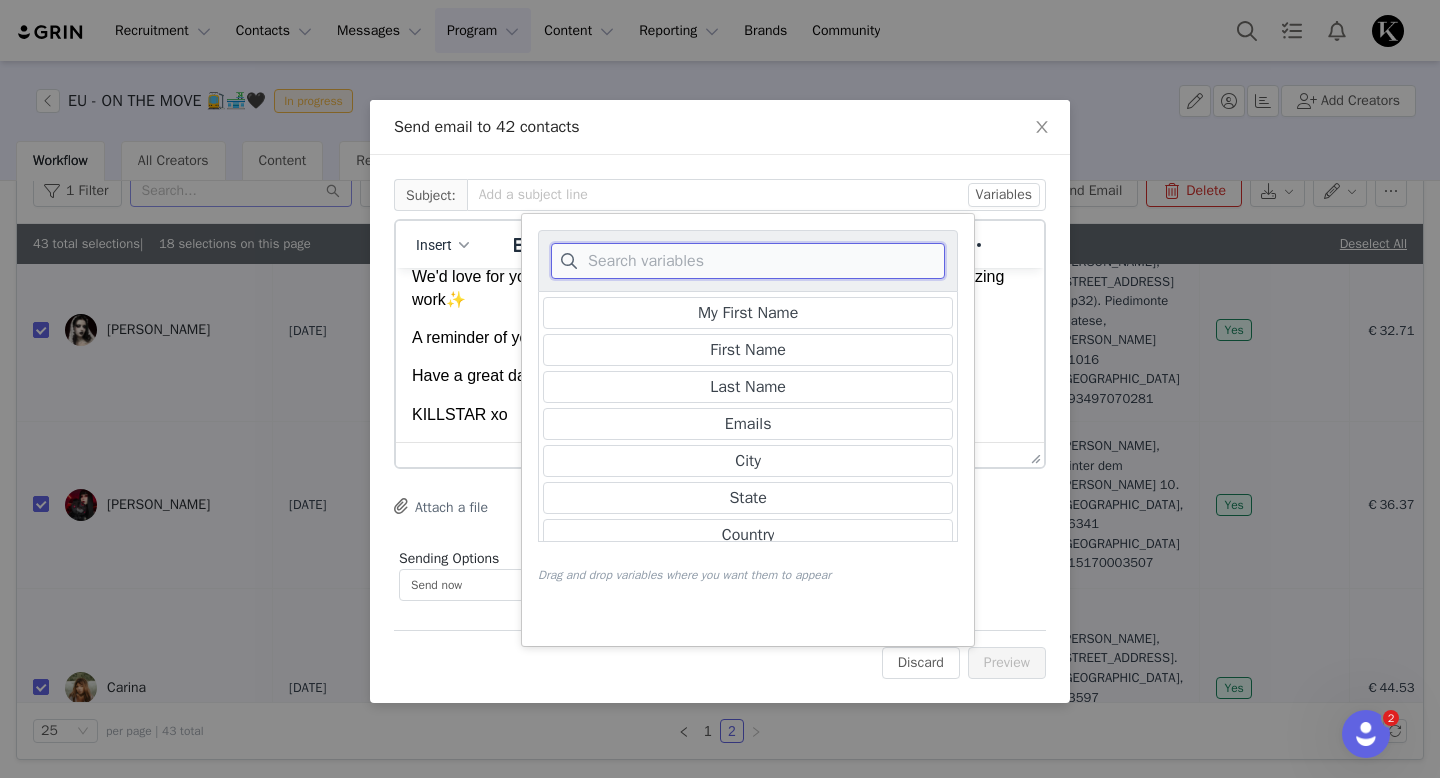 click at bounding box center (748, 261) 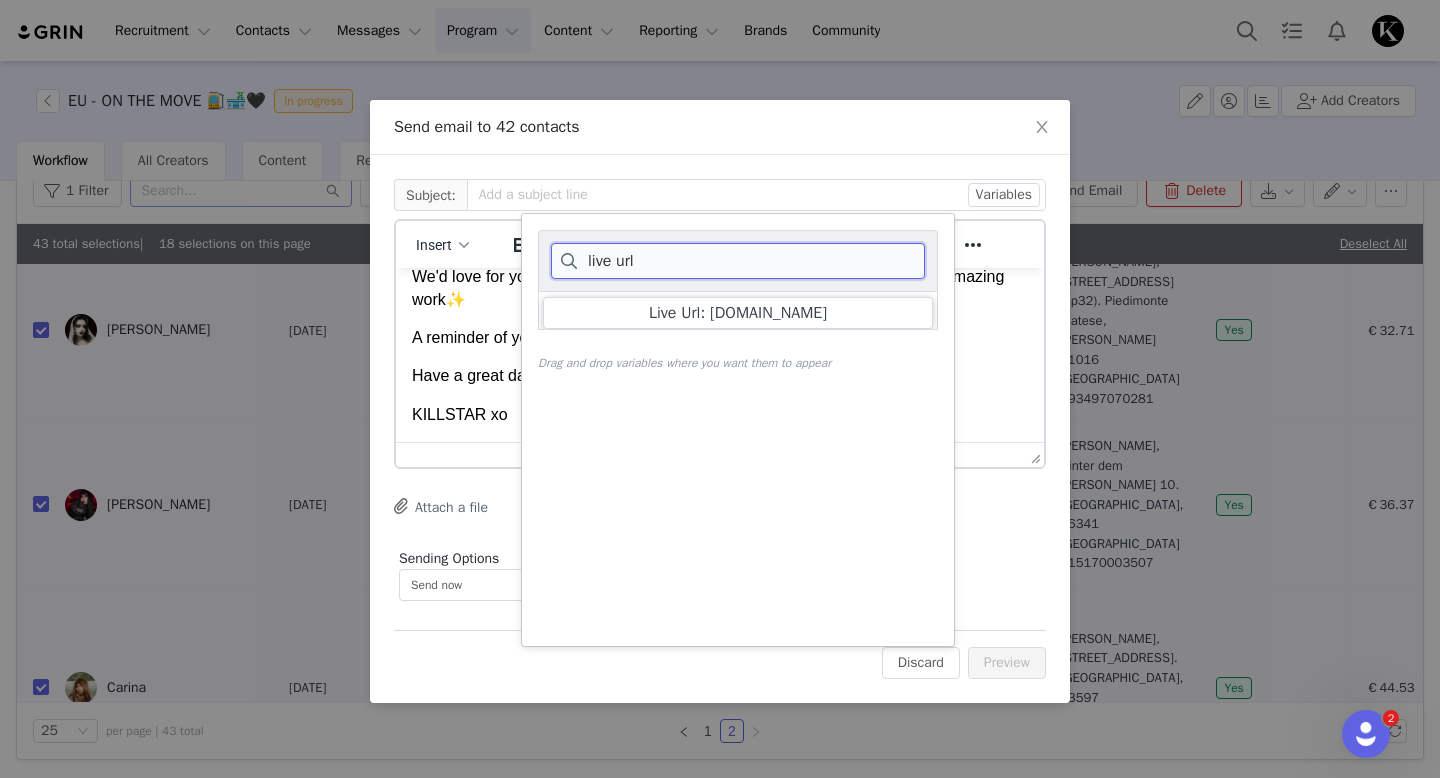 type on "live url" 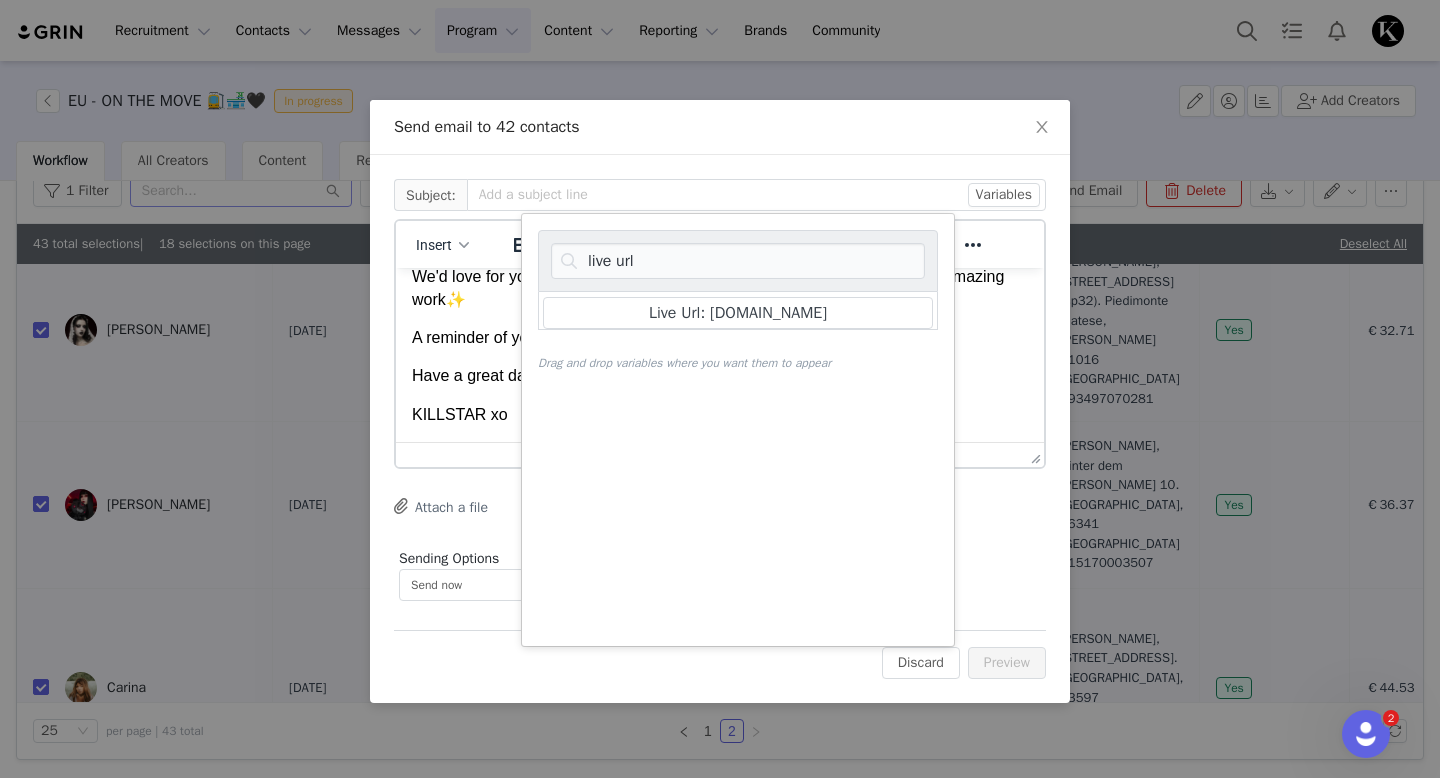 click on "Hey, Hope you're having a great week! 'On The Move' starts [DATE] and we're super excited to be working with you! We'd love for you to submit your content to GRIN so we can see all of your amazing work✨ A reminder of your link:  Live Url: [DOMAIN_NAME] ﻿ Have a great day! KILLSTAR xo" at bounding box center [720, 288] 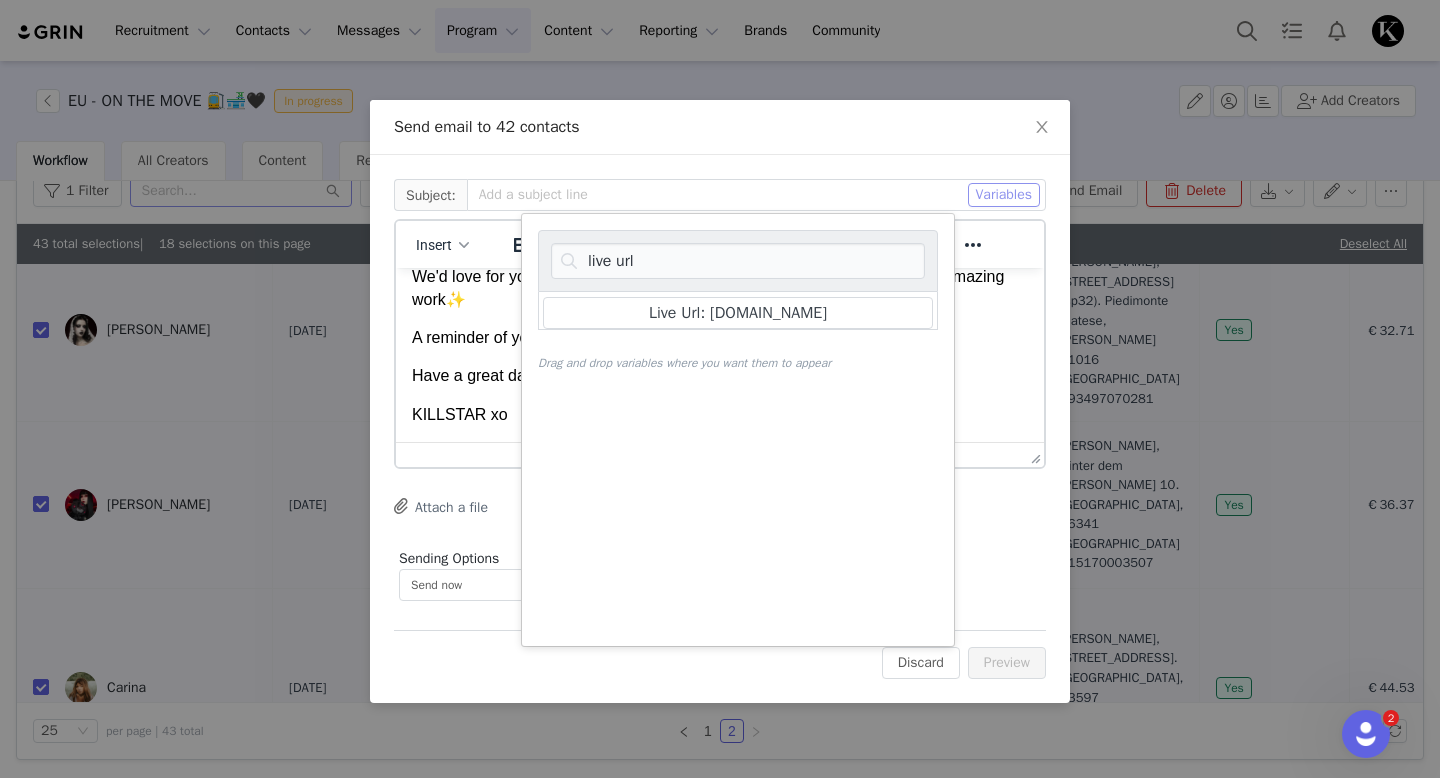 click on "Variables" at bounding box center (1004, 195) 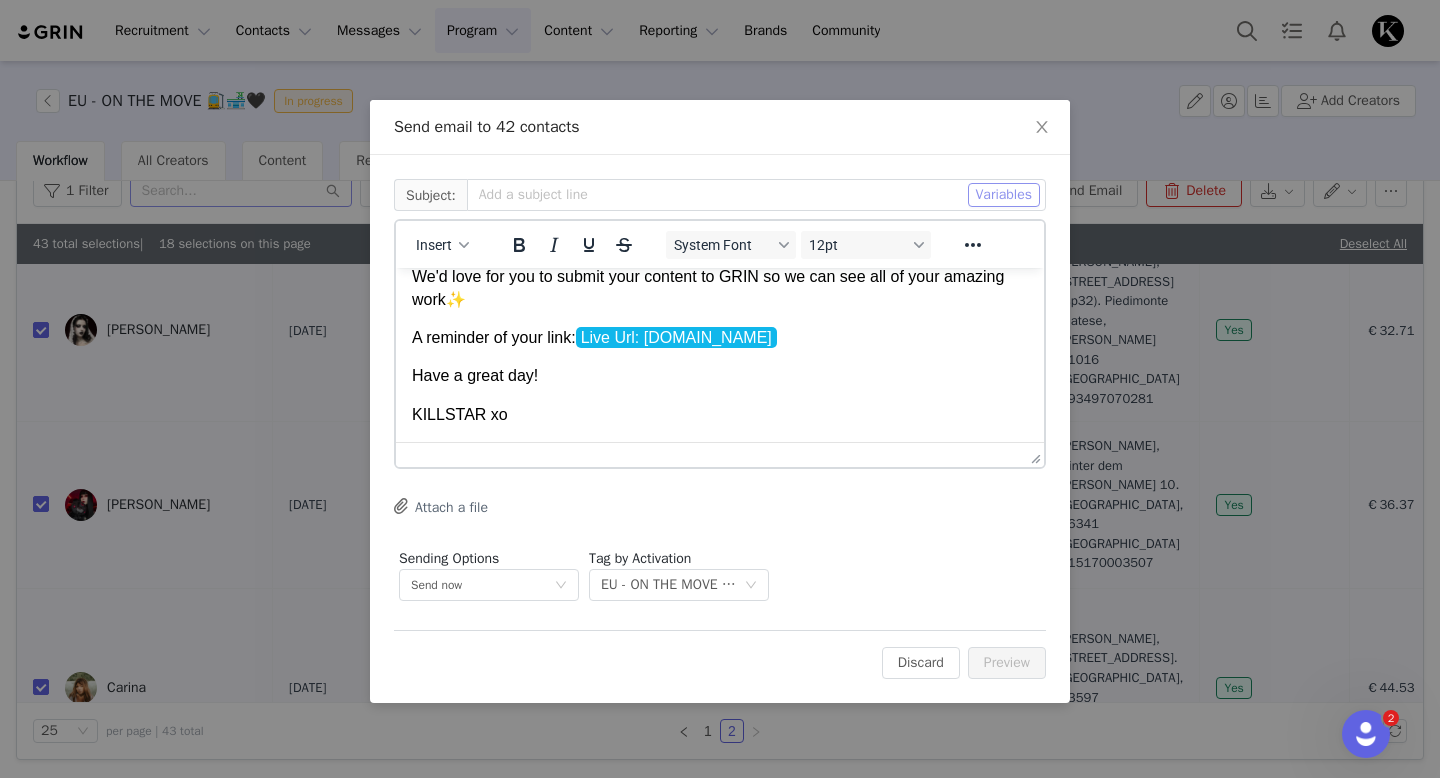 scroll, scrollTop: 0, scrollLeft: 0, axis: both 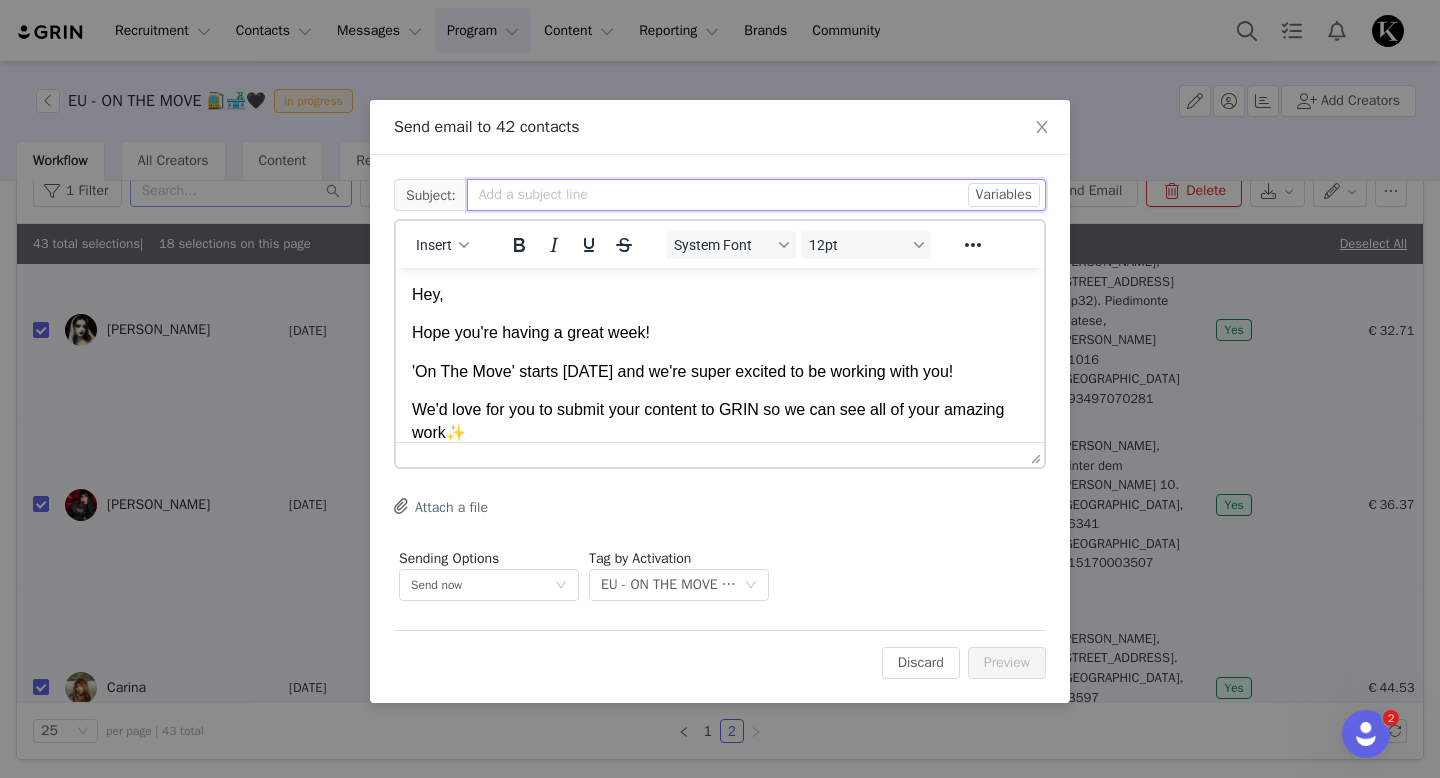 click at bounding box center (756, 195) 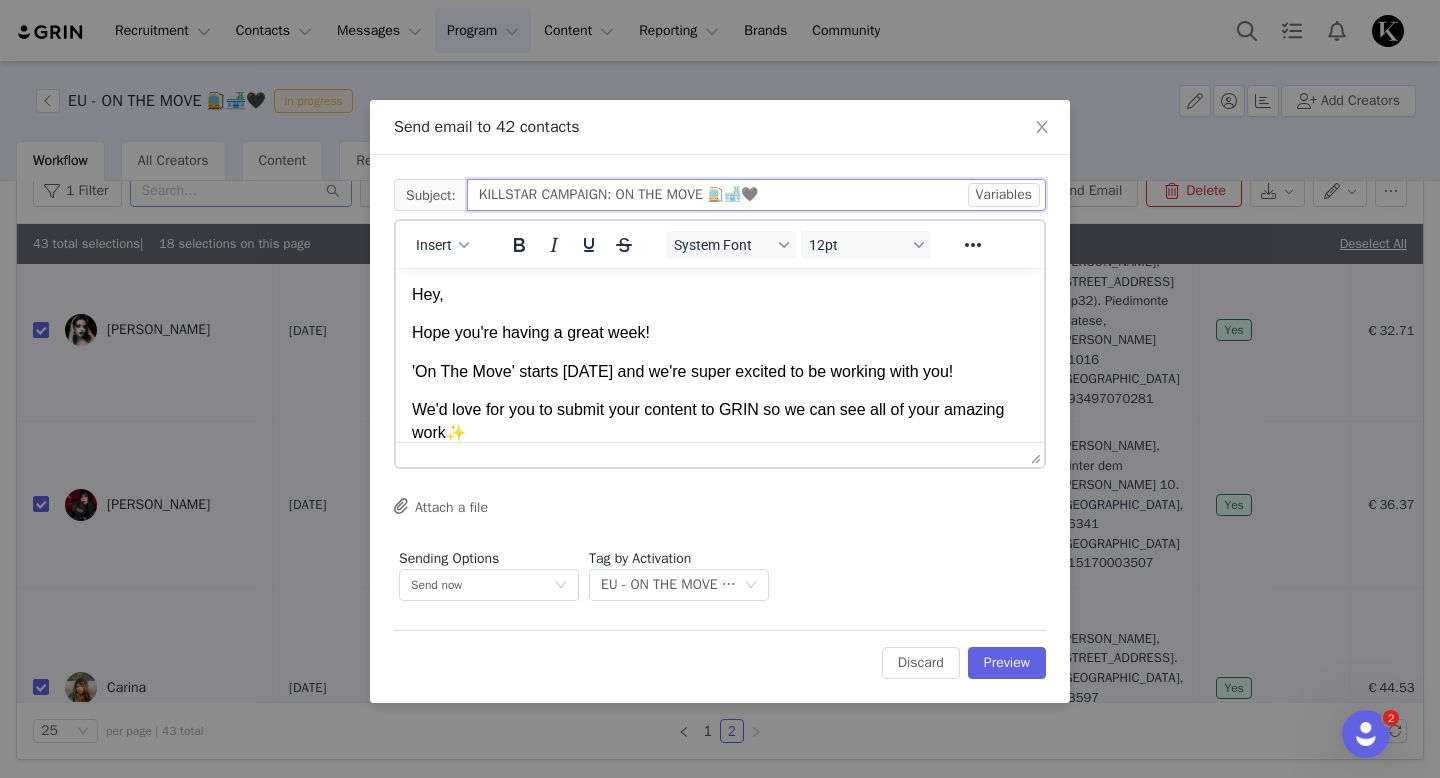 type on "KILLSTAR CAMPAIGN: ON THE MOVE 🚉🏪🖤" 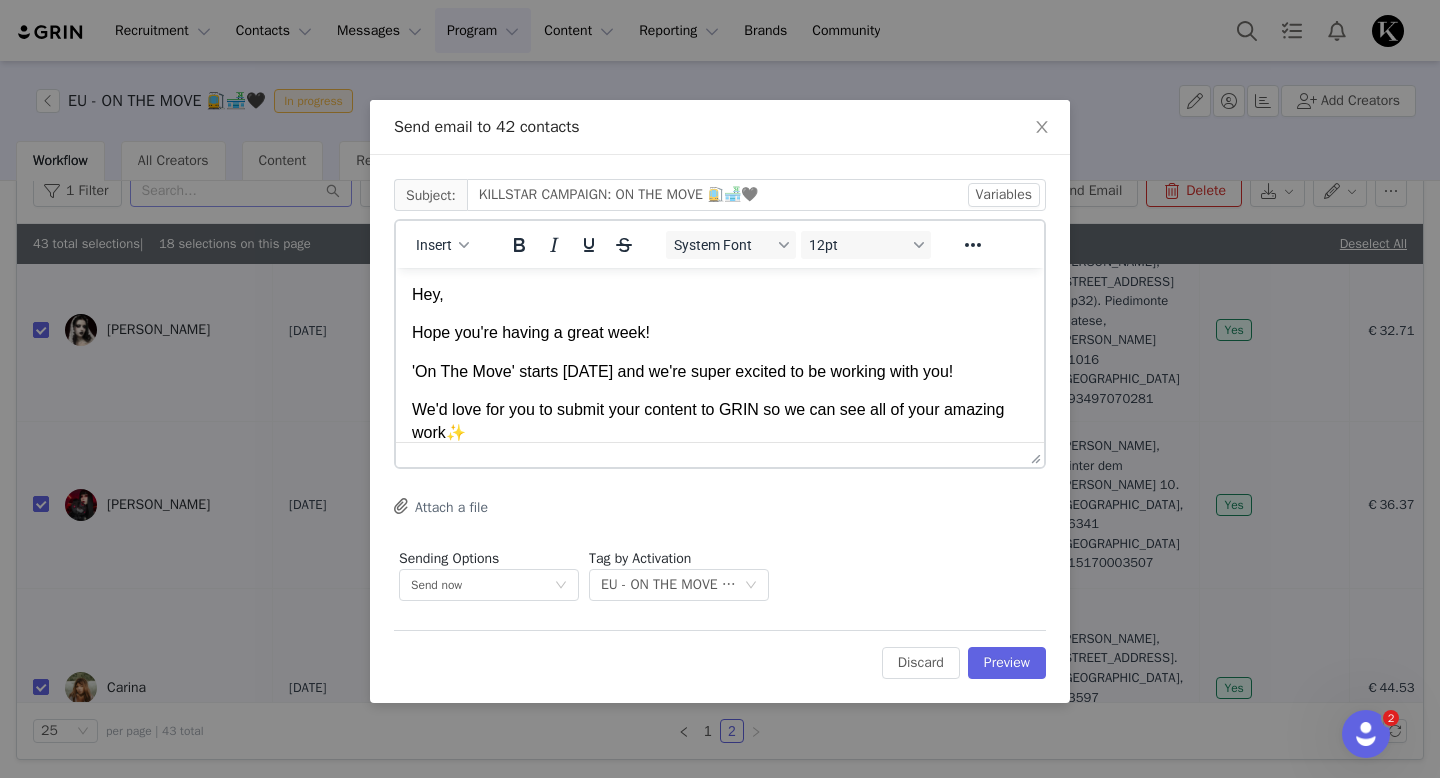 click on "'On The Move' starts [DATE] and we're super excited to be working with you!" at bounding box center [720, 372] 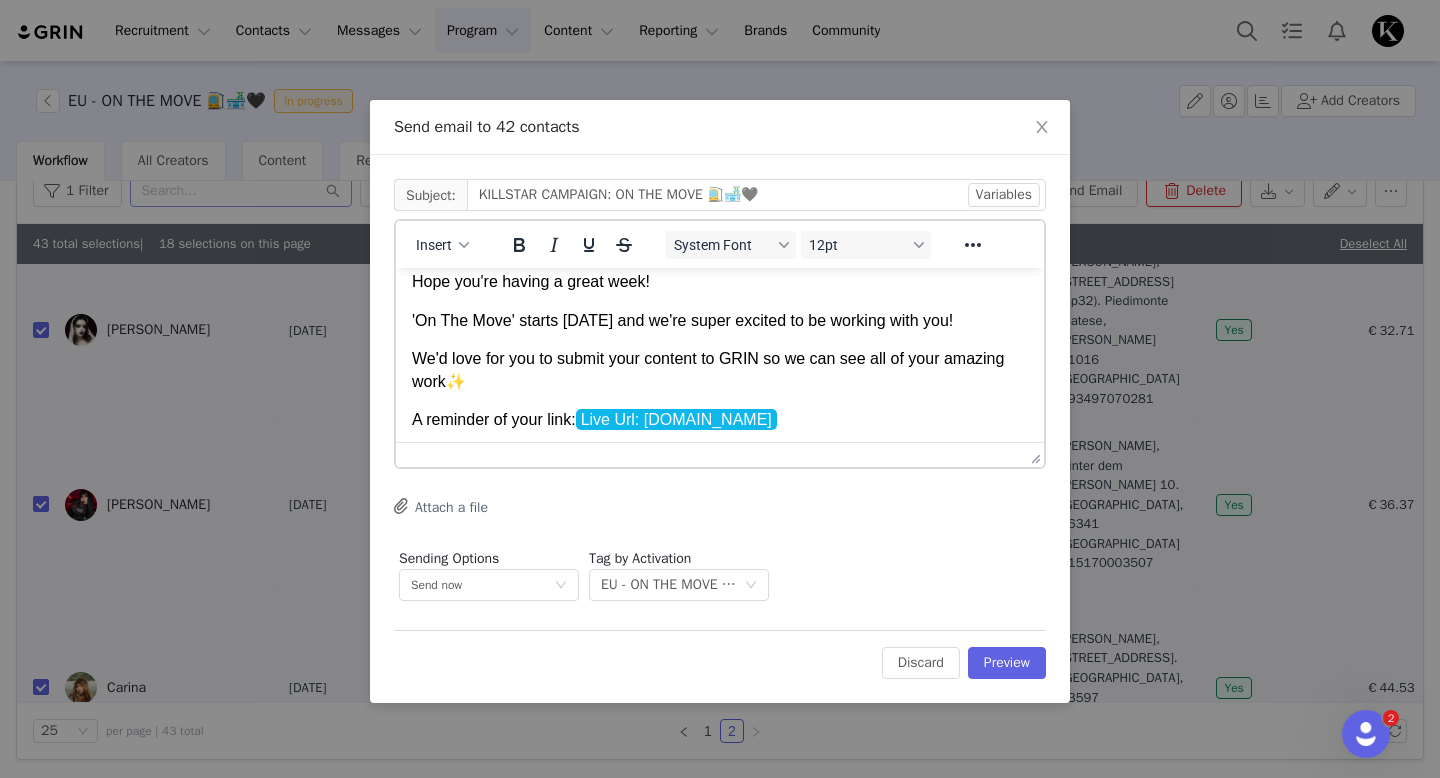 click on "We'd love for you to submit your content to GRIN so we can see all of your amazing work✨" at bounding box center (720, 370) 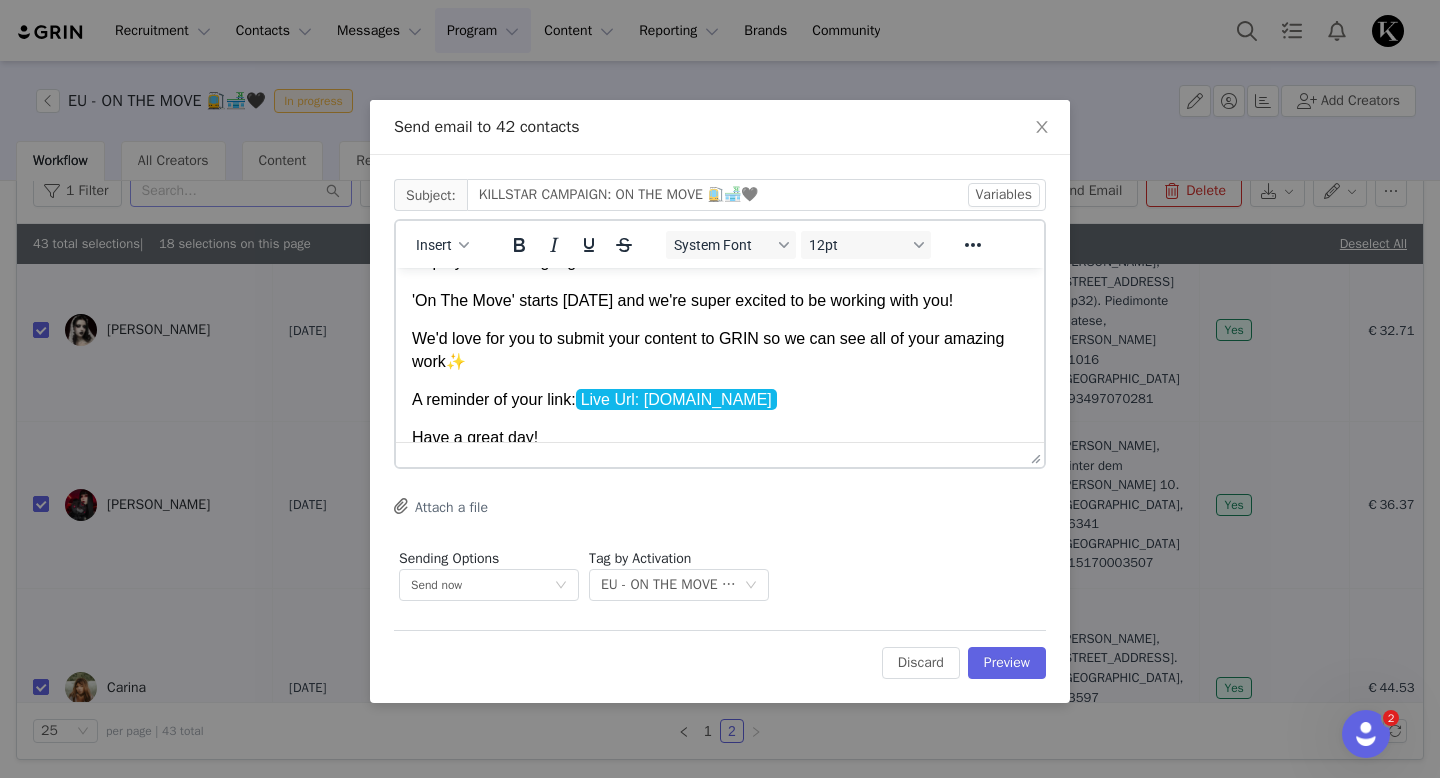 click on "We'd love for you to submit your content to GRIN so we can see all of your amazing work✨" at bounding box center (720, 350) 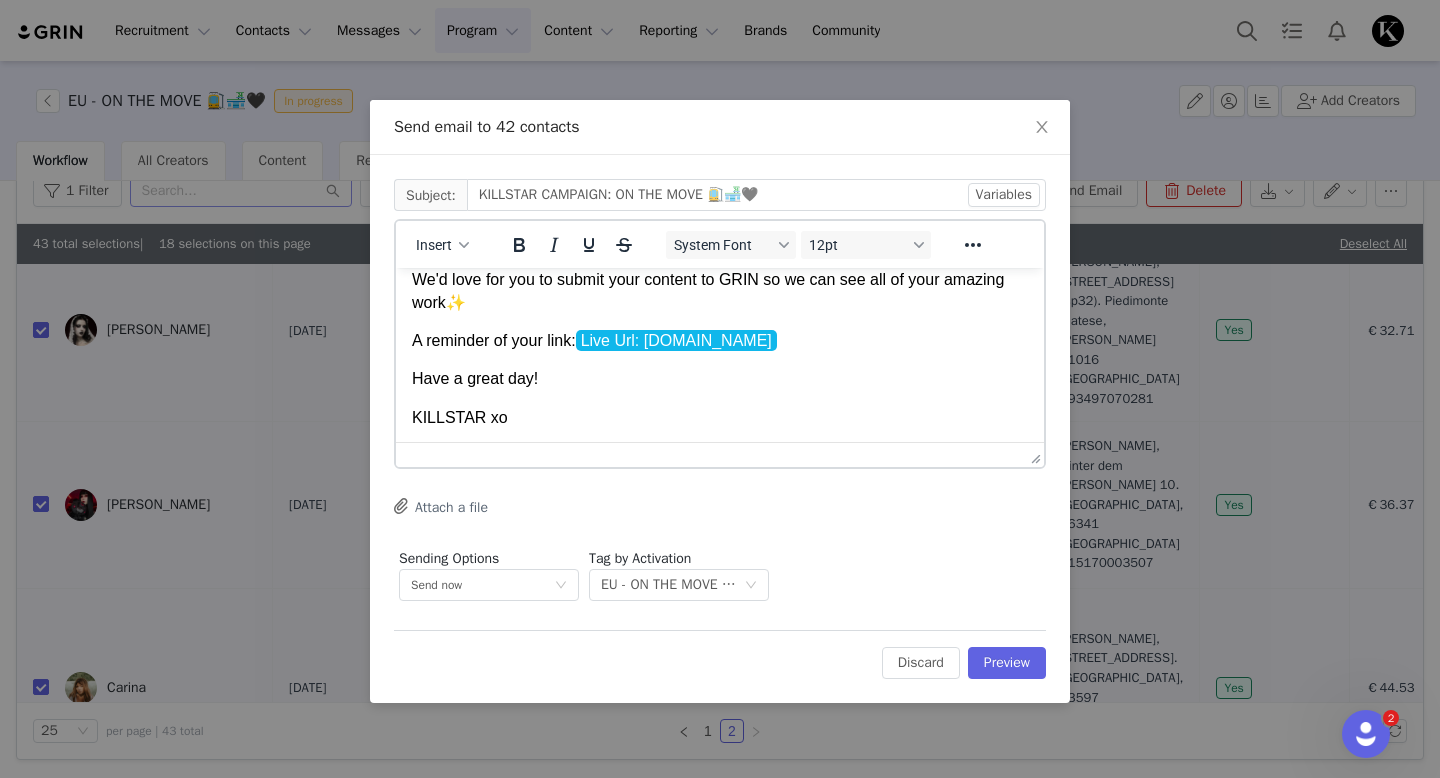 scroll, scrollTop: 133, scrollLeft: 0, axis: vertical 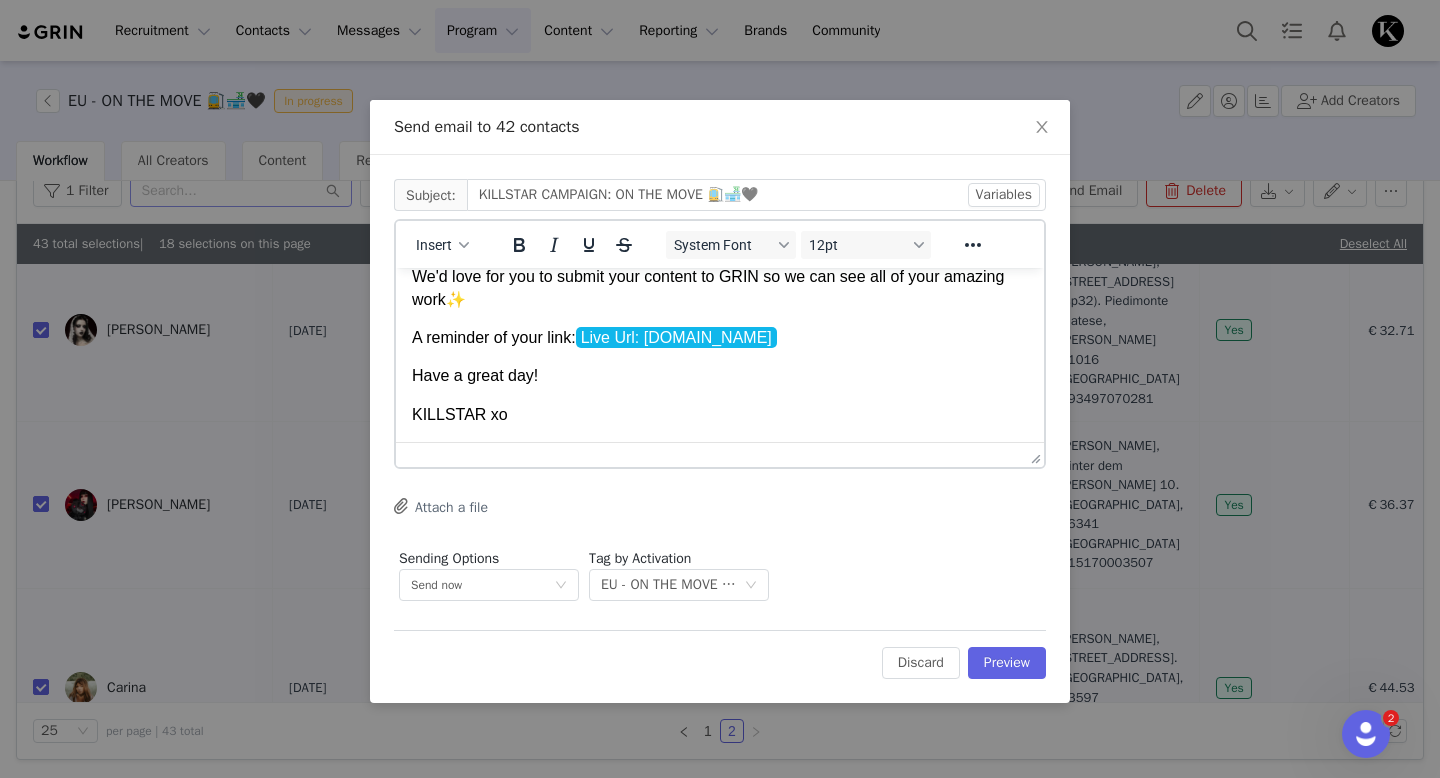 click on "Have a great day!" at bounding box center (720, 376) 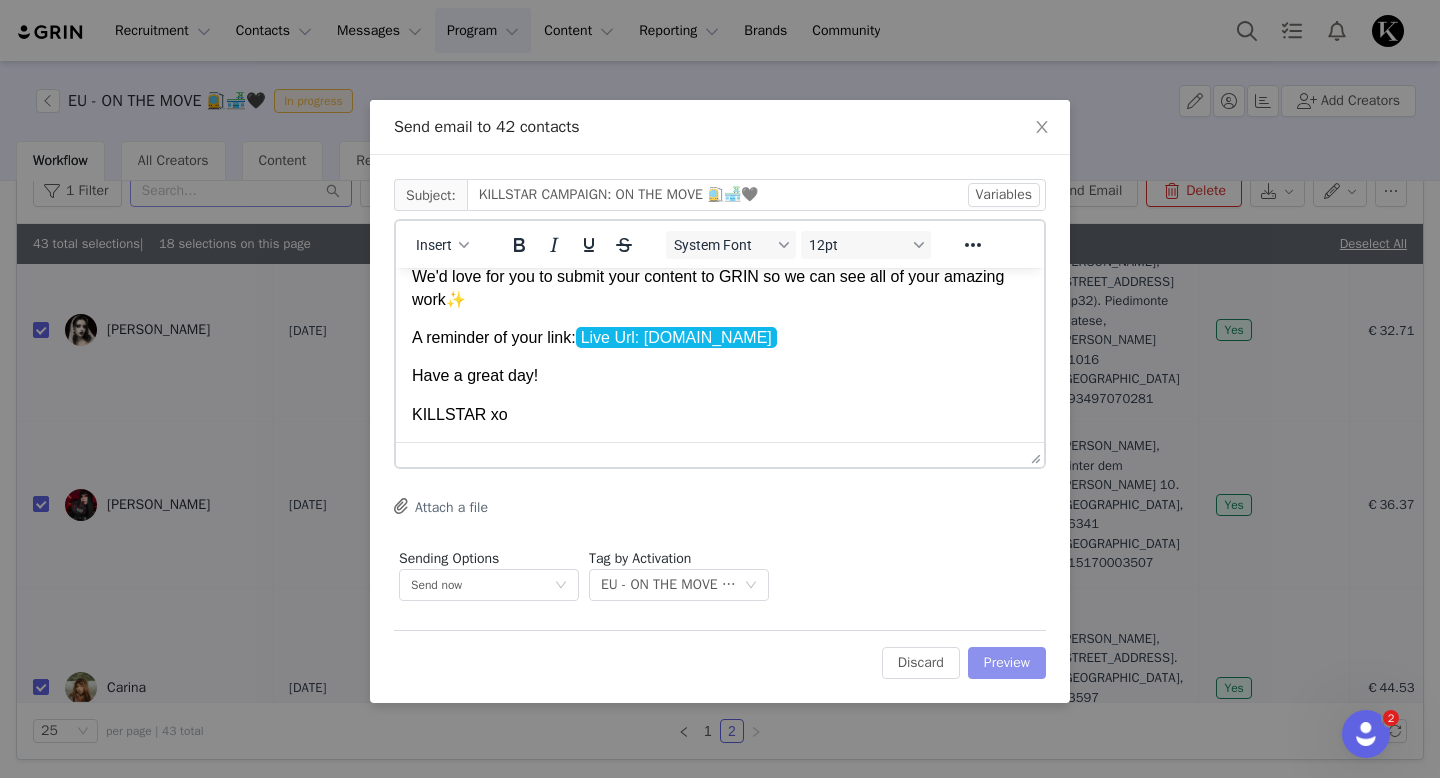 click on "Preview" at bounding box center (1007, 663) 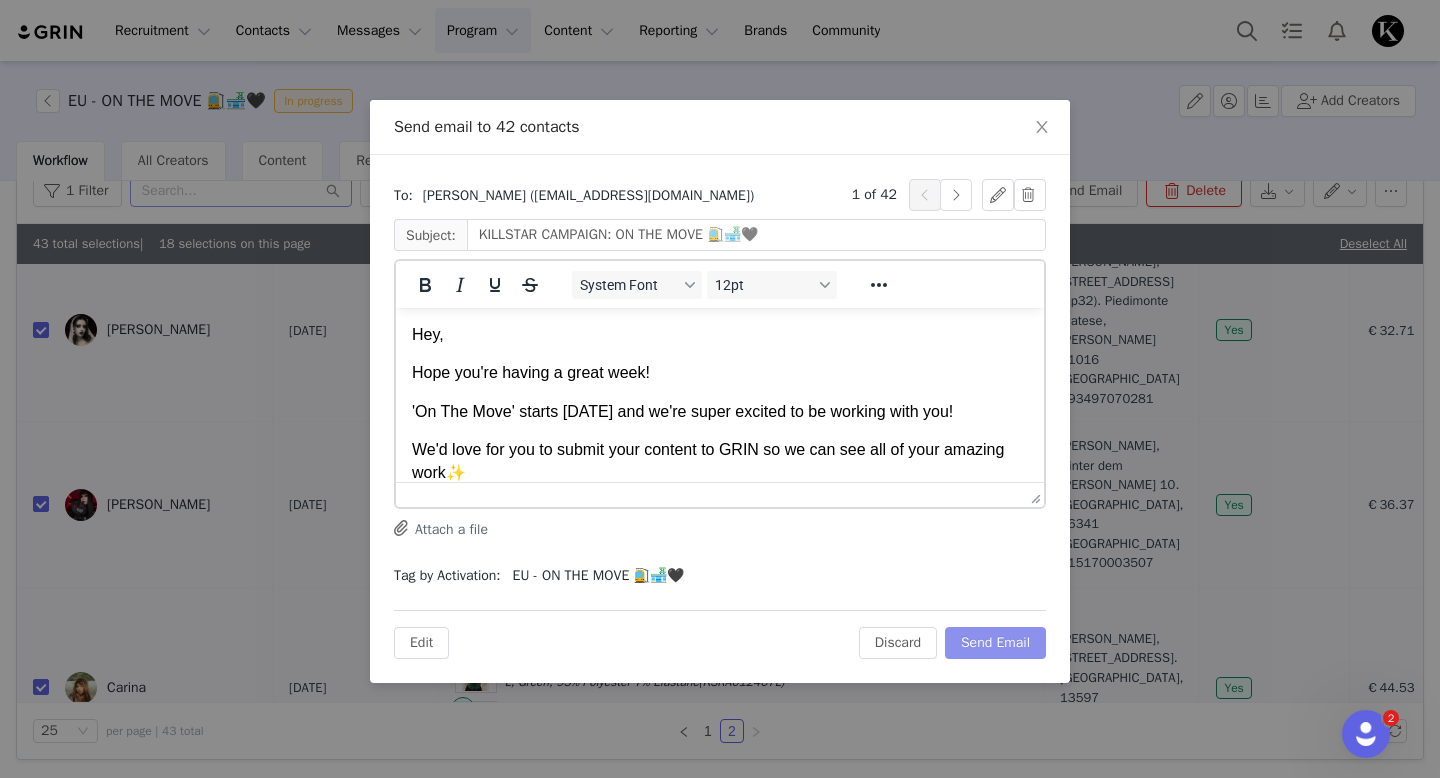scroll, scrollTop: 0, scrollLeft: 0, axis: both 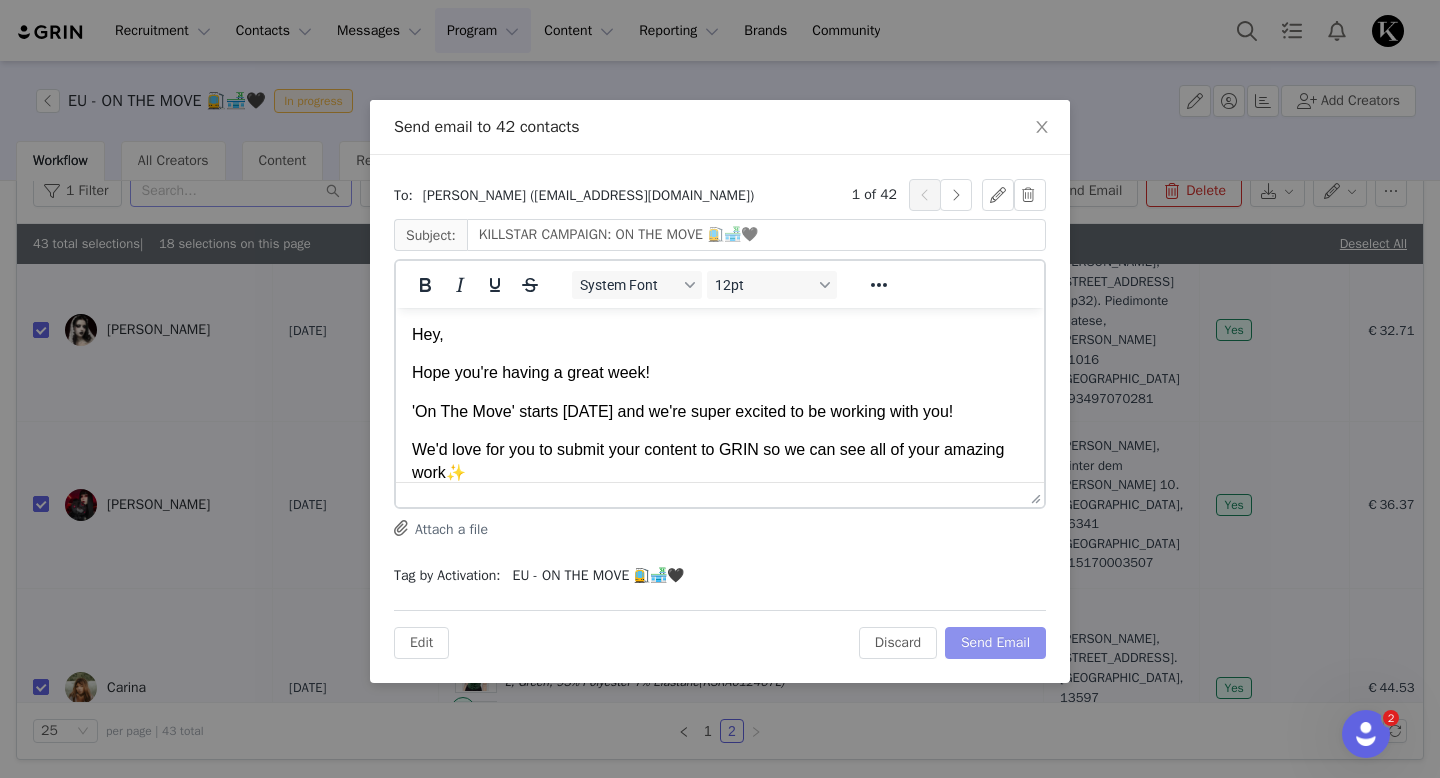 click on "Send Email" at bounding box center [995, 643] 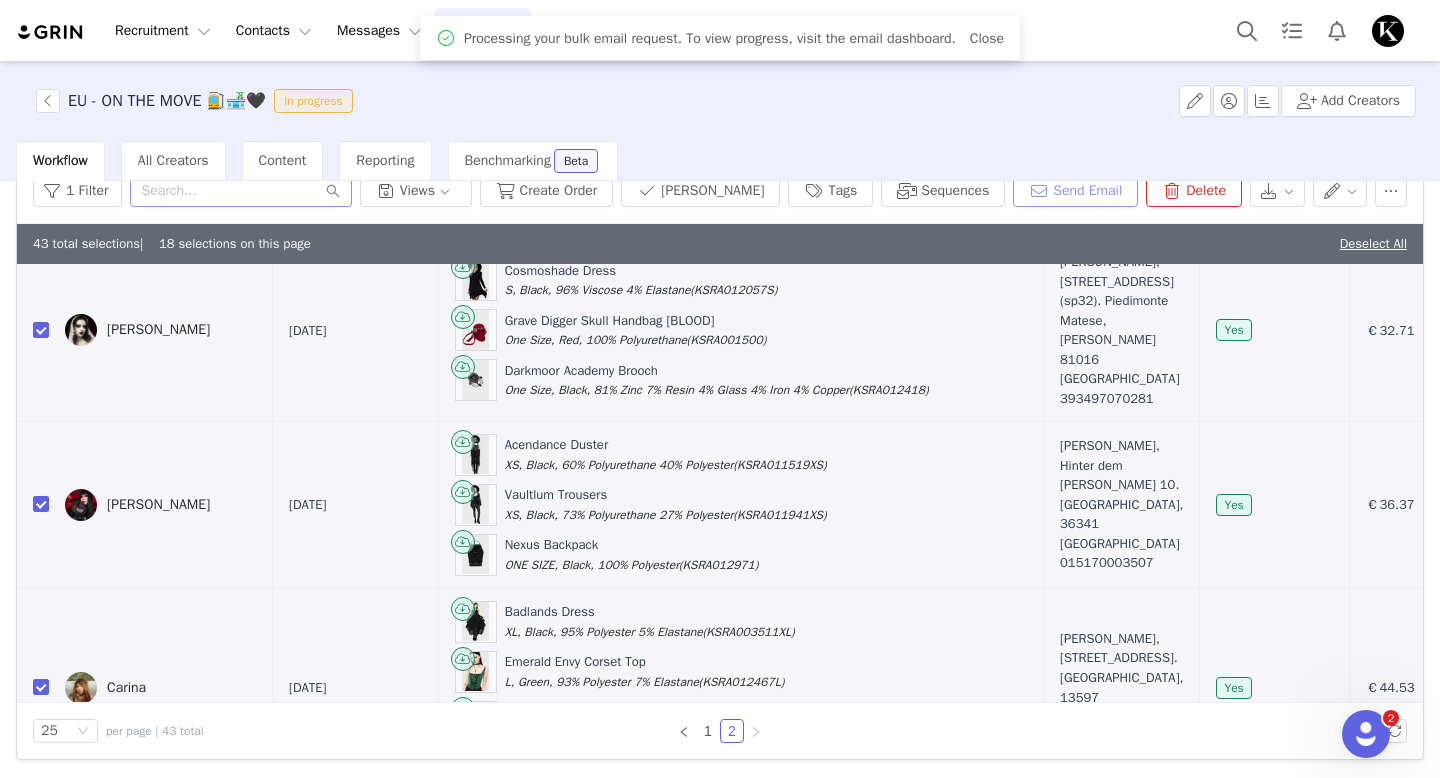 scroll, scrollTop: 88, scrollLeft: 0, axis: vertical 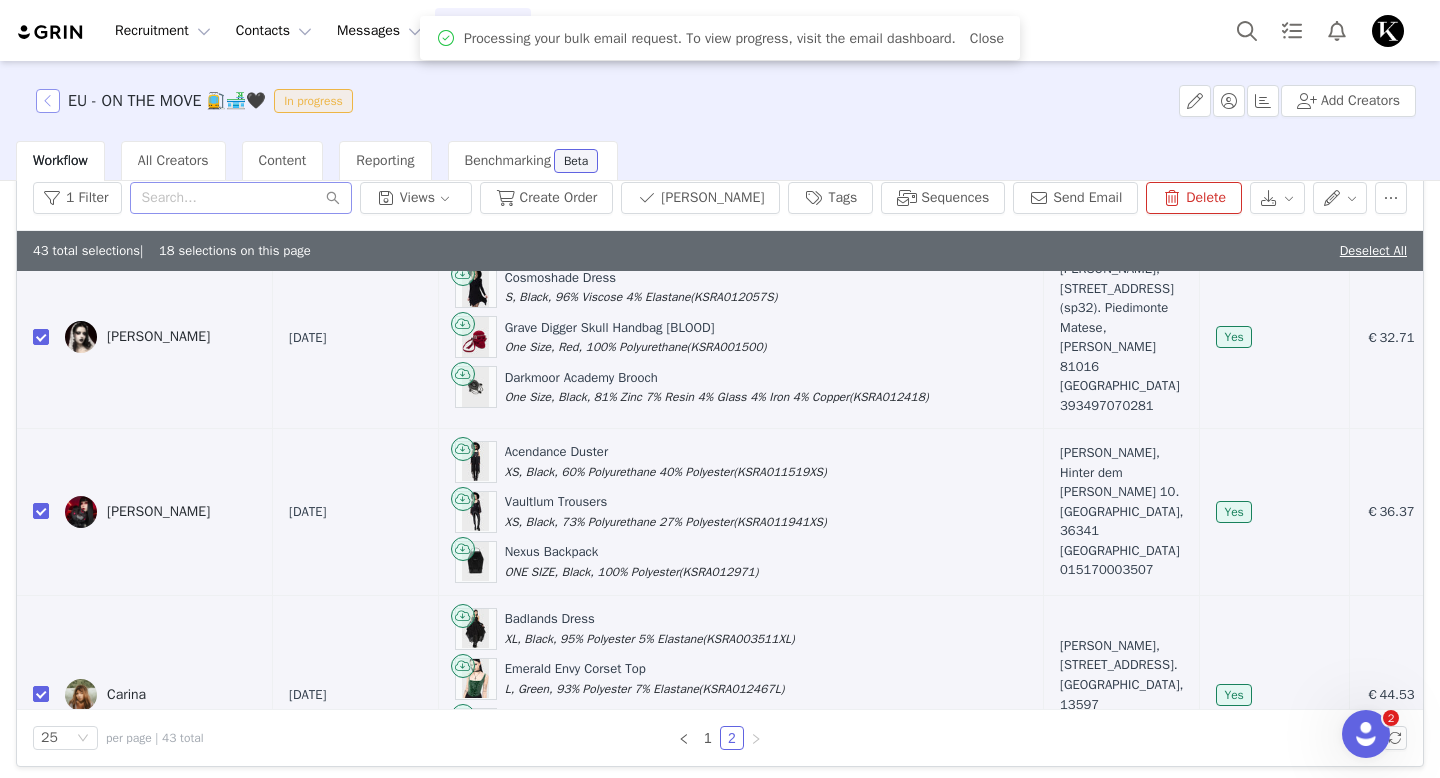 click at bounding box center [48, 101] 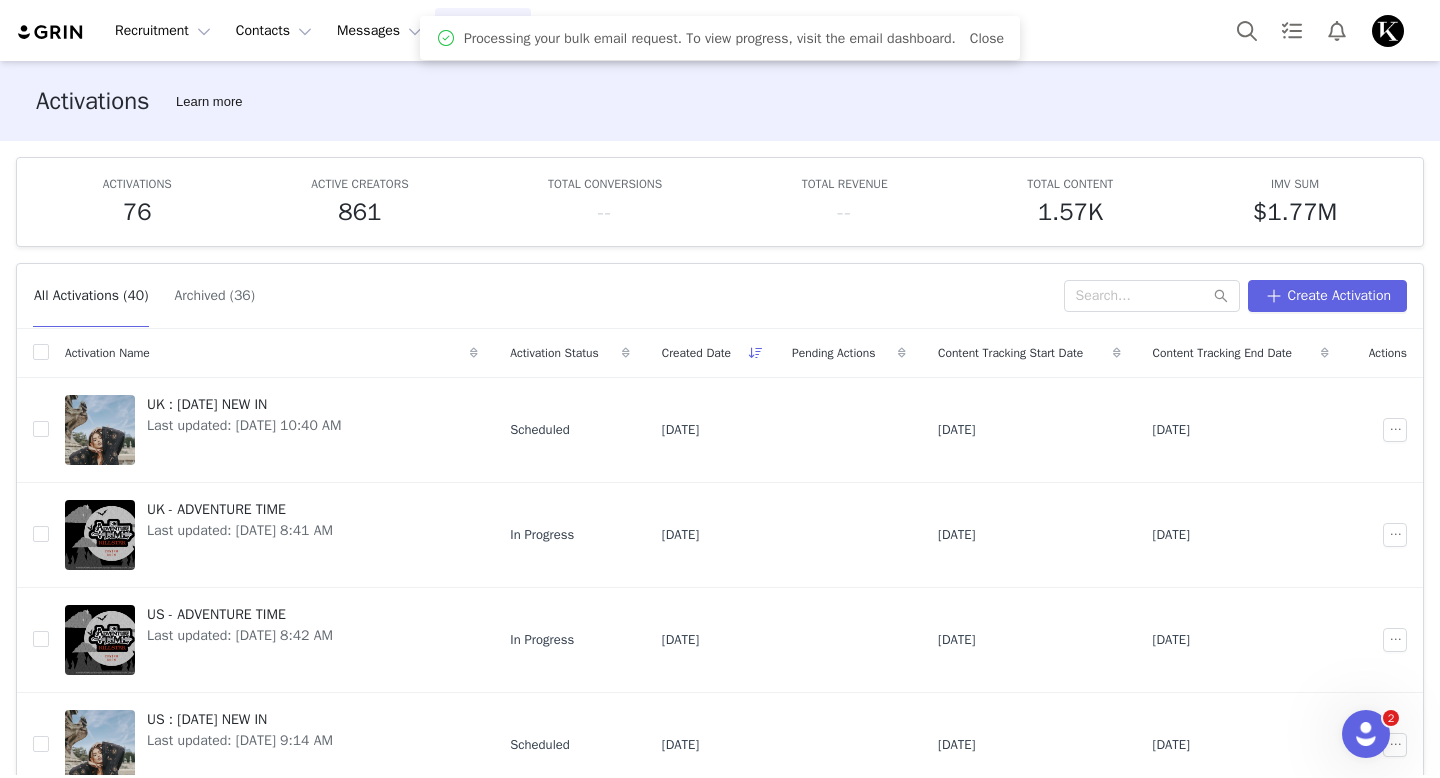 scroll, scrollTop: 620, scrollLeft: 0, axis: vertical 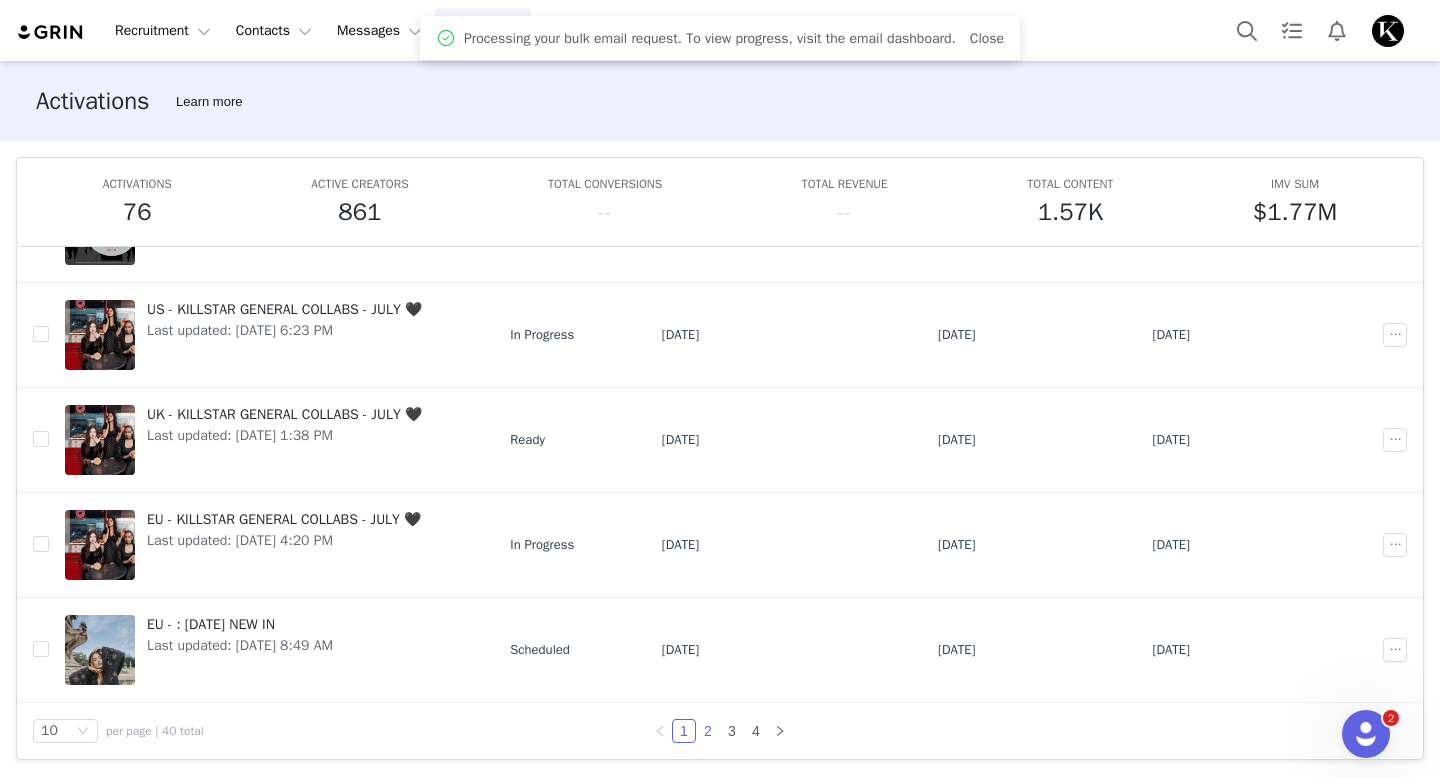 click on "2" at bounding box center (708, 731) 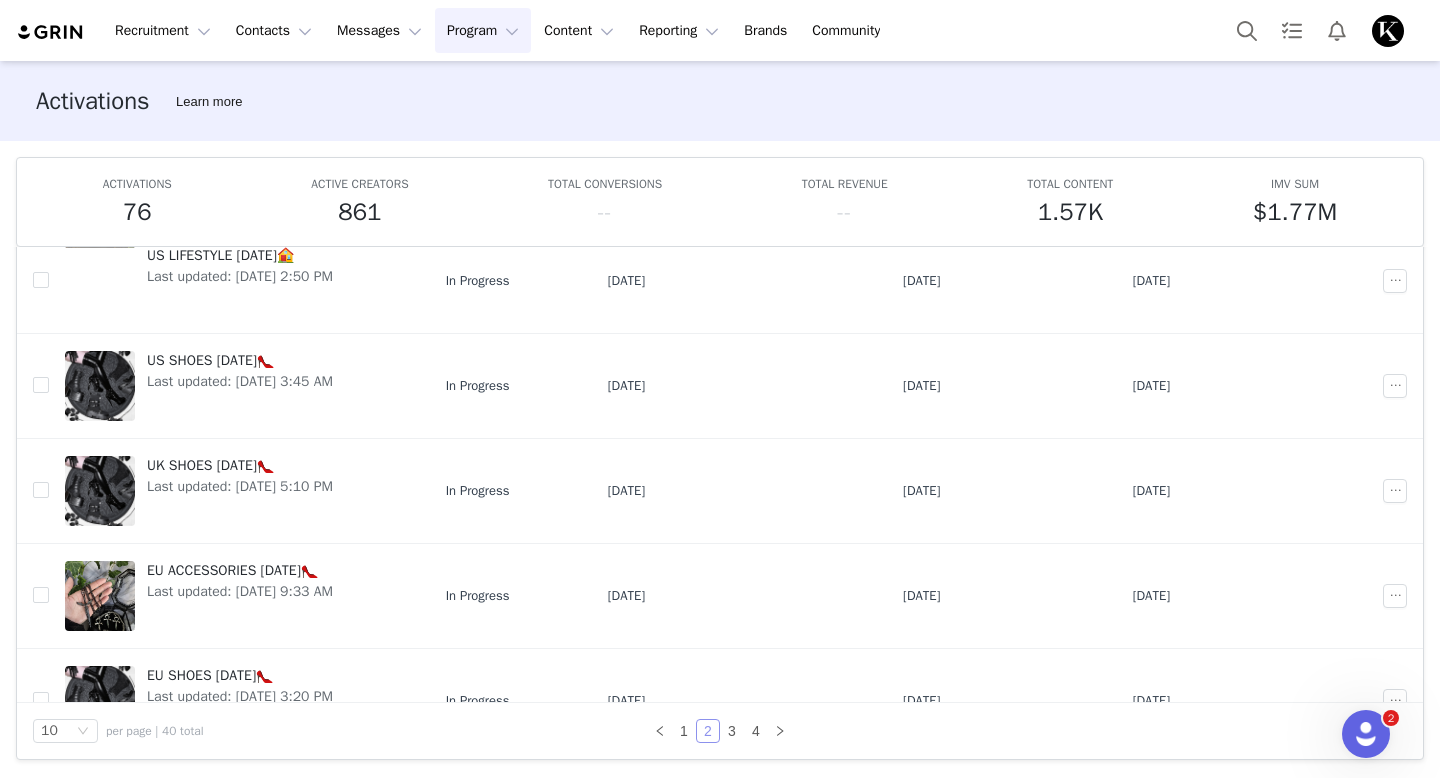 scroll, scrollTop: 620, scrollLeft: 0, axis: vertical 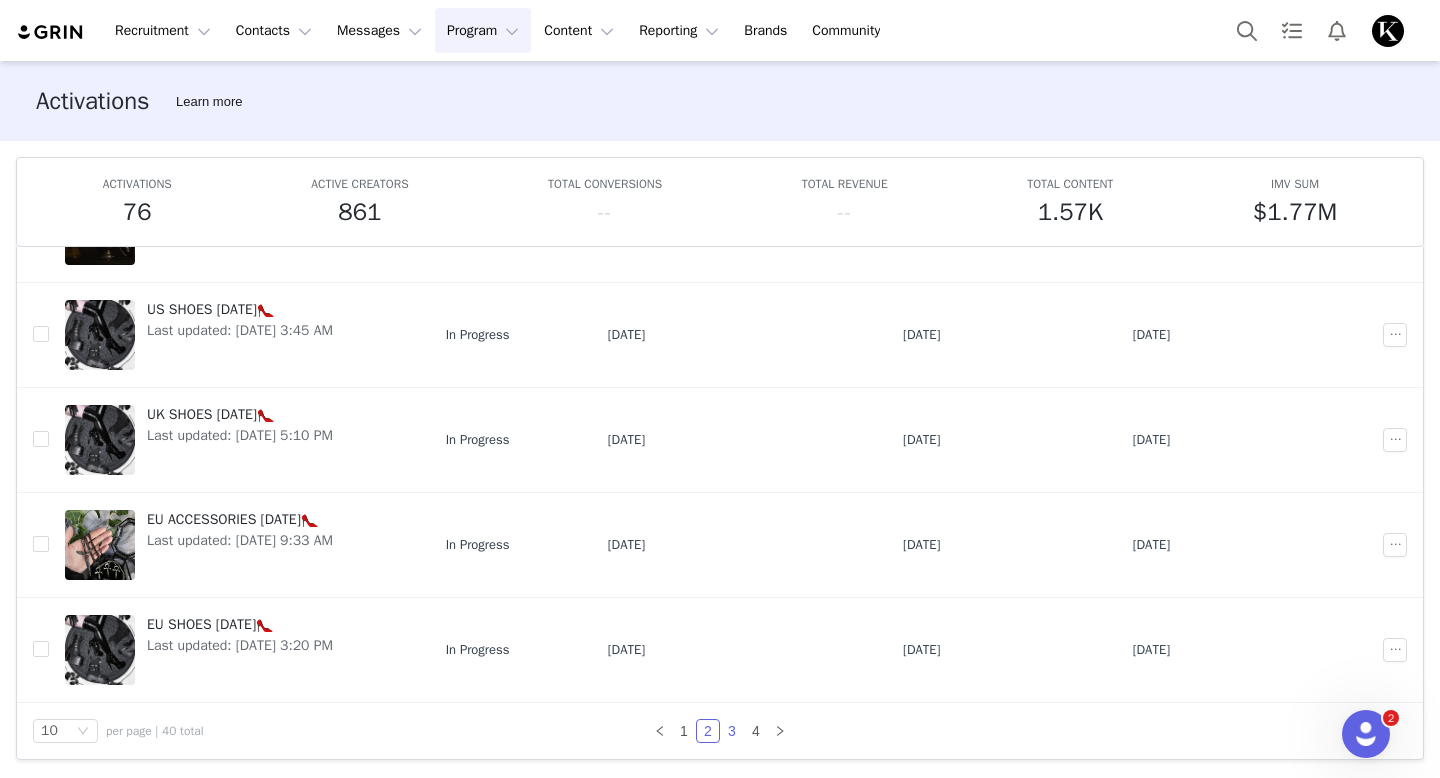 click on "3" at bounding box center [732, 731] 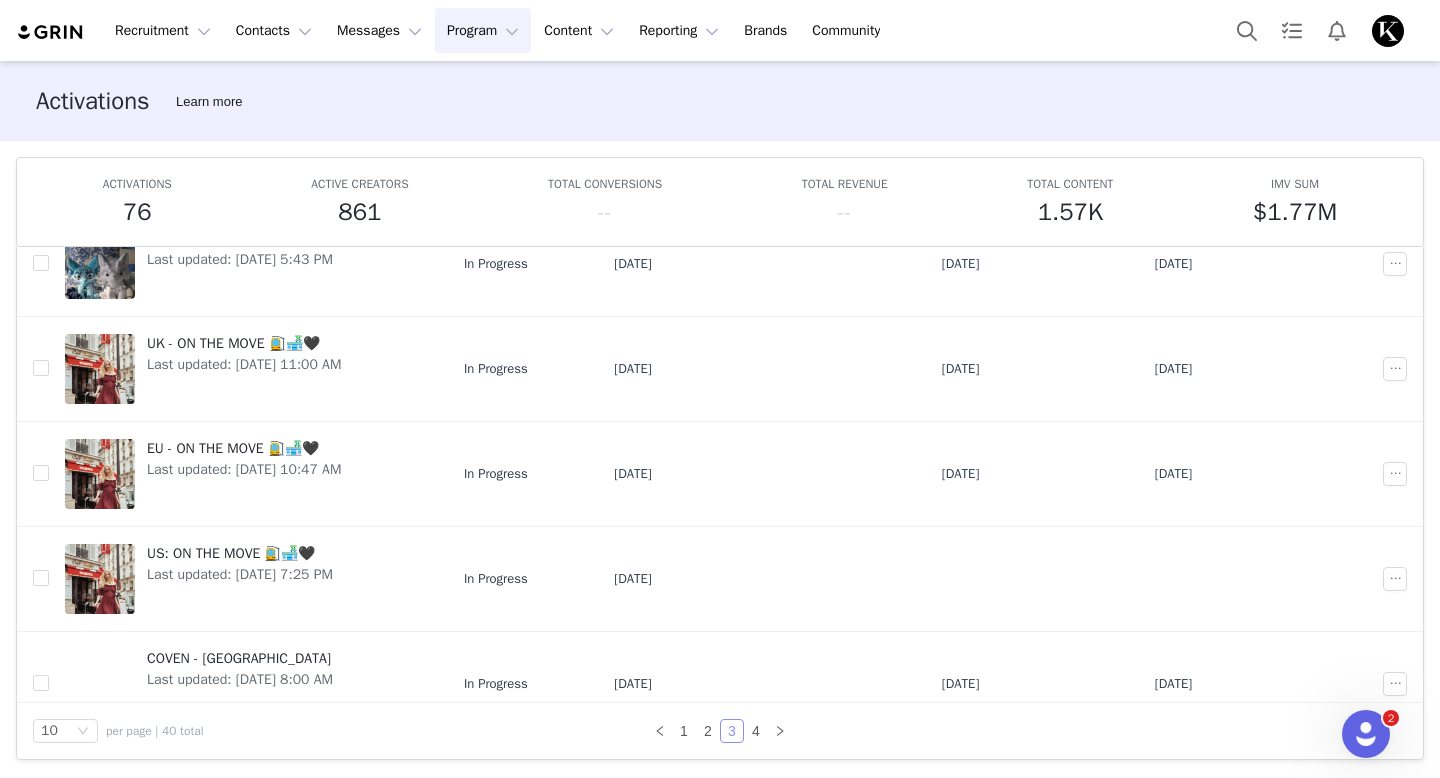 scroll, scrollTop: 620, scrollLeft: 0, axis: vertical 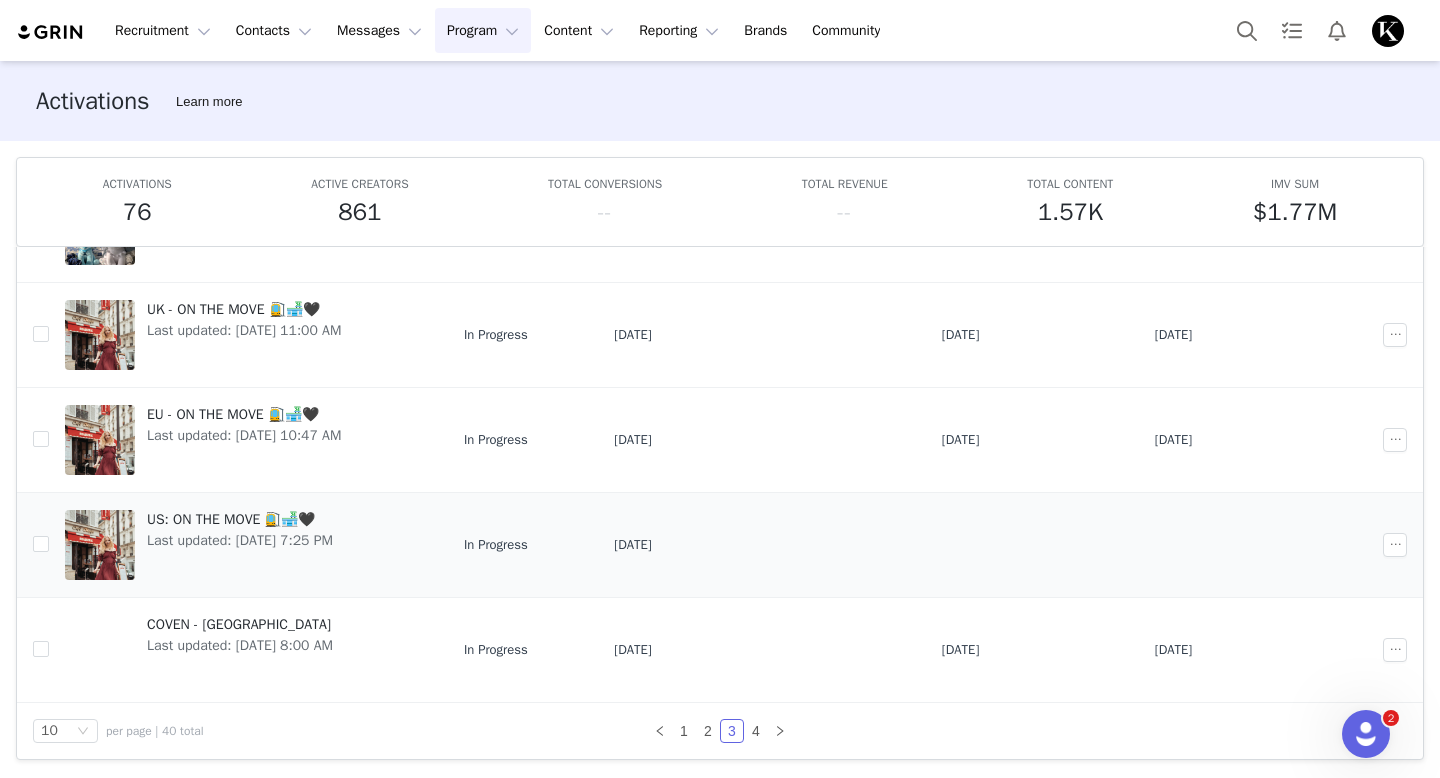 click on "US: ON THE MOVE 🚉🏪🖤" at bounding box center [240, 519] 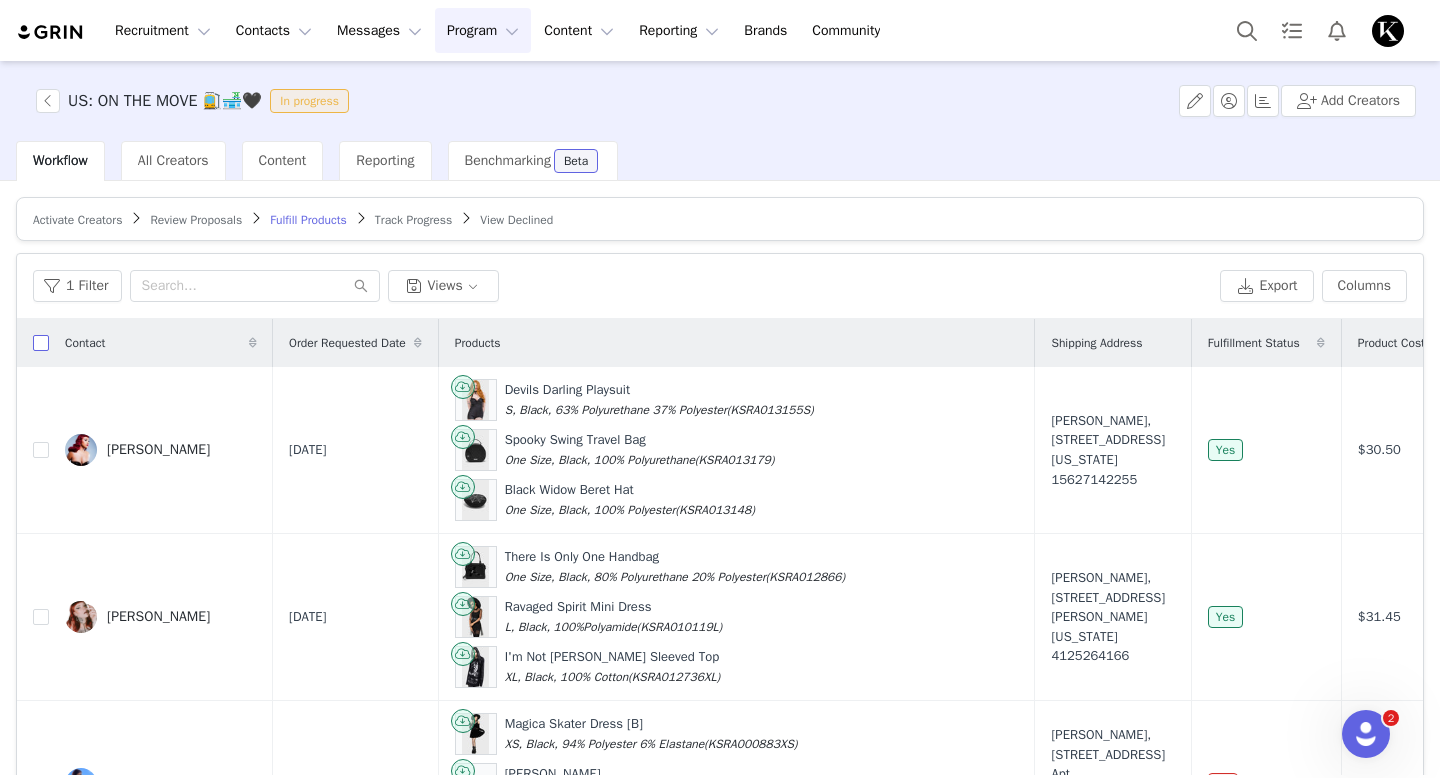 click at bounding box center (41, 343) 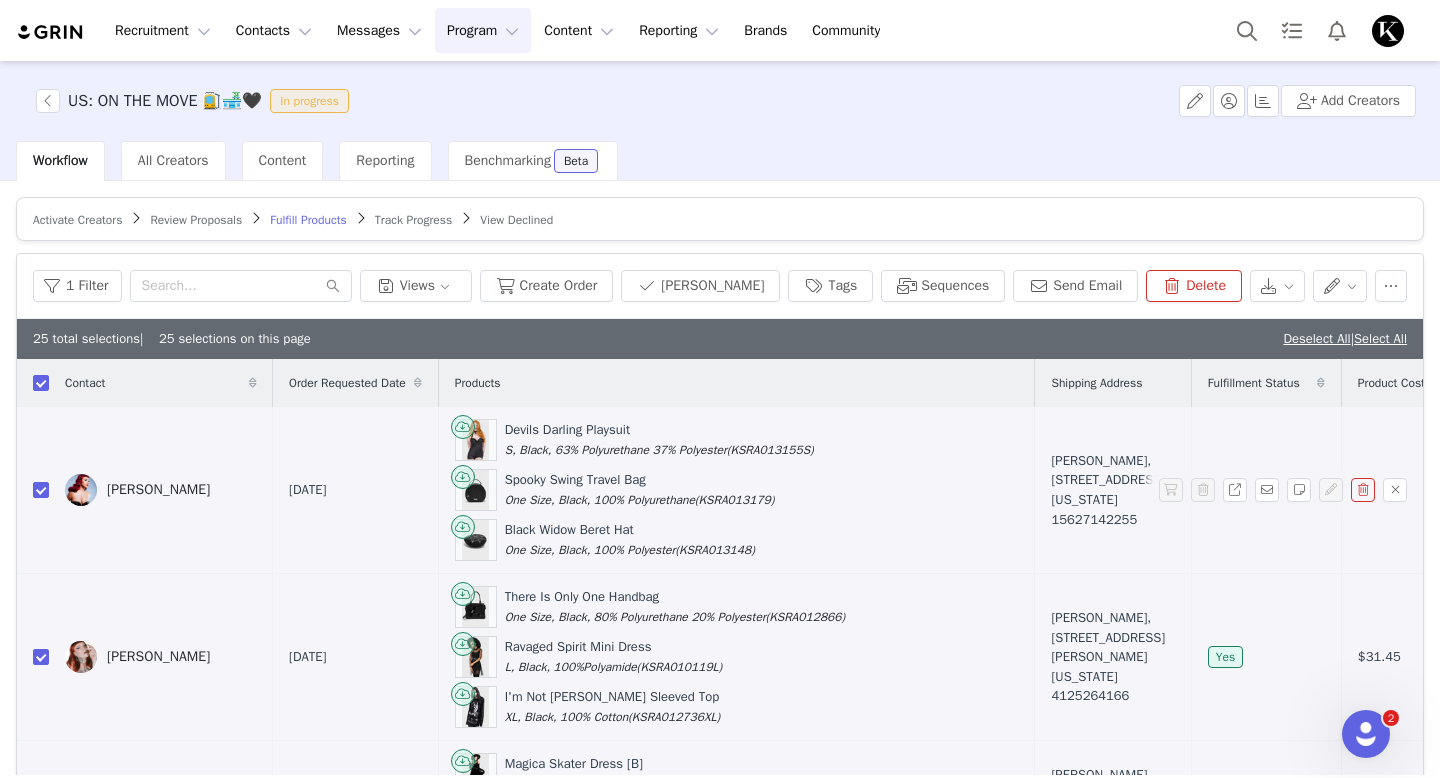 checkbox on "true" 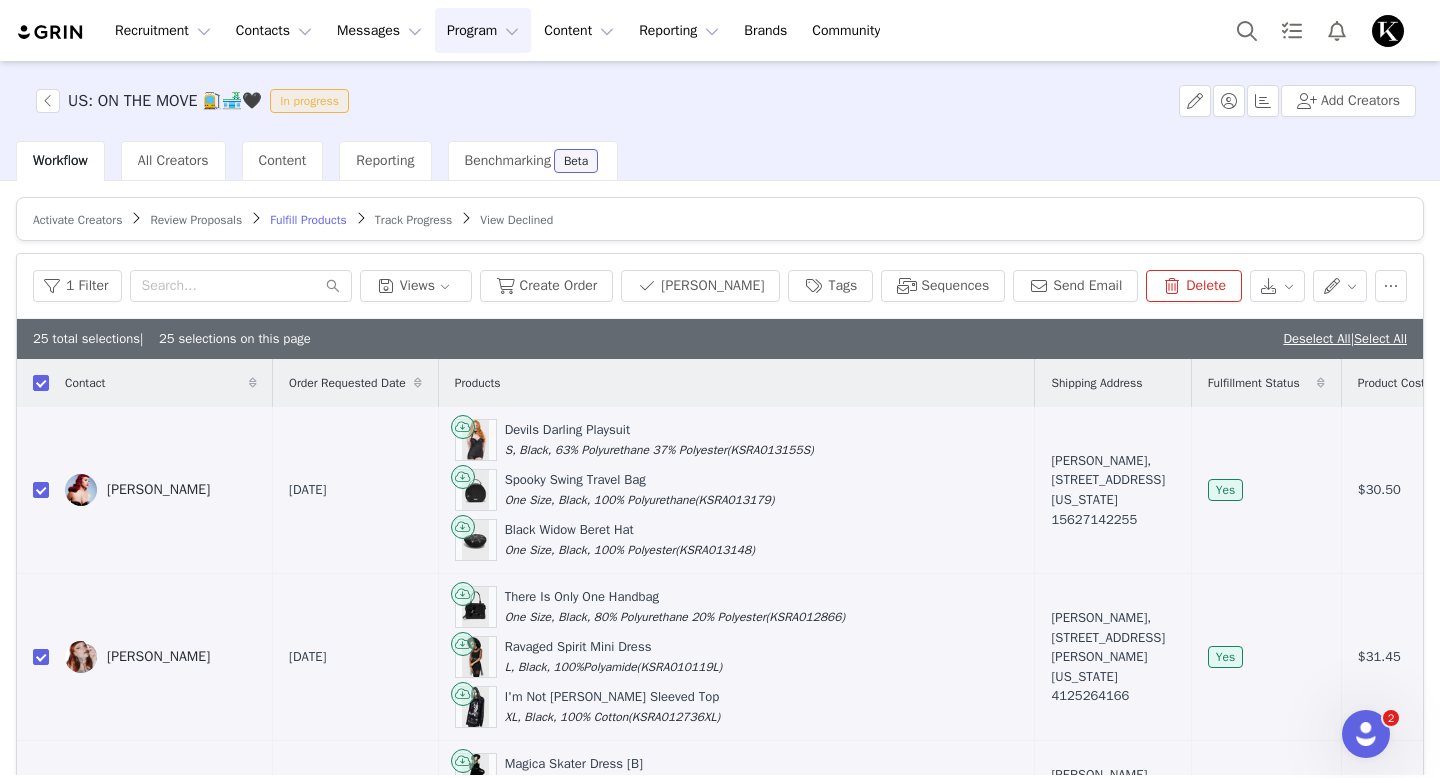 click on "2" at bounding box center (732, 826) 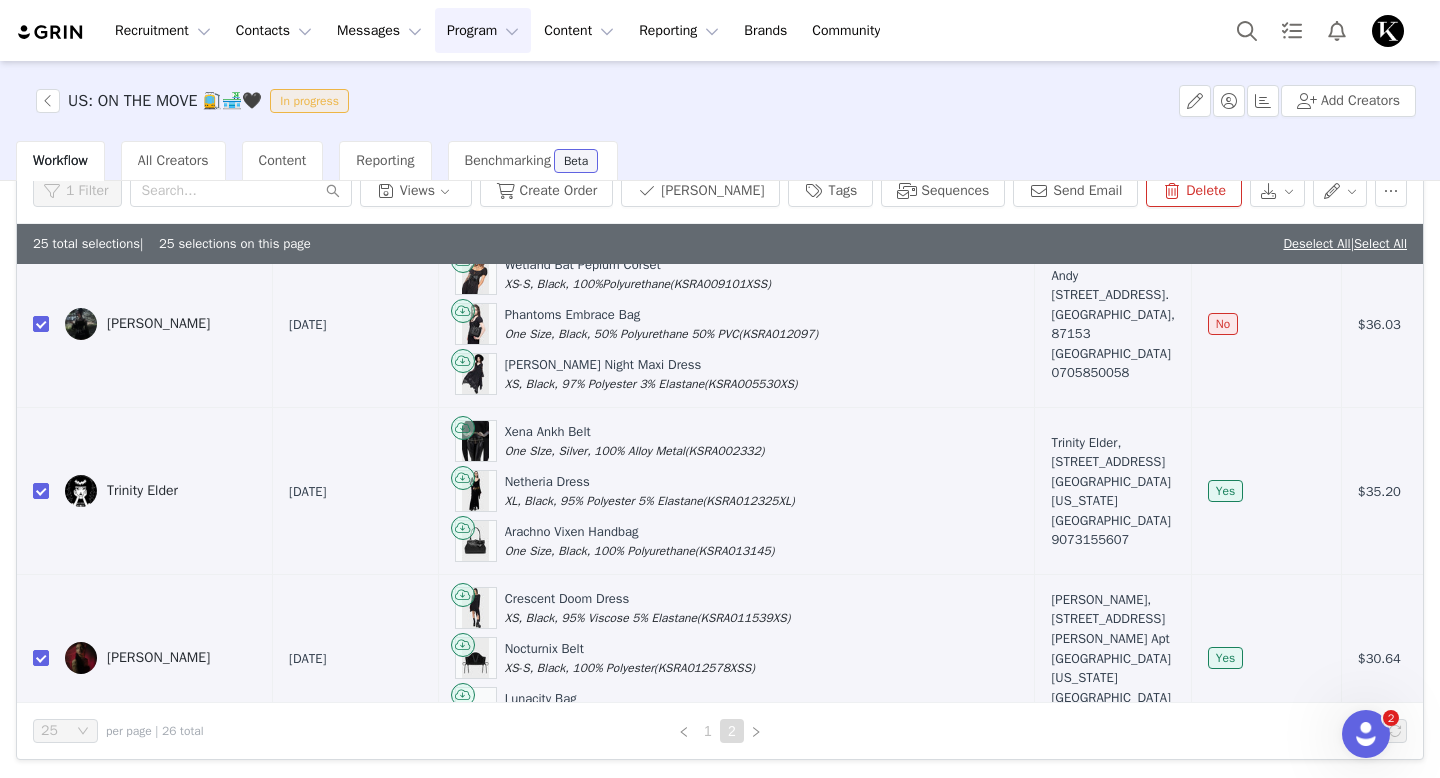 scroll, scrollTop: 0, scrollLeft: 0, axis: both 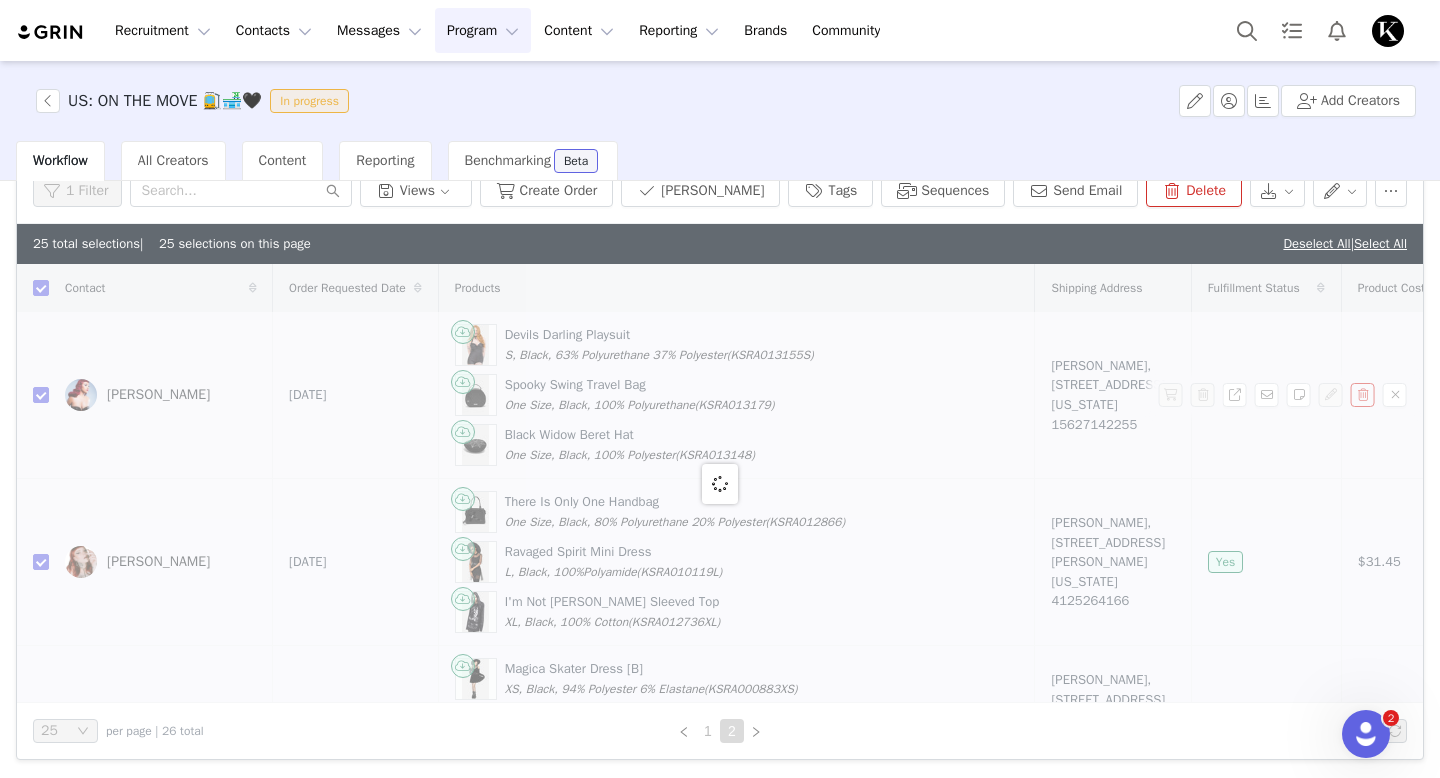 checkbox on "false" 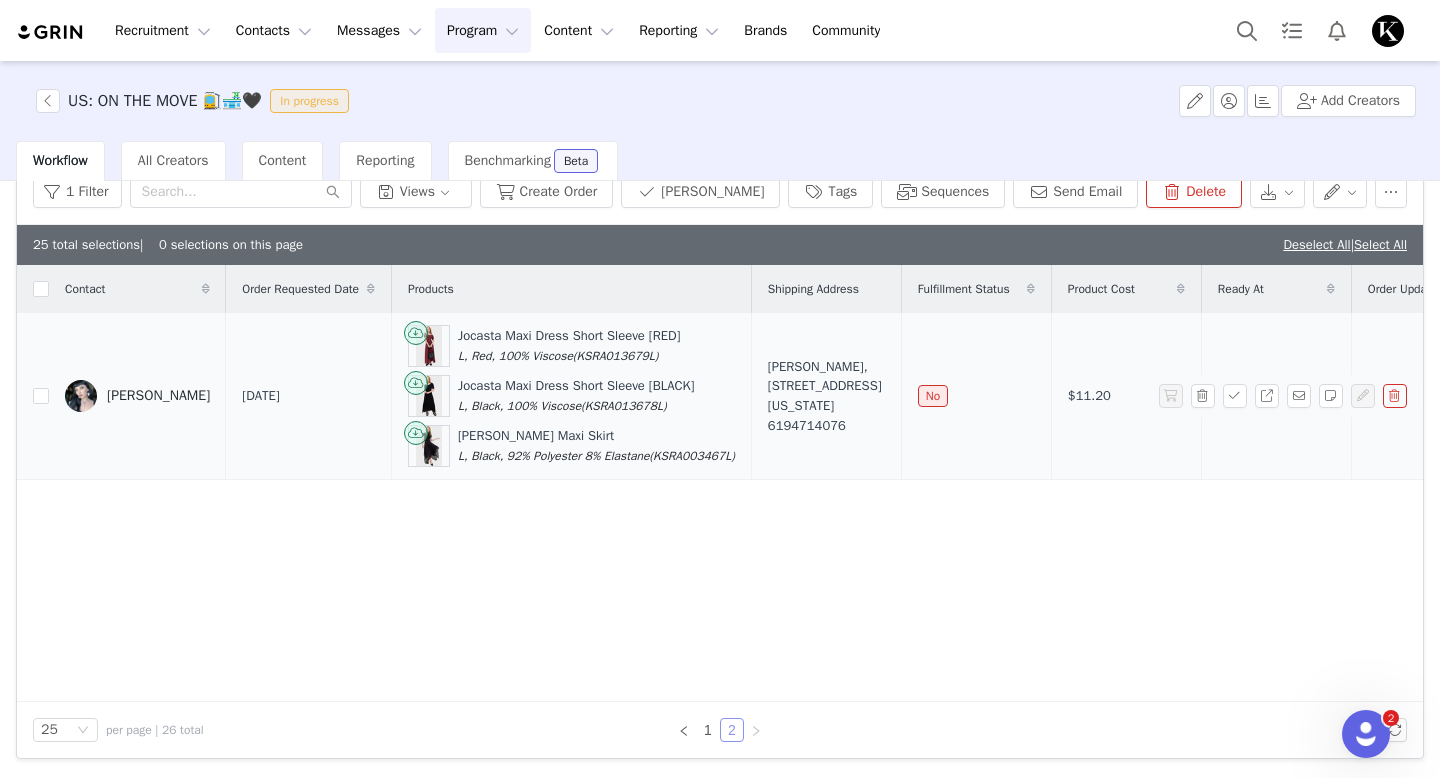 scroll, scrollTop: 93, scrollLeft: 0, axis: vertical 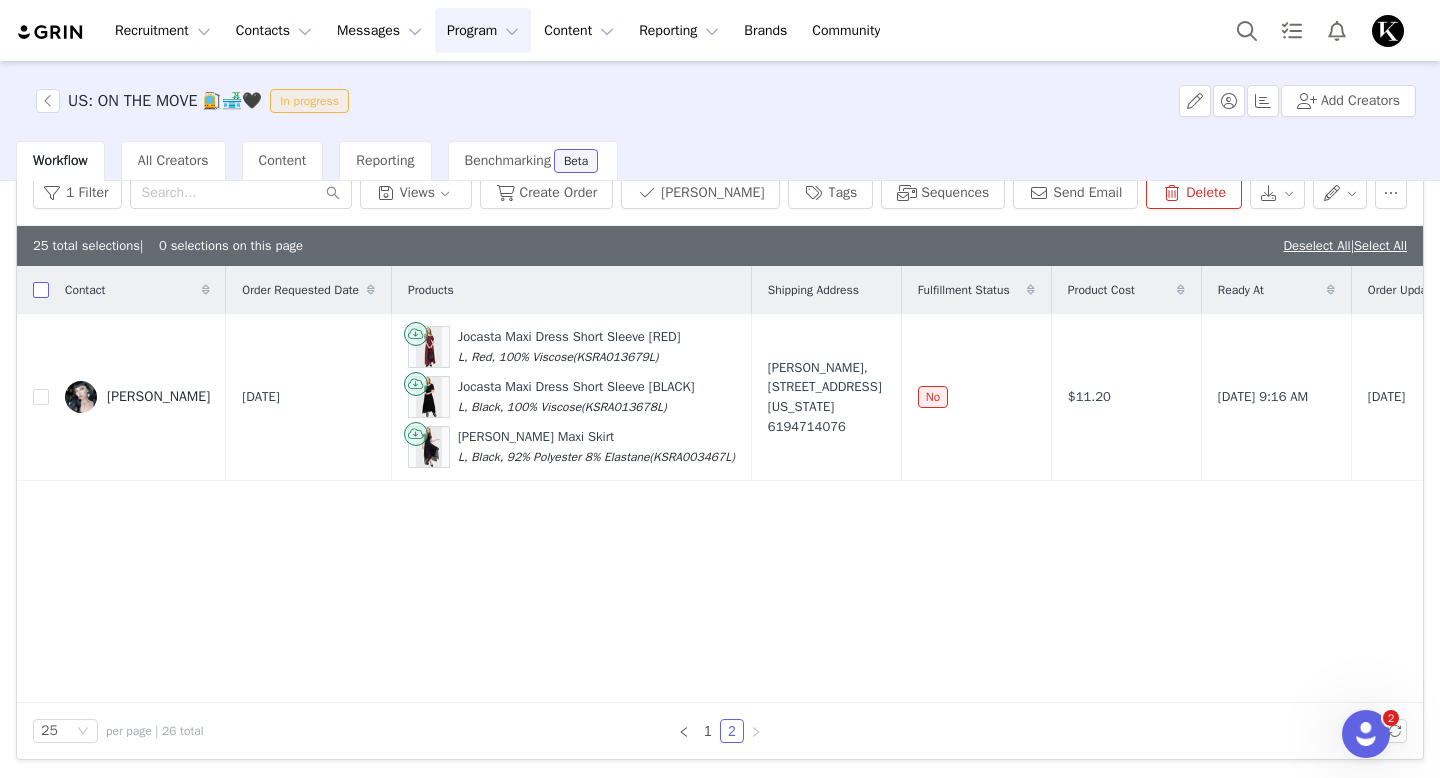 click at bounding box center (41, 290) 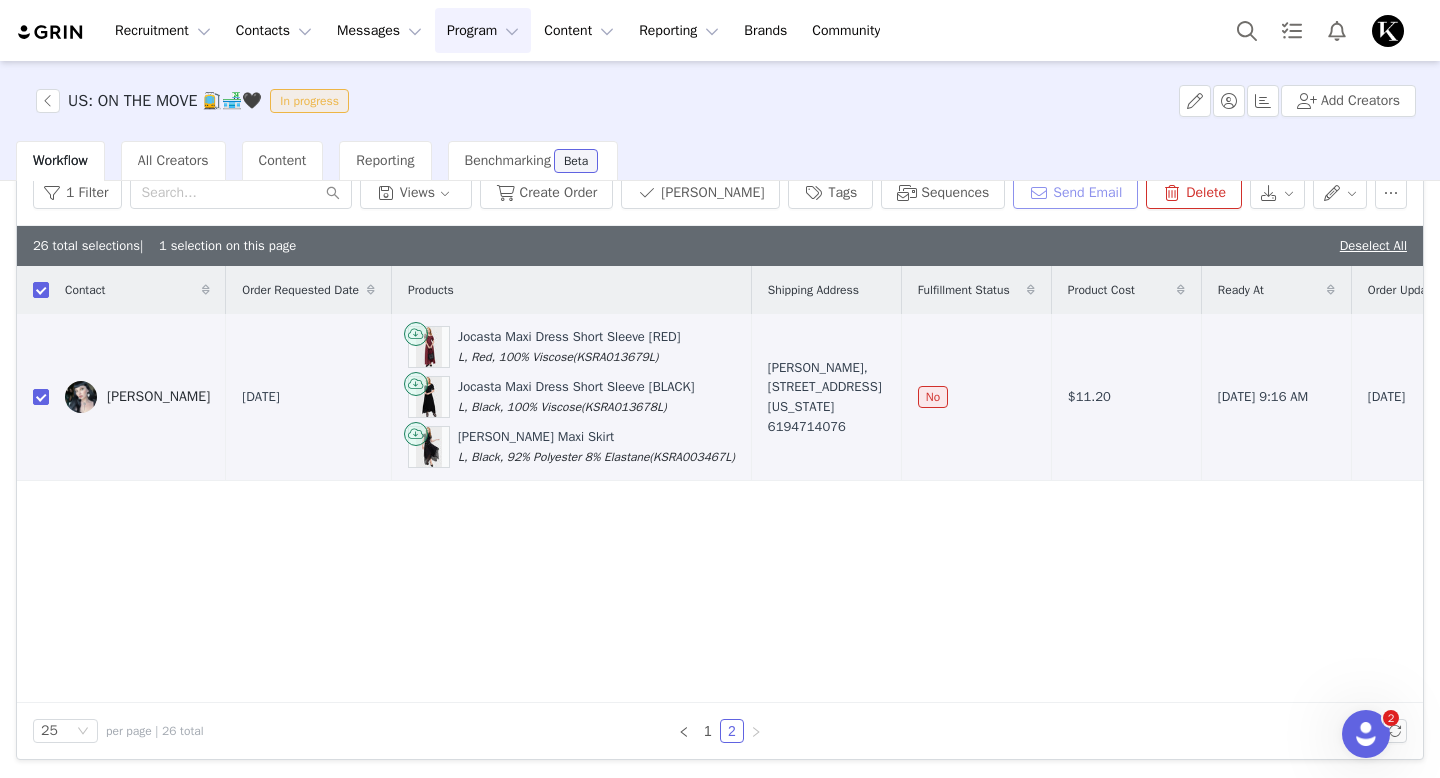 click on "Send Email" at bounding box center (1075, 193) 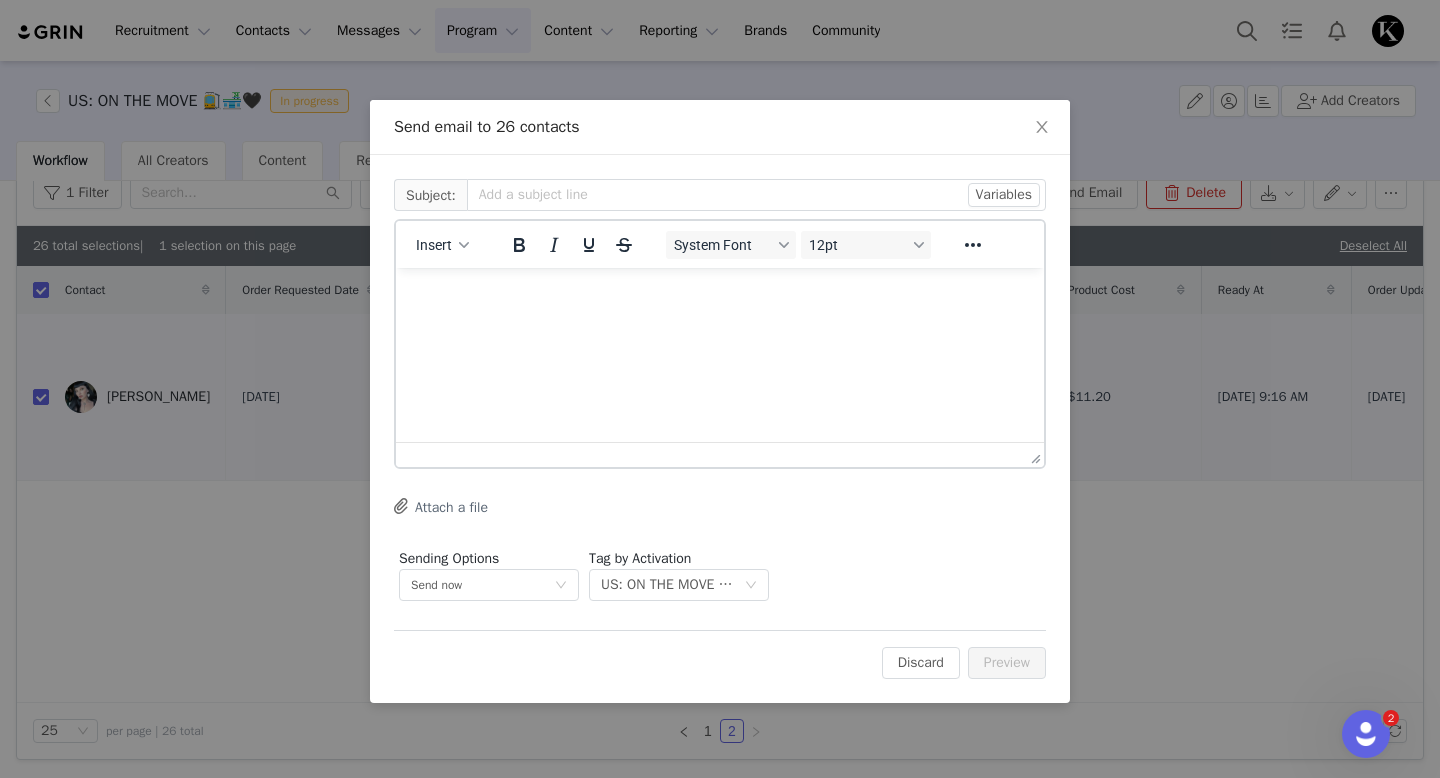 scroll, scrollTop: 0, scrollLeft: 0, axis: both 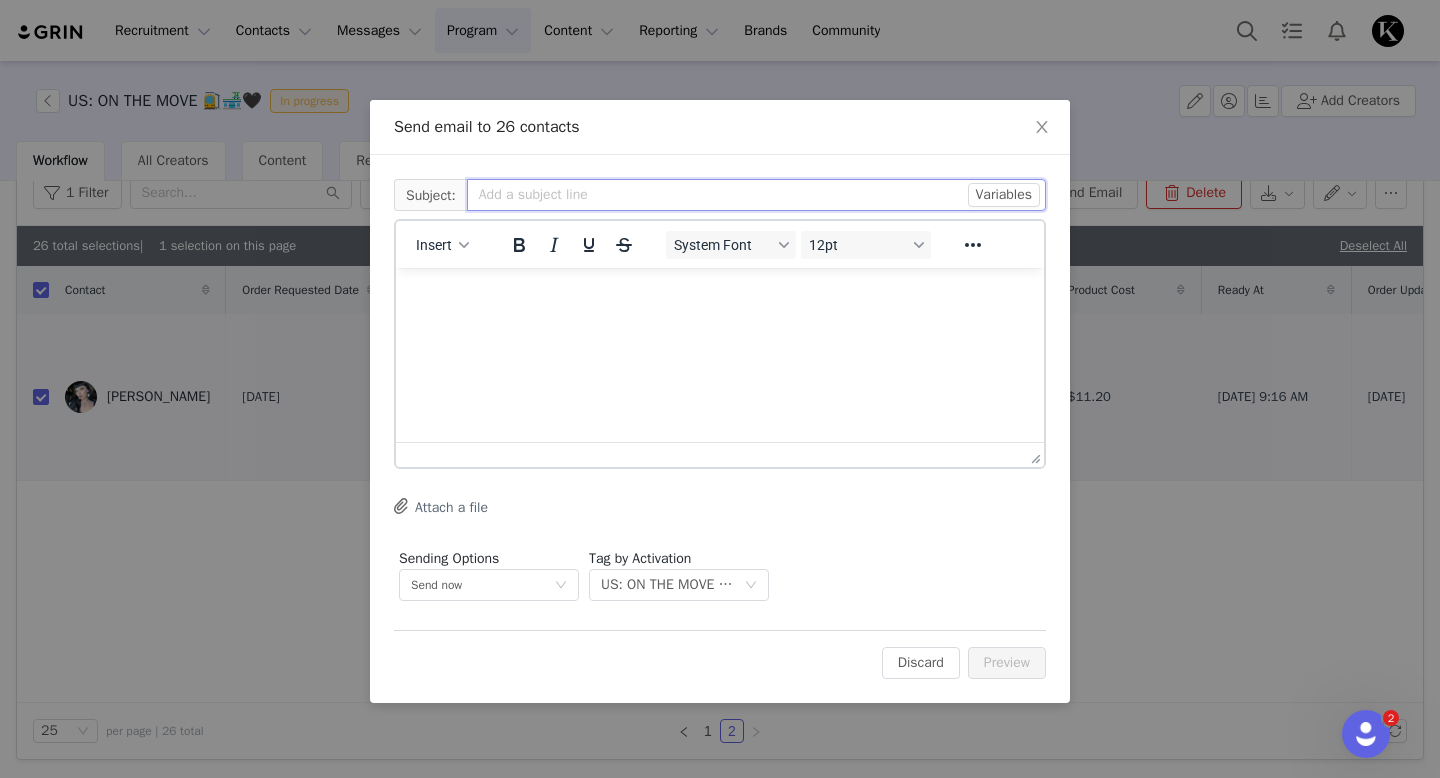 click at bounding box center [756, 195] 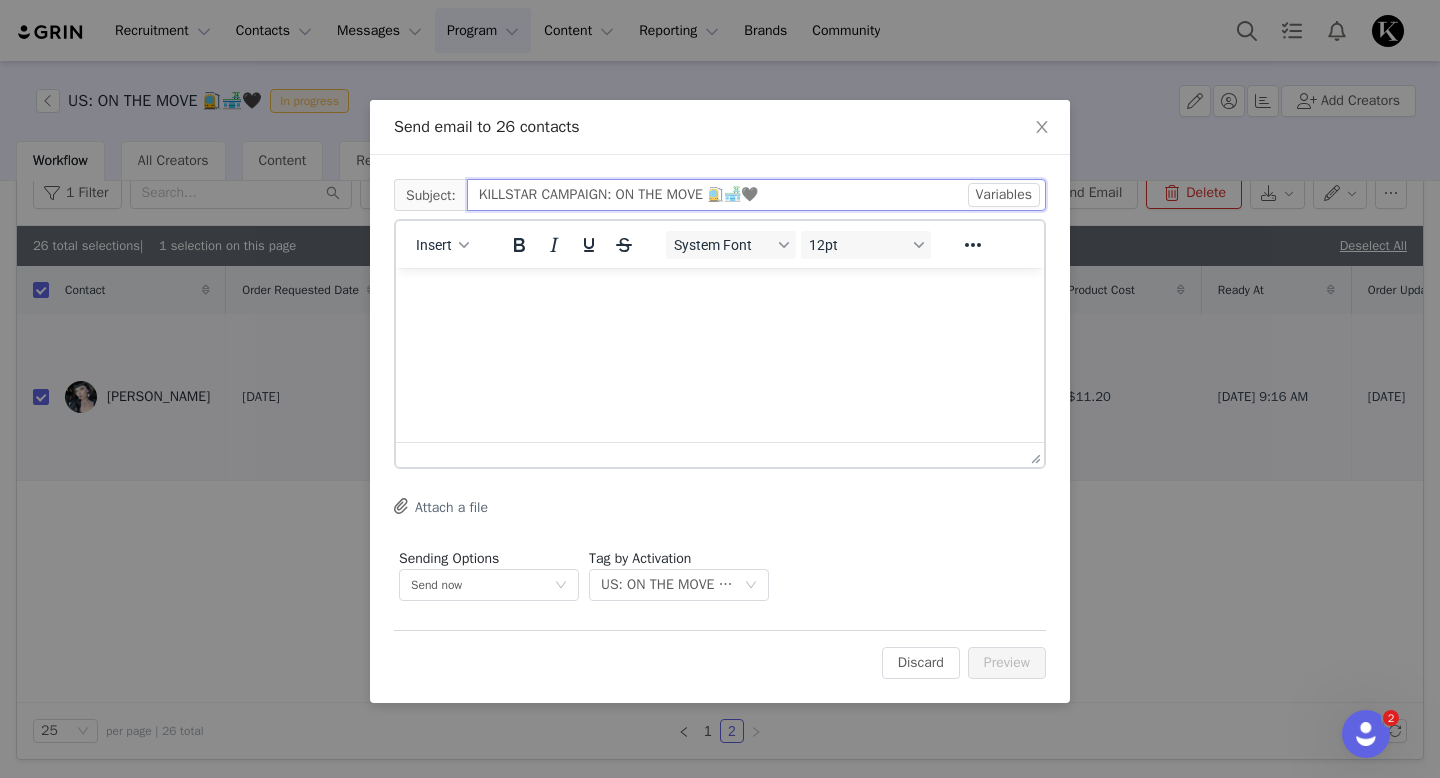 type on "KILLSTAR CAMPAIGN: ON THE MOVE 🚉🏪🖤" 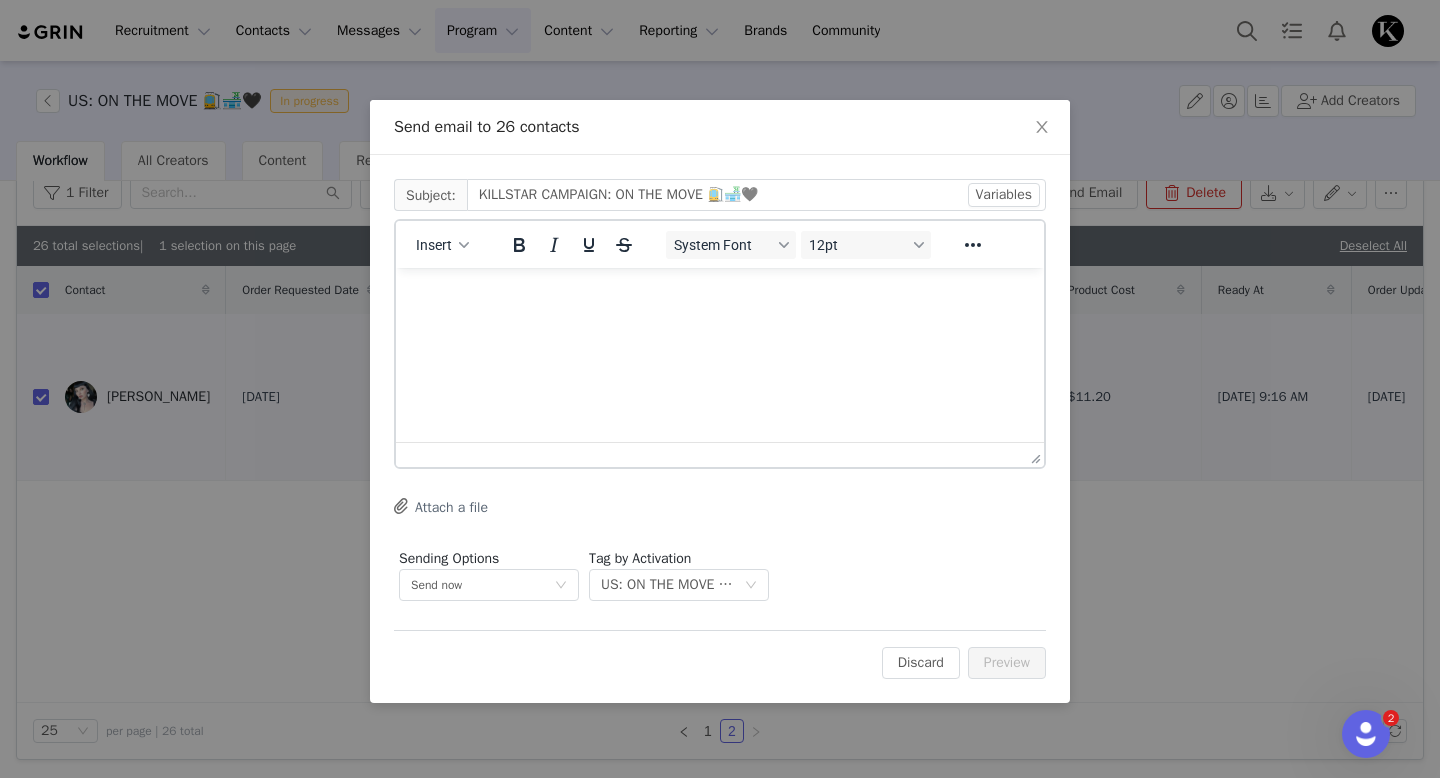 click at bounding box center (720, 295) 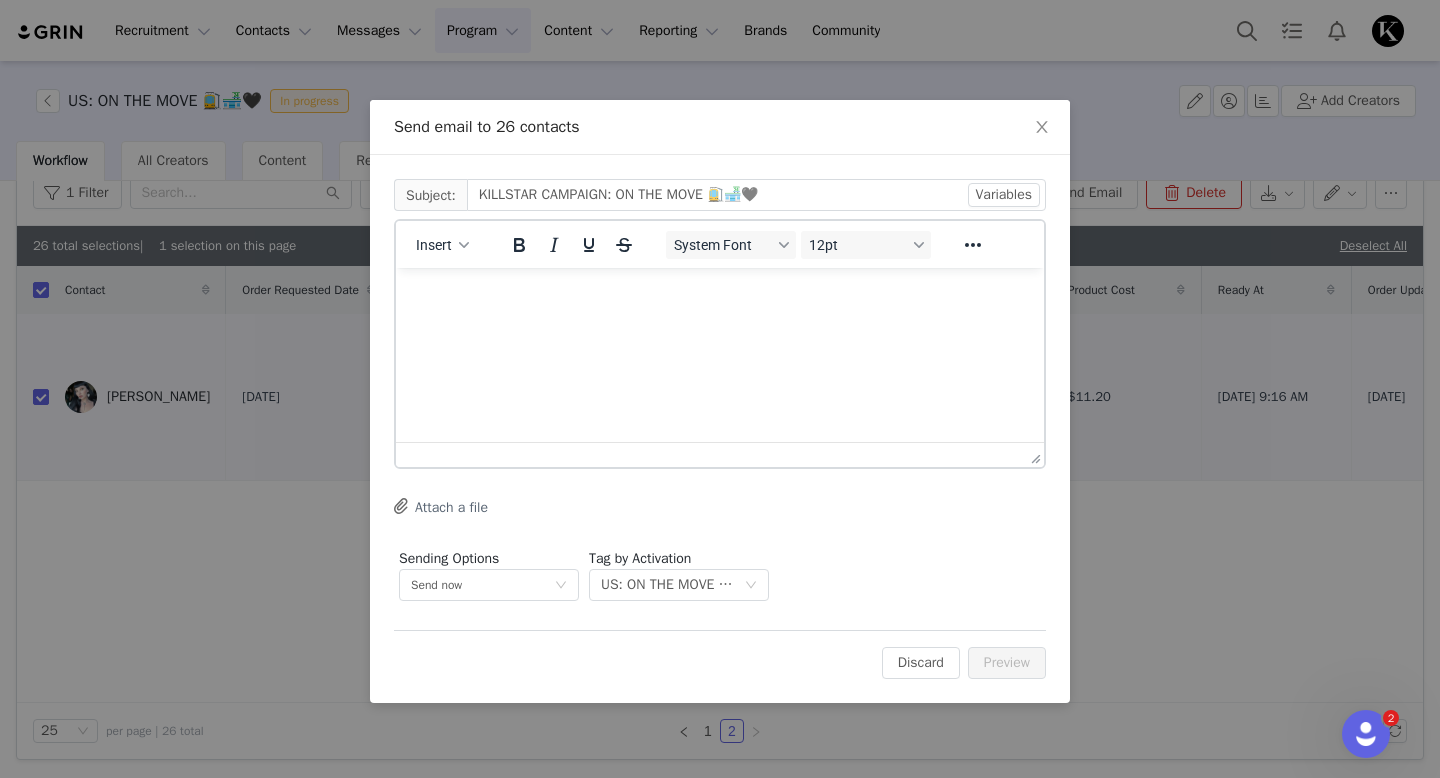 paste 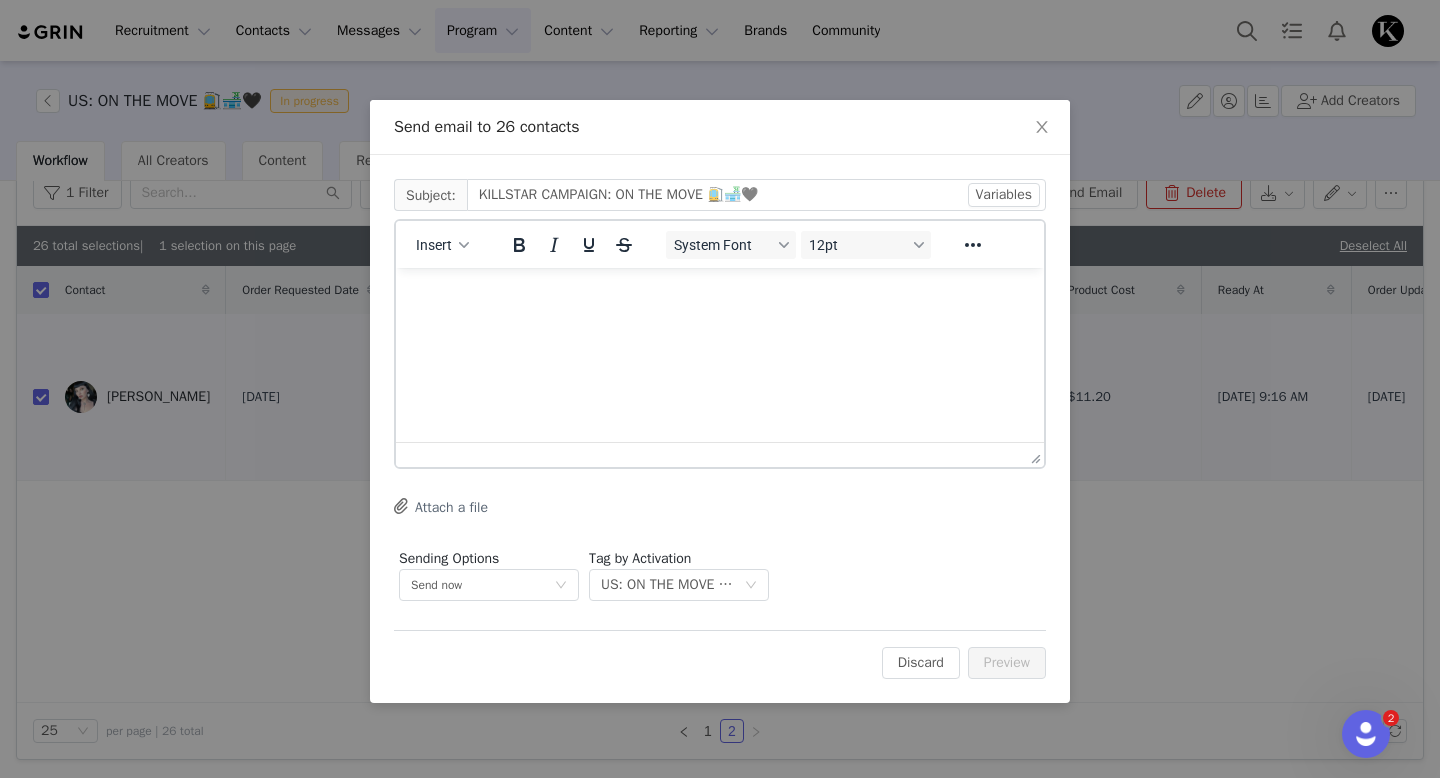 type 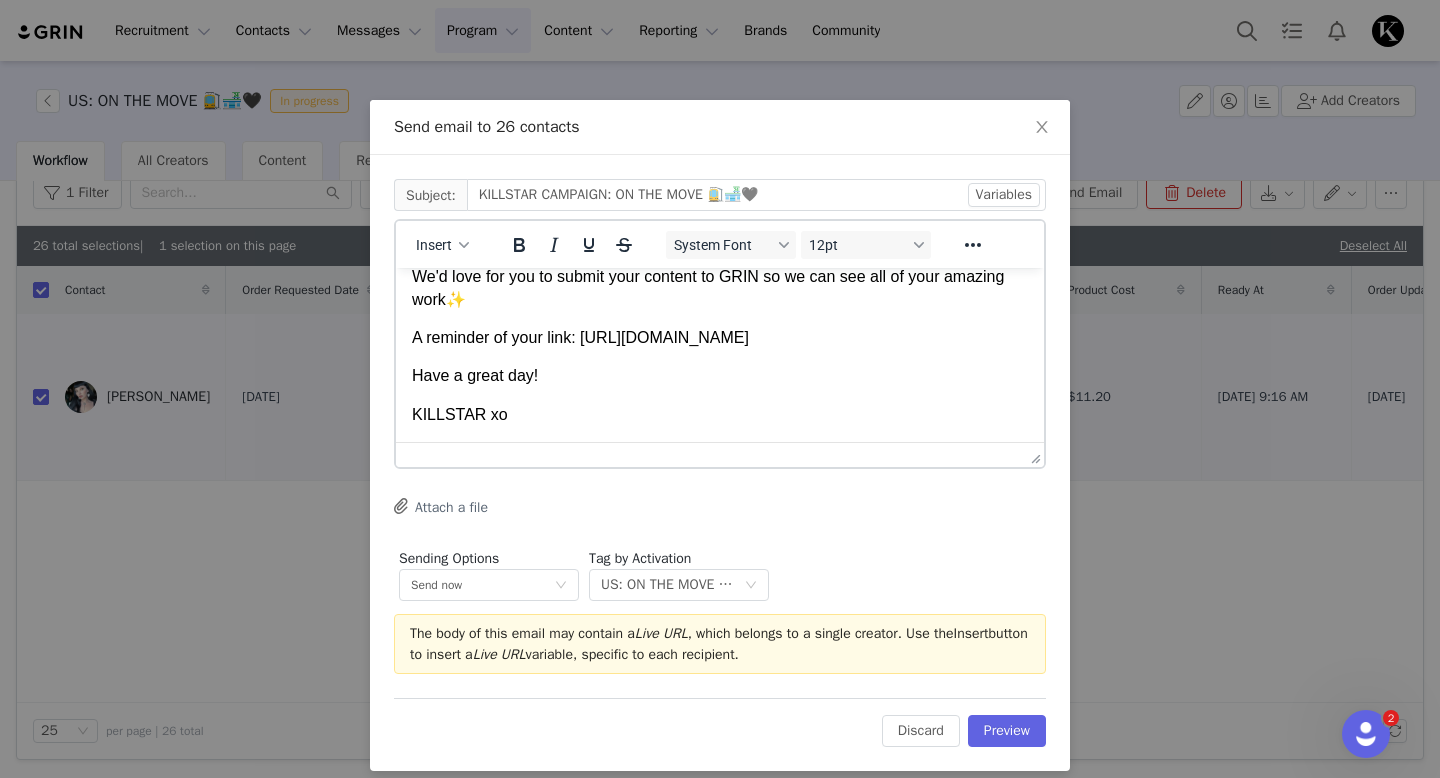 scroll, scrollTop: 155, scrollLeft: 0, axis: vertical 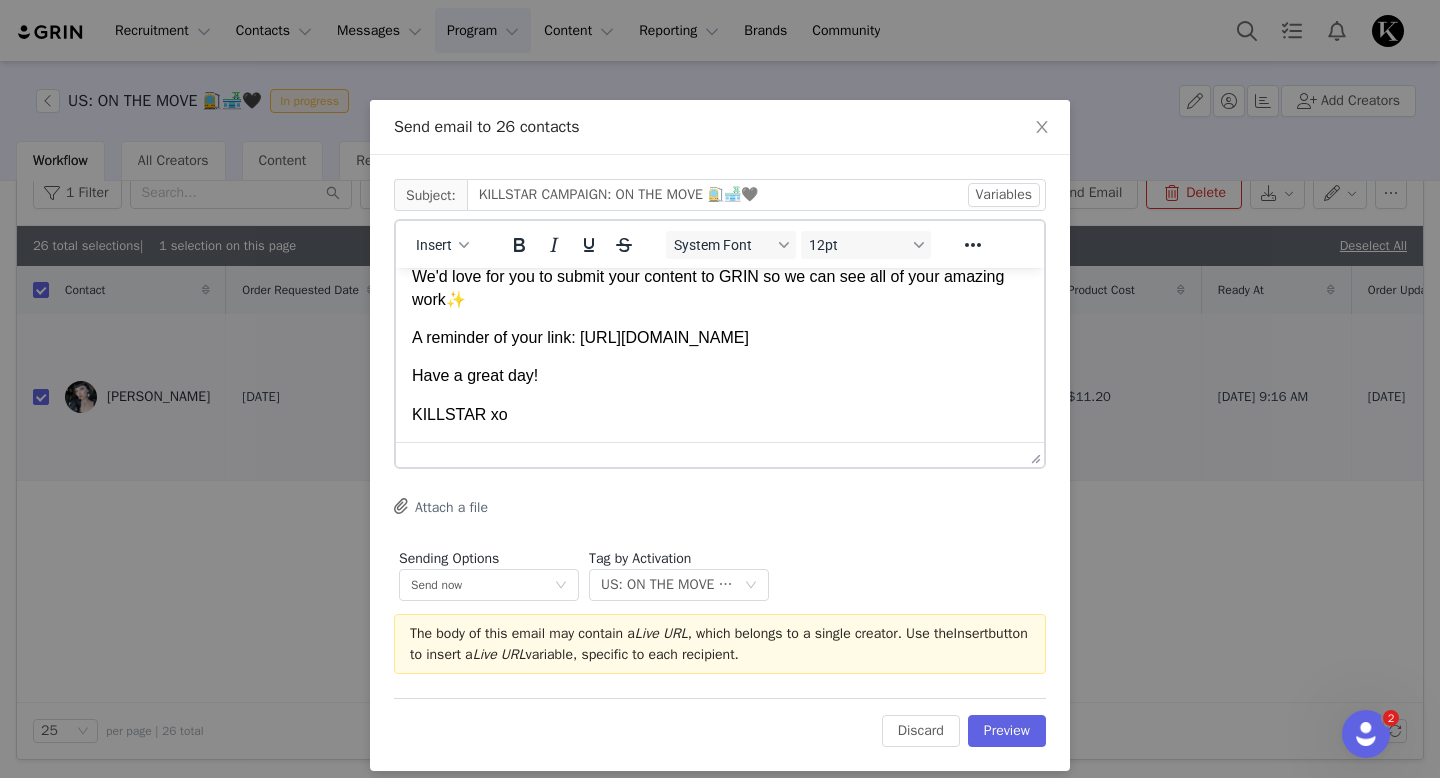 drag, startPoint x: 619, startPoint y: 343, endPoint x: 586, endPoint y: 319, distance: 40.804413 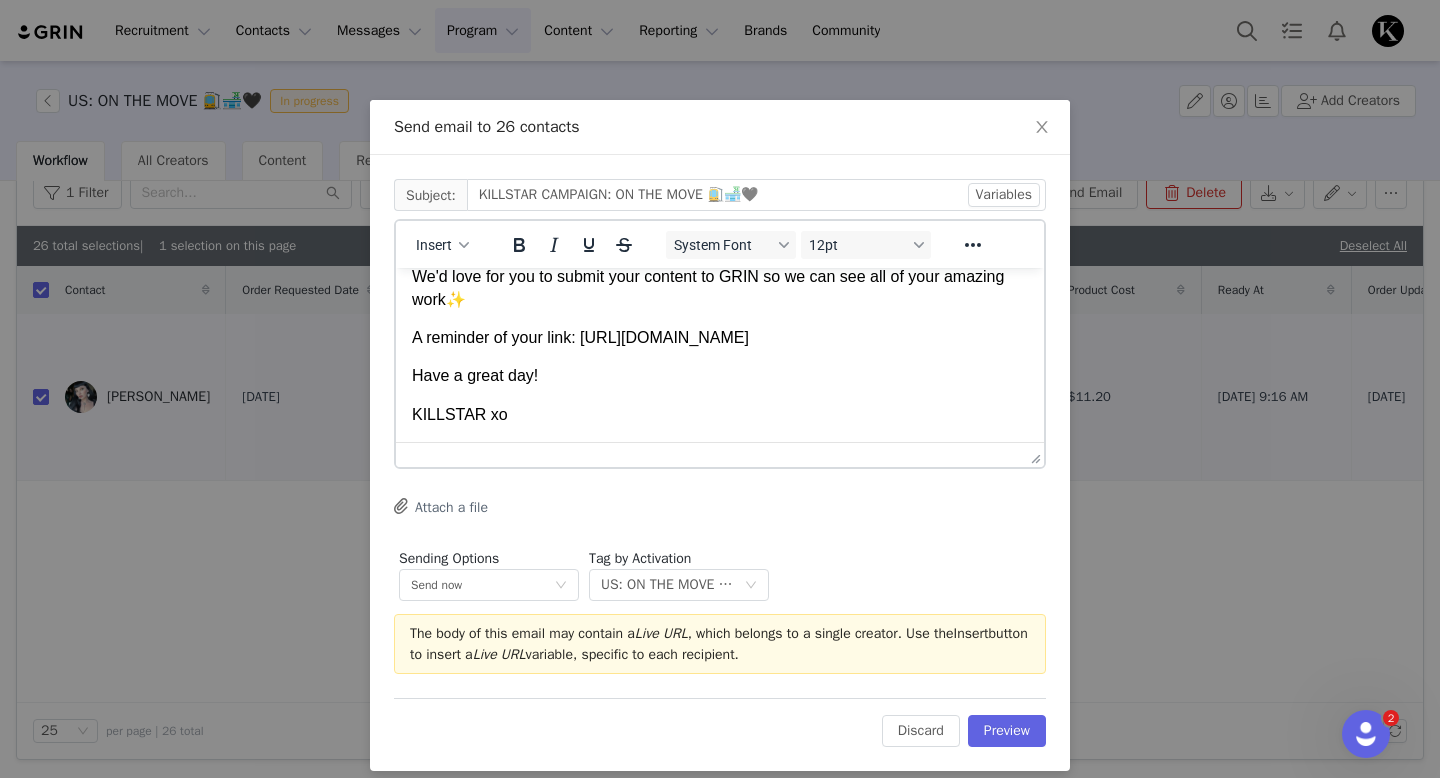 click on "A reminder of your link: [URL][DOMAIN_NAME]" at bounding box center (720, 338) 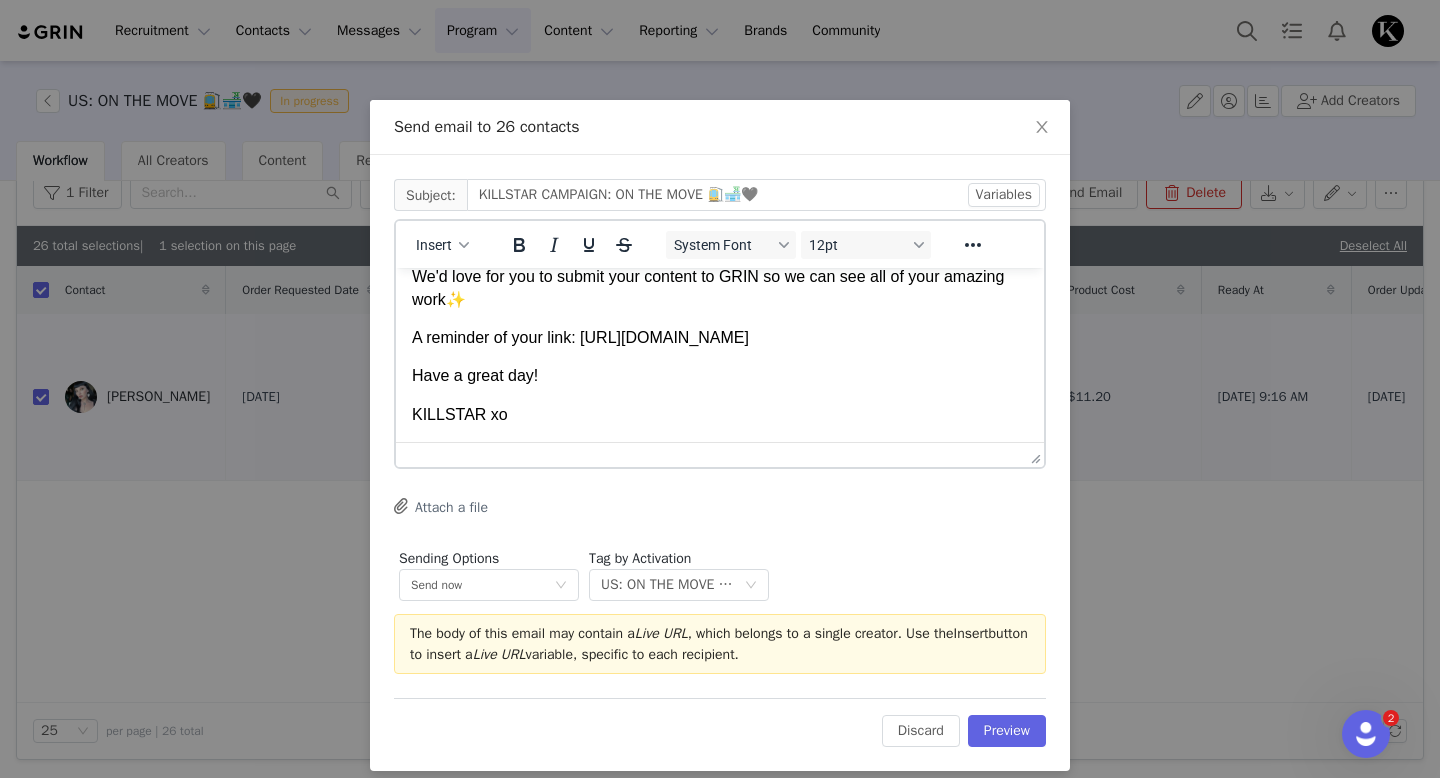 scroll, scrollTop: 133, scrollLeft: 0, axis: vertical 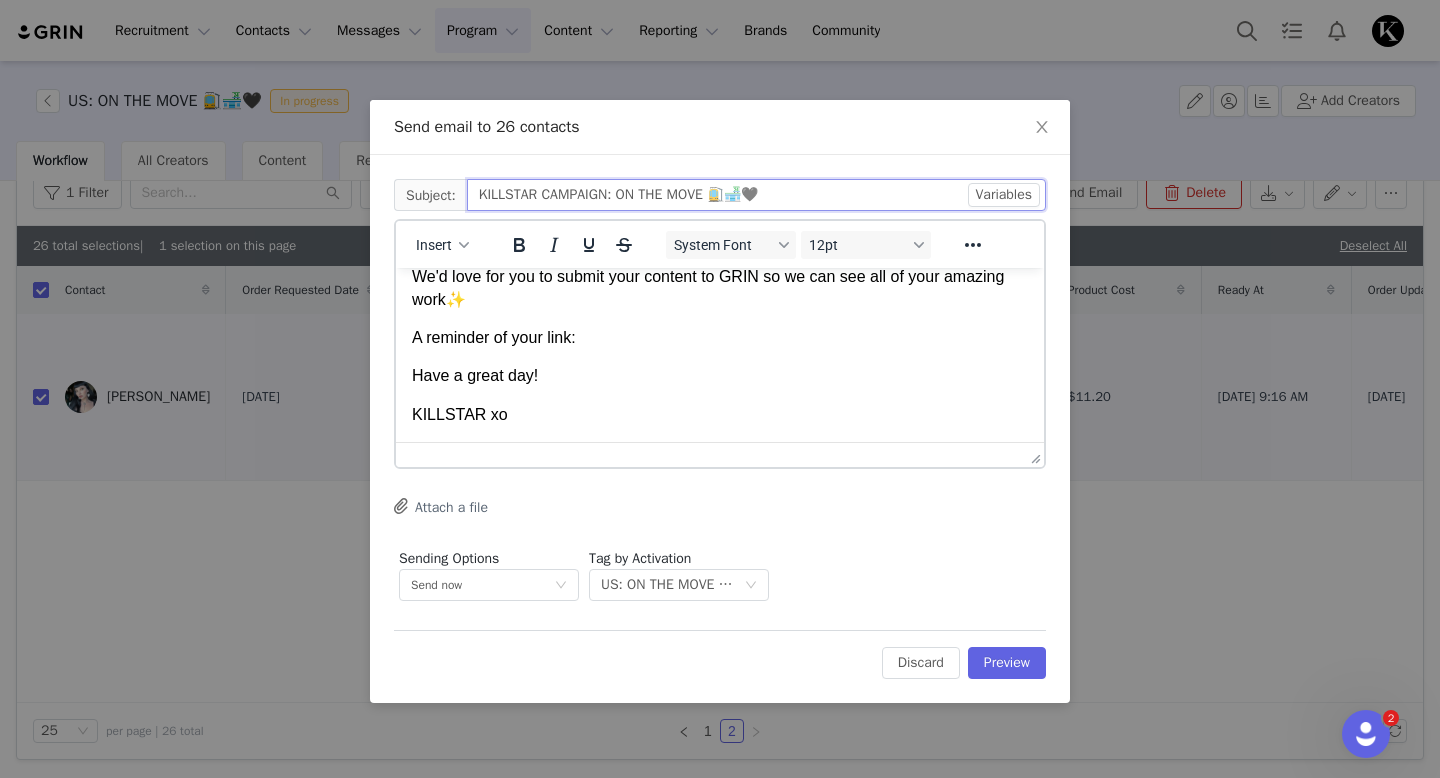 click on "KILLSTAR CAMPAIGN: ON THE MOVE 🚉🏪🖤" at bounding box center (756, 195) 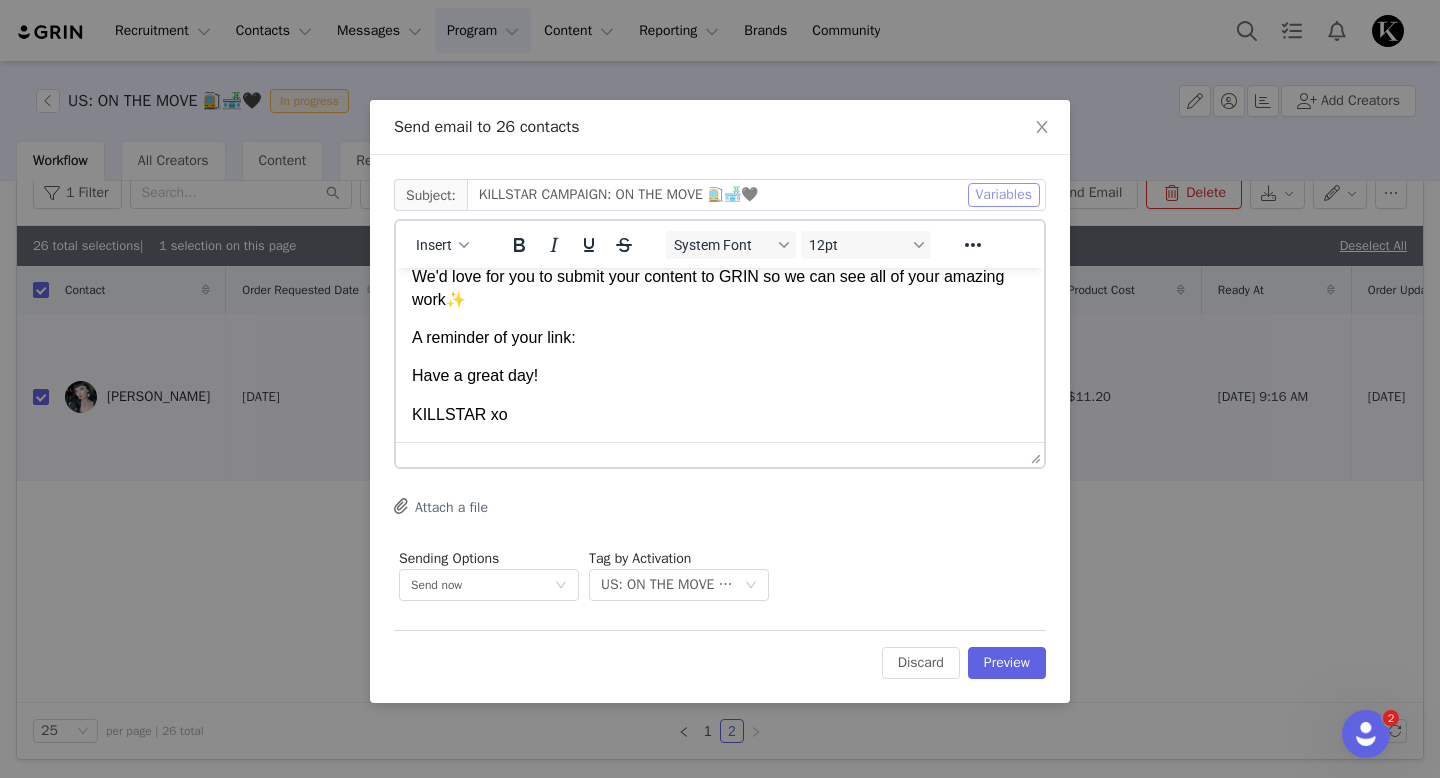 click on "Variables" at bounding box center (1004, 195) 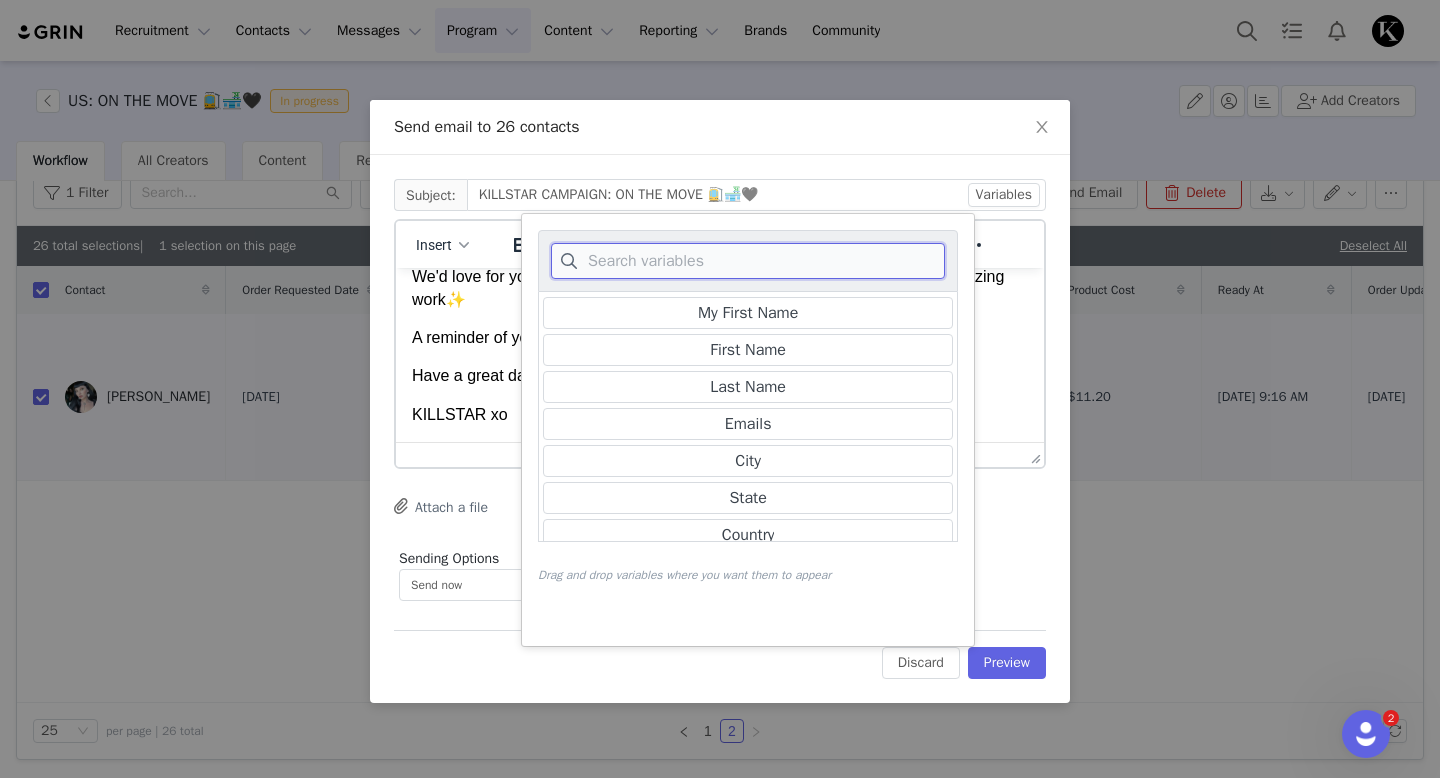 click at bounding box center [748, 261] 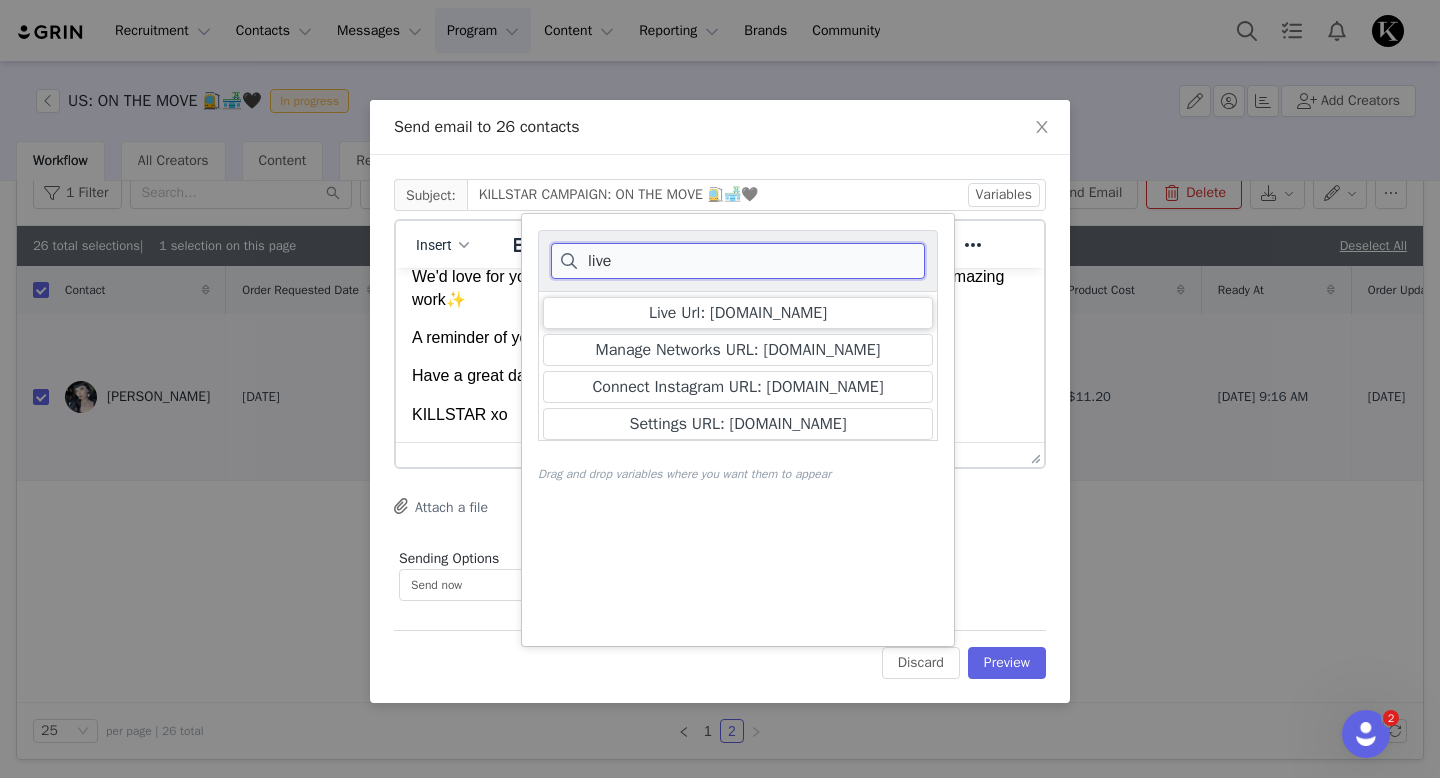 type on "live" 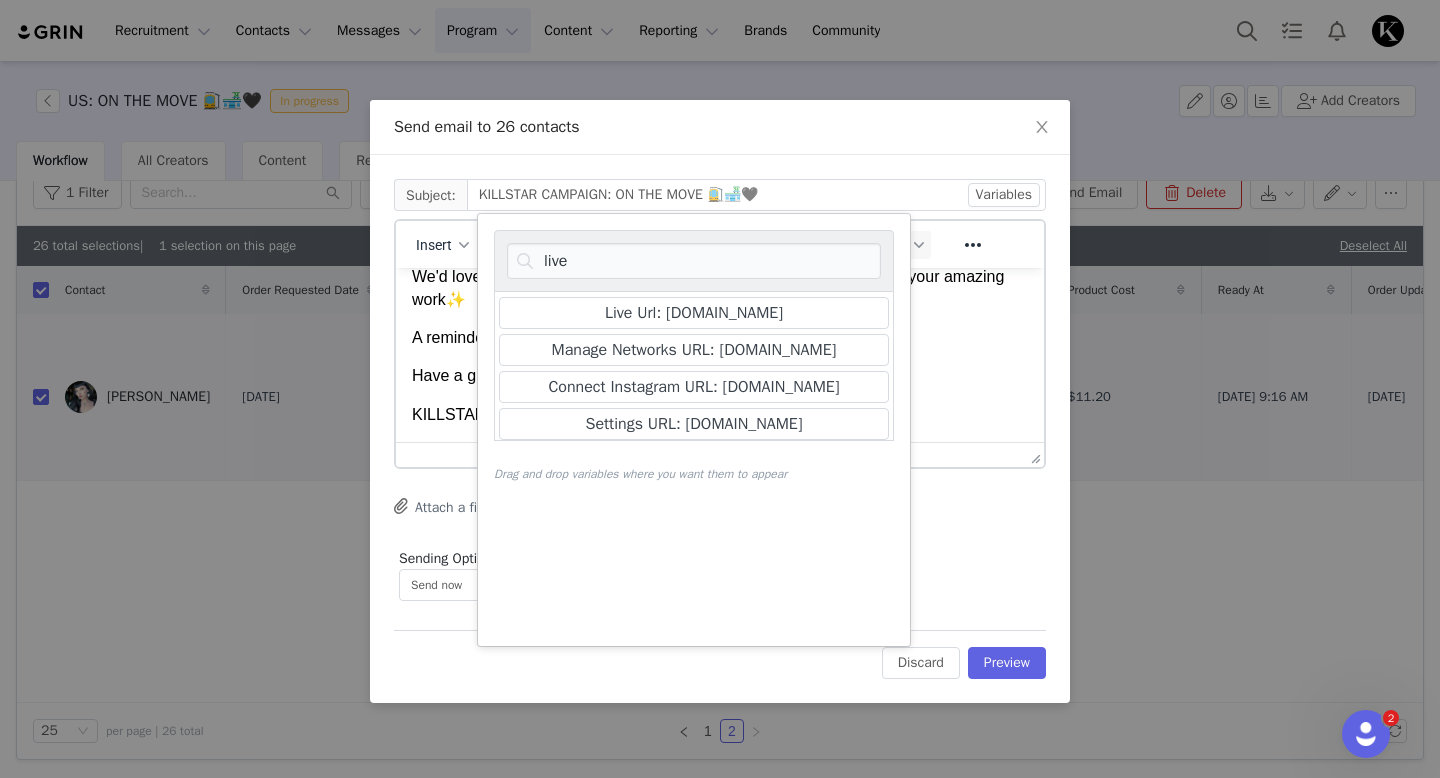 click on "Hey, Hope you're having a great week! 'On The Move' starts [DATE] and we're super excited to be working with you! We'd love for you to submit your content to GRIN so we can see all of your amazing work✨ A reminder of your link:  Live Url: [DOMAIN_NAME] Have a great day! KILLSTAR xo" at bounding box center [720, 288] 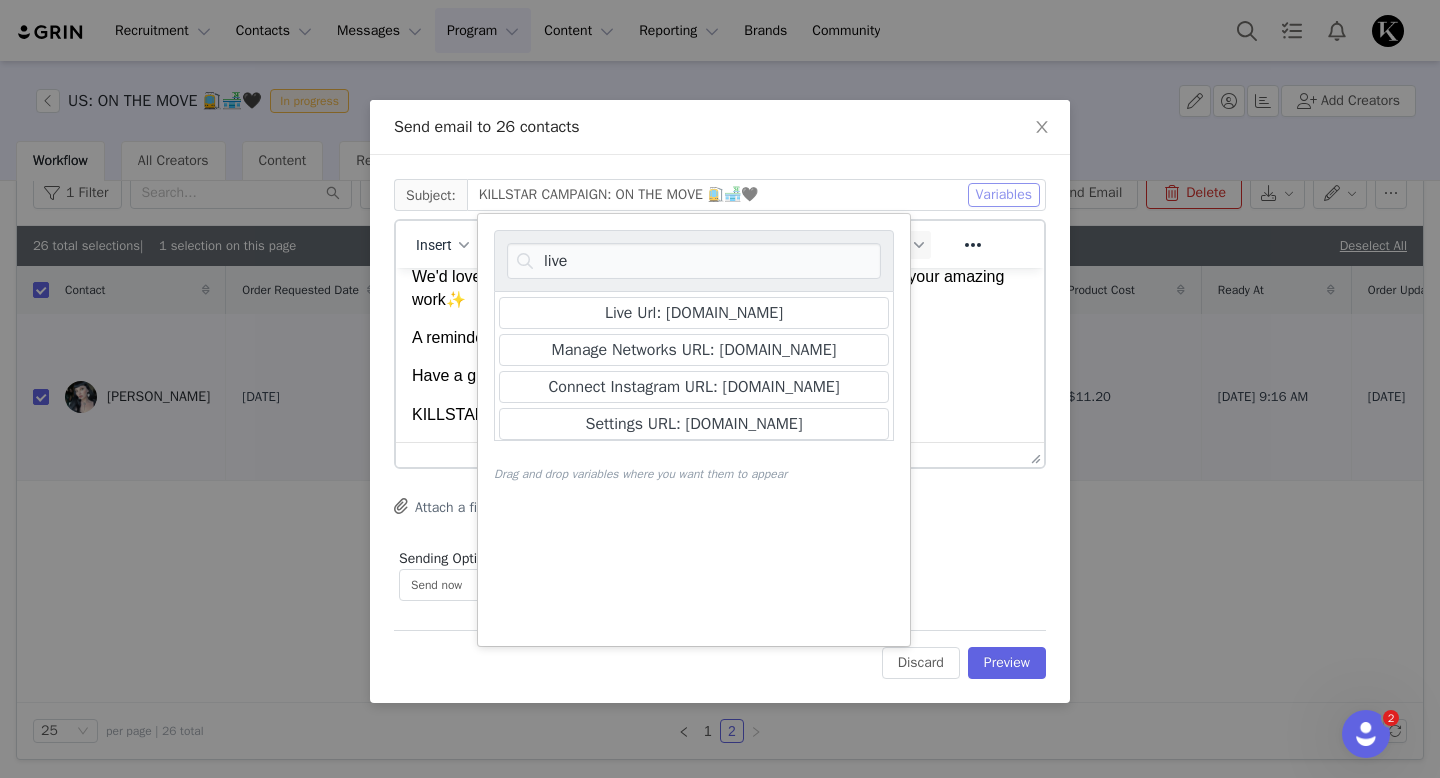 click on "Variables" at bounding box center (1004, 195) 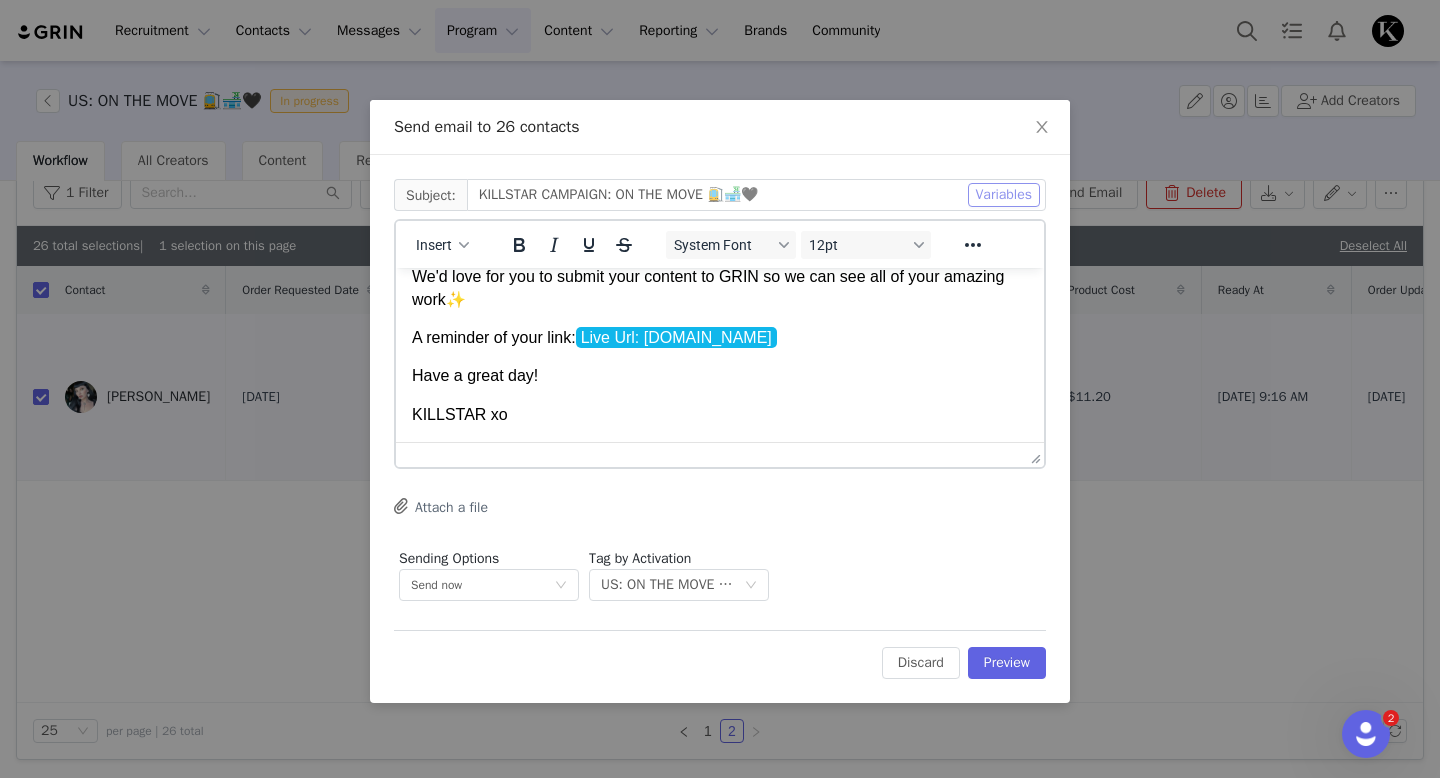 scroll, scrollTop: 0, scrollLeft: 0, axis: both 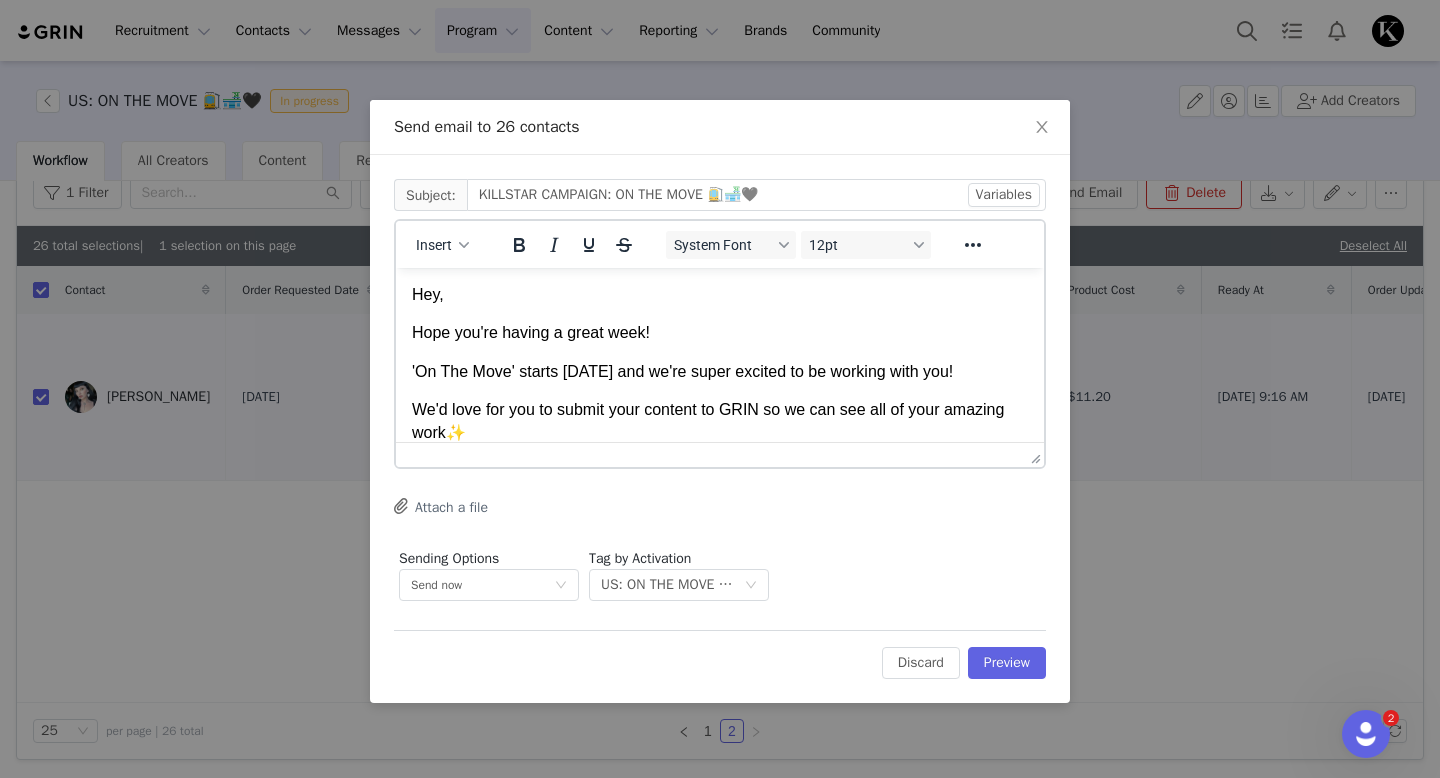click on "Hey, Hope you're having a great week! 'On The Move' starts [DATE] and we're super excited to be working with you! We'd love for you to submit your content to GRIN so we can see all of your amazing work✨ A reminder of your link:  Live Url: [DOMAIN_NAME] Have a great day! KILLSTAR xo" at bounding box center [720, 421] 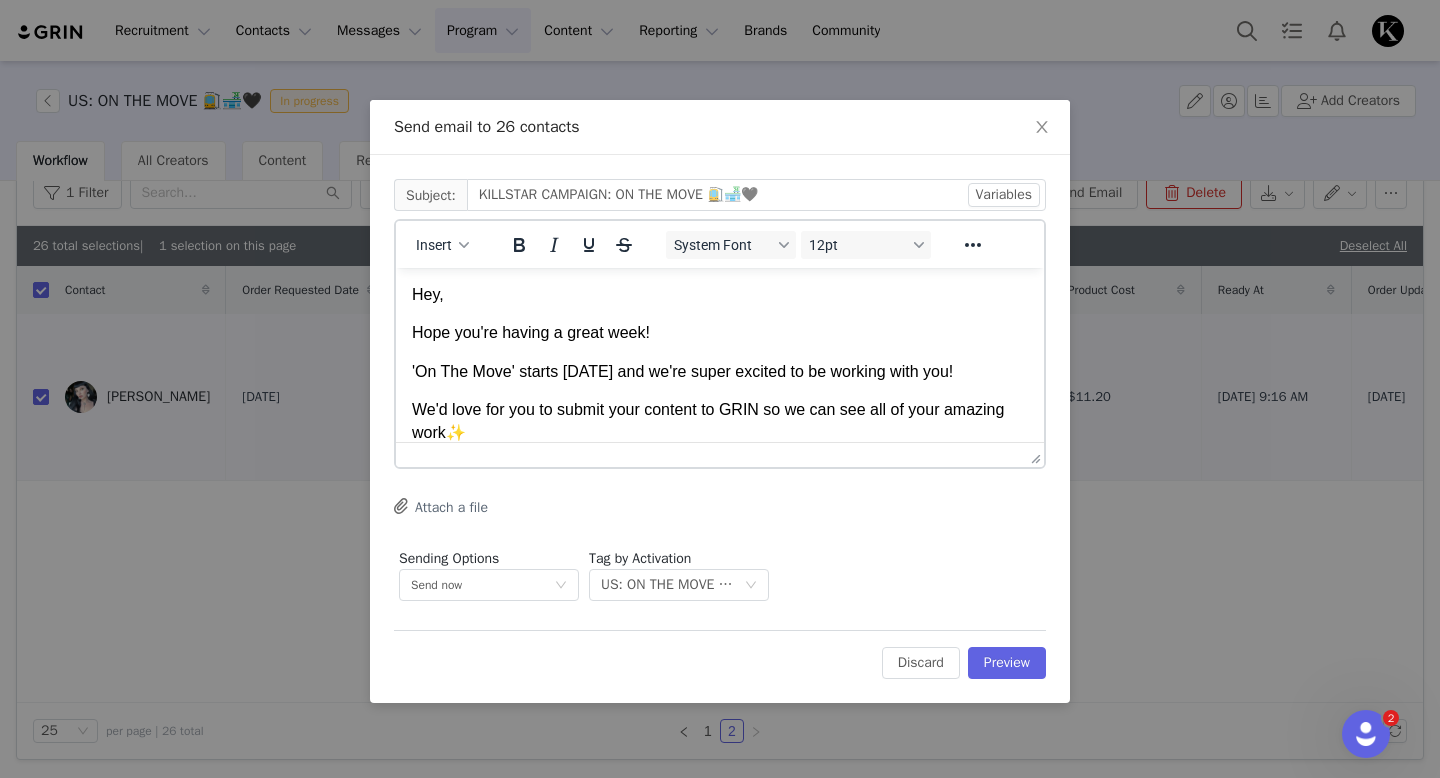click on "Hope you're having a great week!" at bounding box center [720, 333] 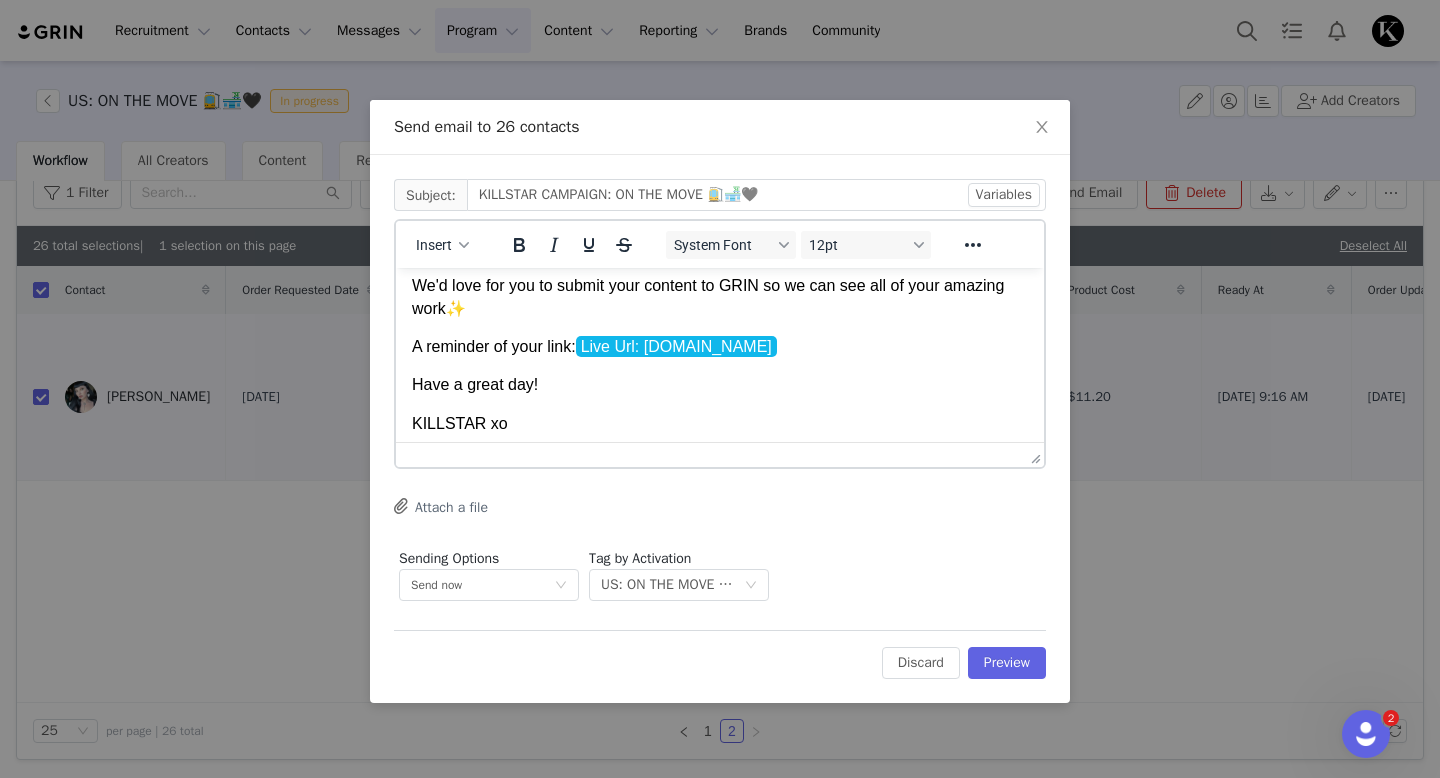 click on "Have a great day!" at bounding box center [720, 385] 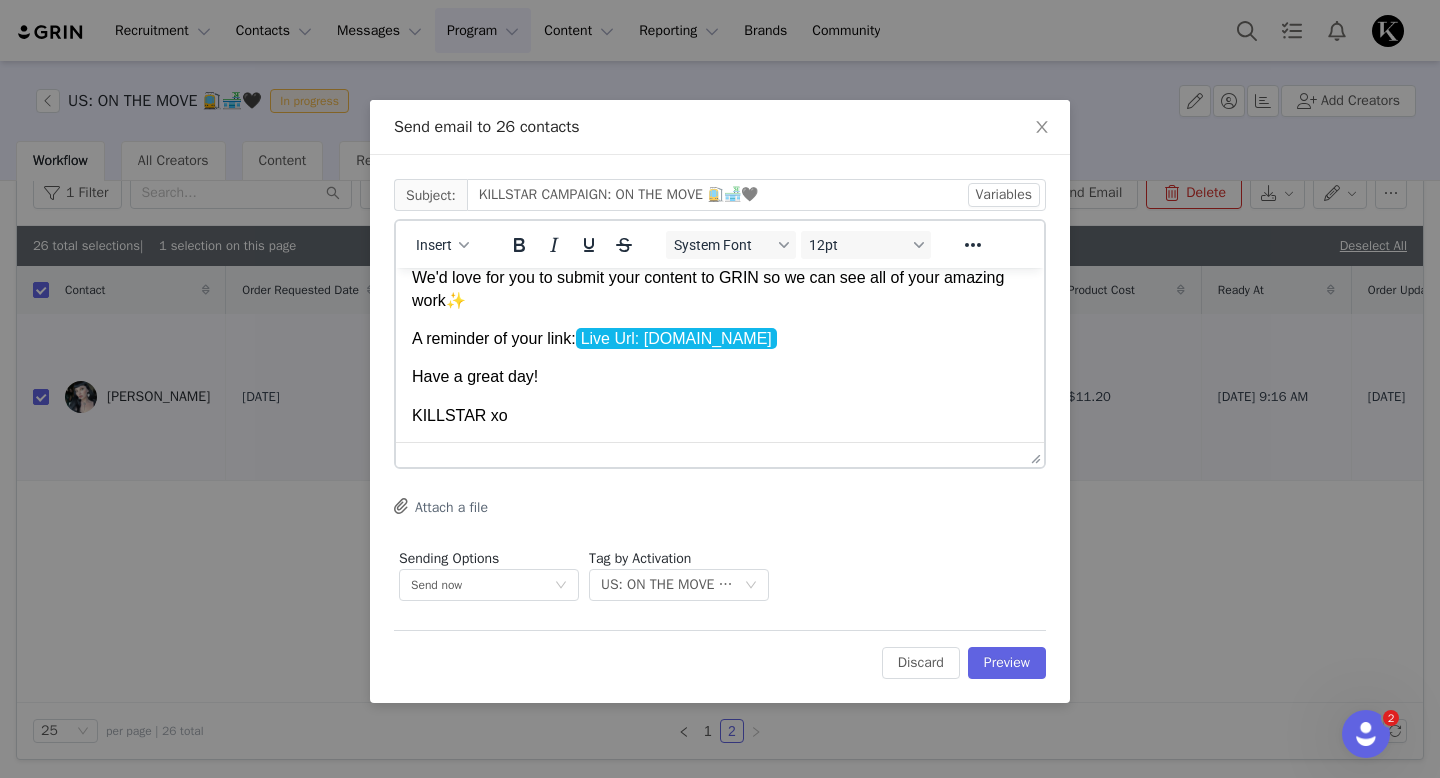 scroll, scrollTop: 133, scrollLeft: 0, axis: vertical 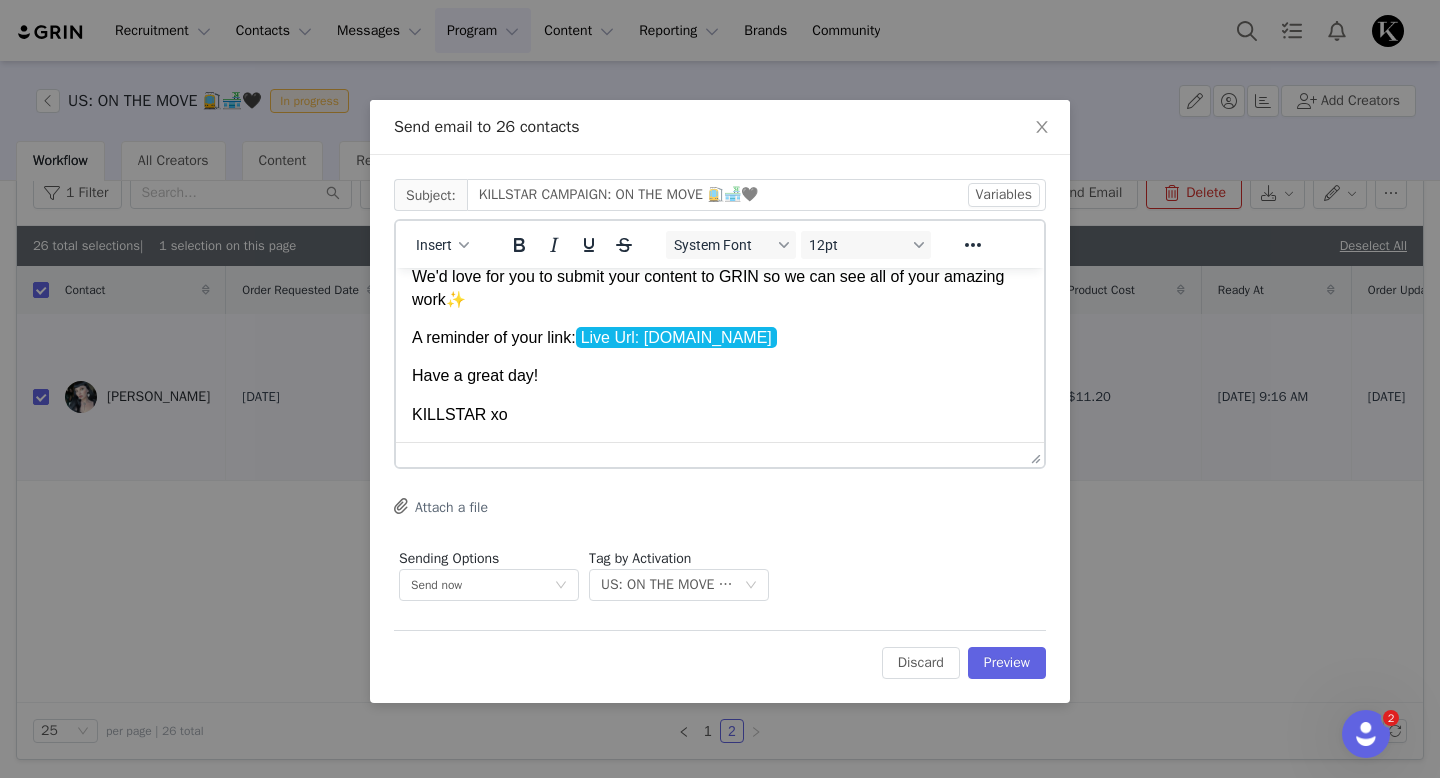 click on "KILLSTAR xo" at bounding box center (720, 415) 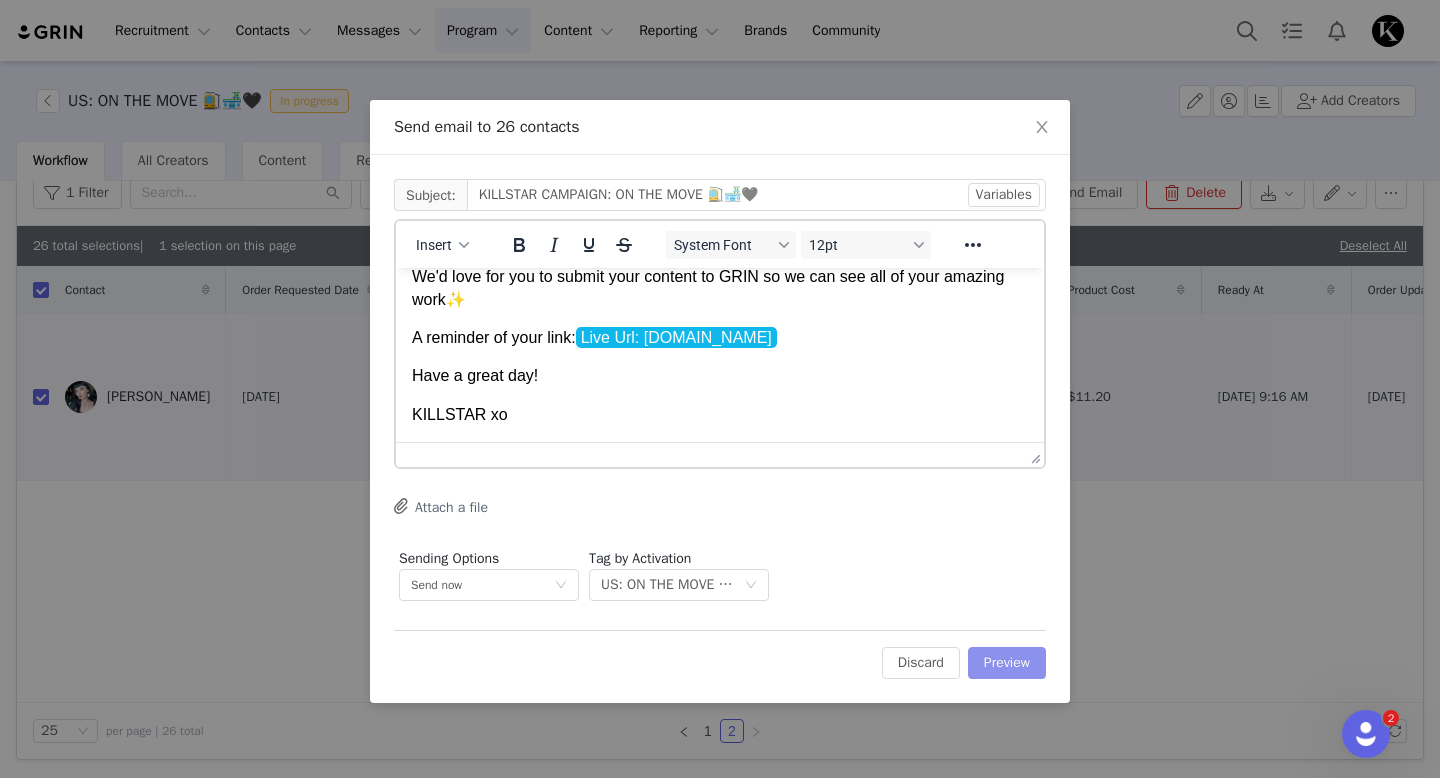 click on "Preview" at bounding box center (1007, 663) 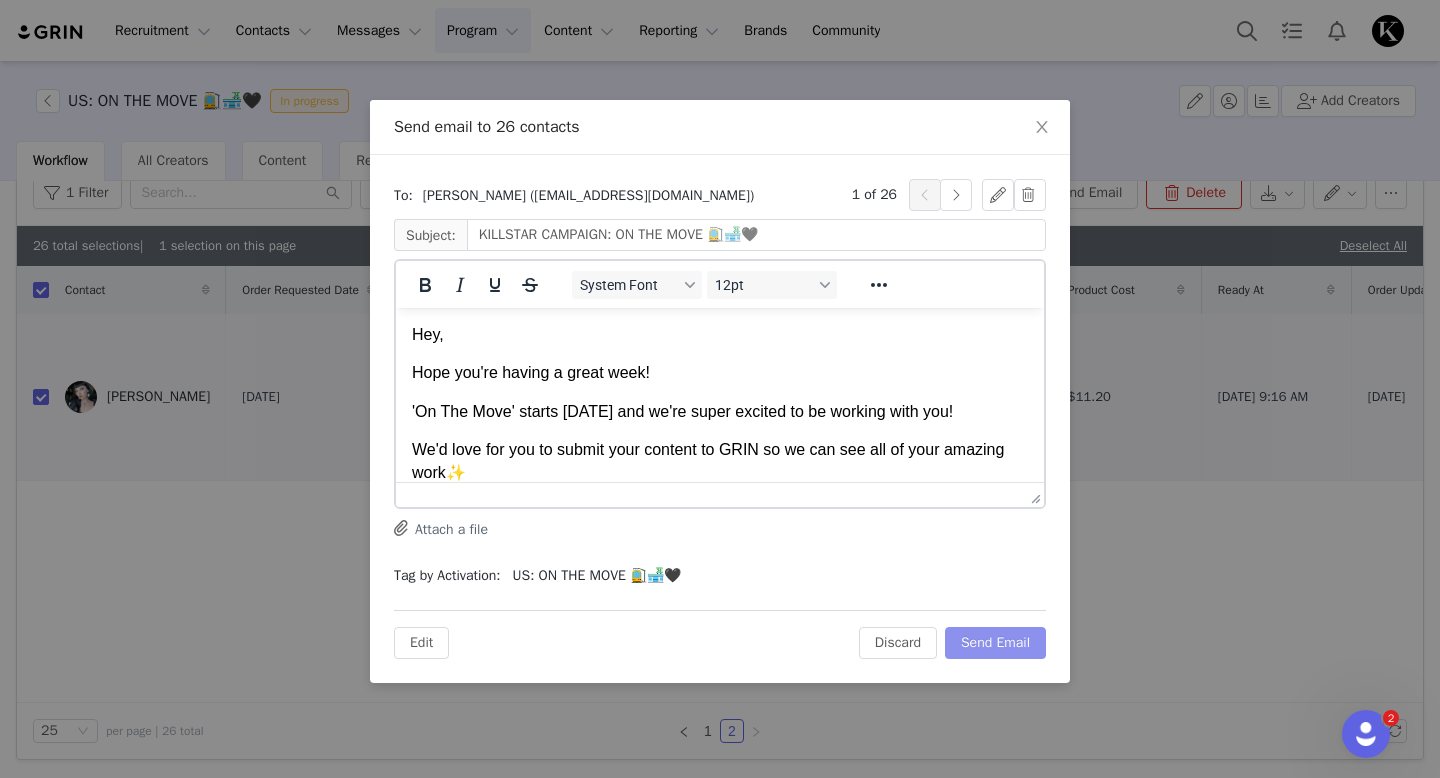 scroll, scrollTop: 0, scrollLeft: 0, axis: both 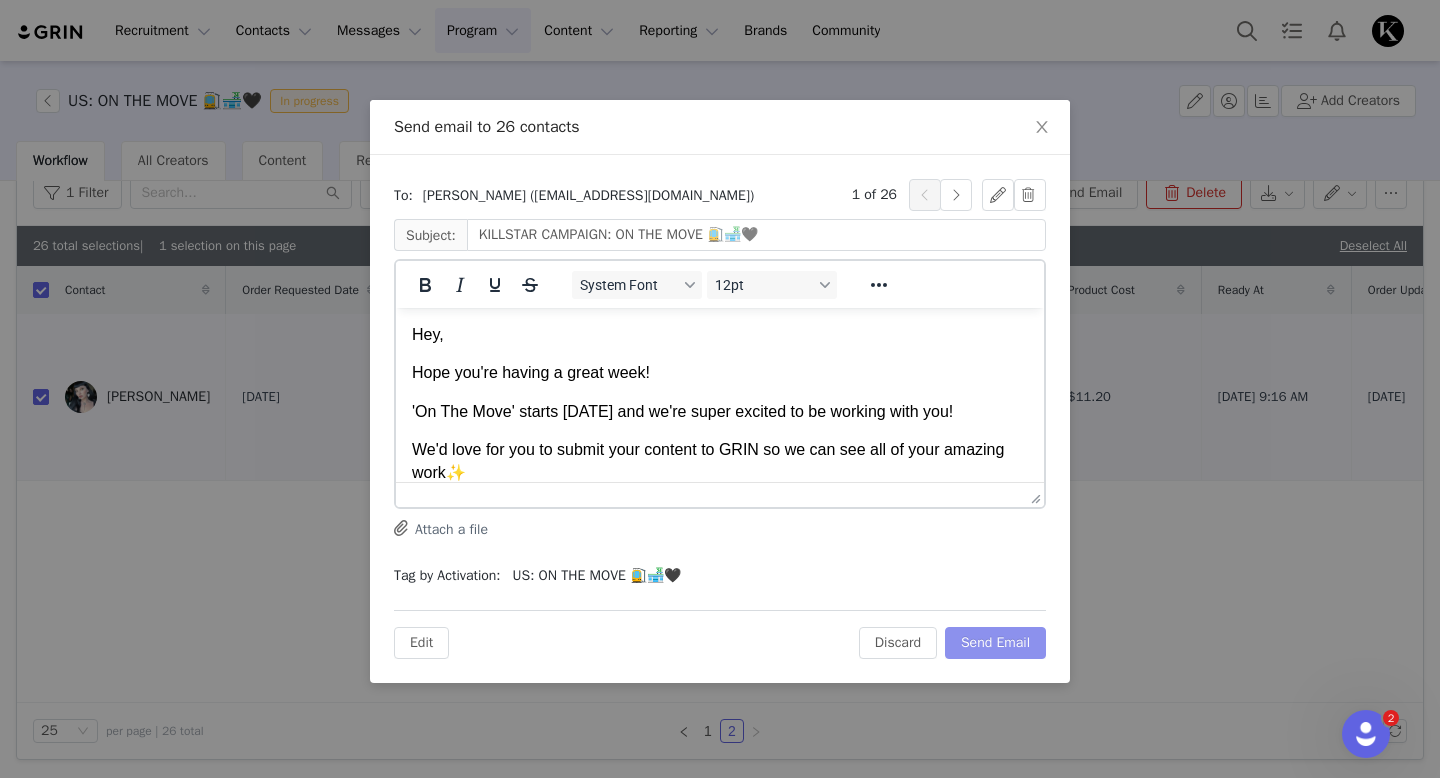 click on "Send Email" at bounding box center (995, 643) 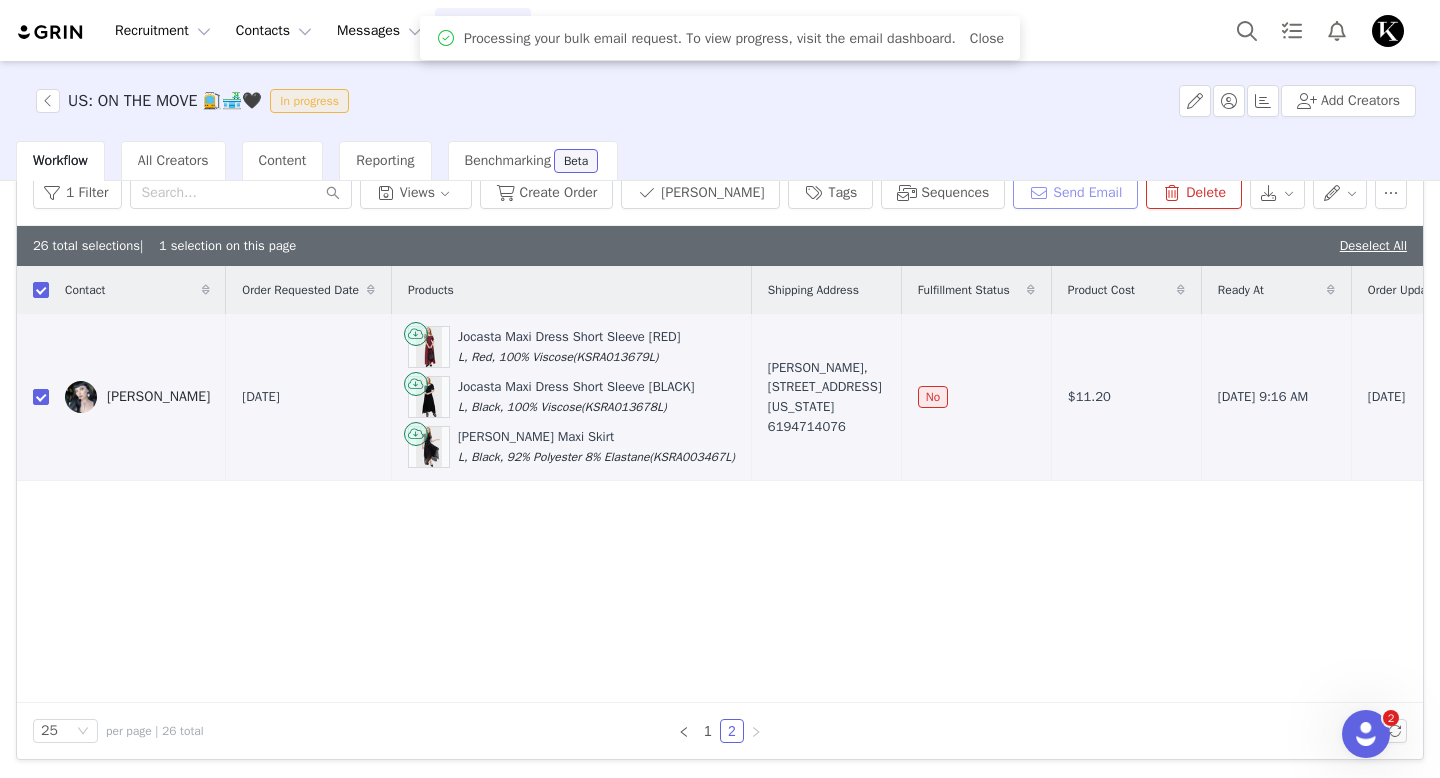scroll, scrollTop: 88, scrollLeft: 0, axis: vertical 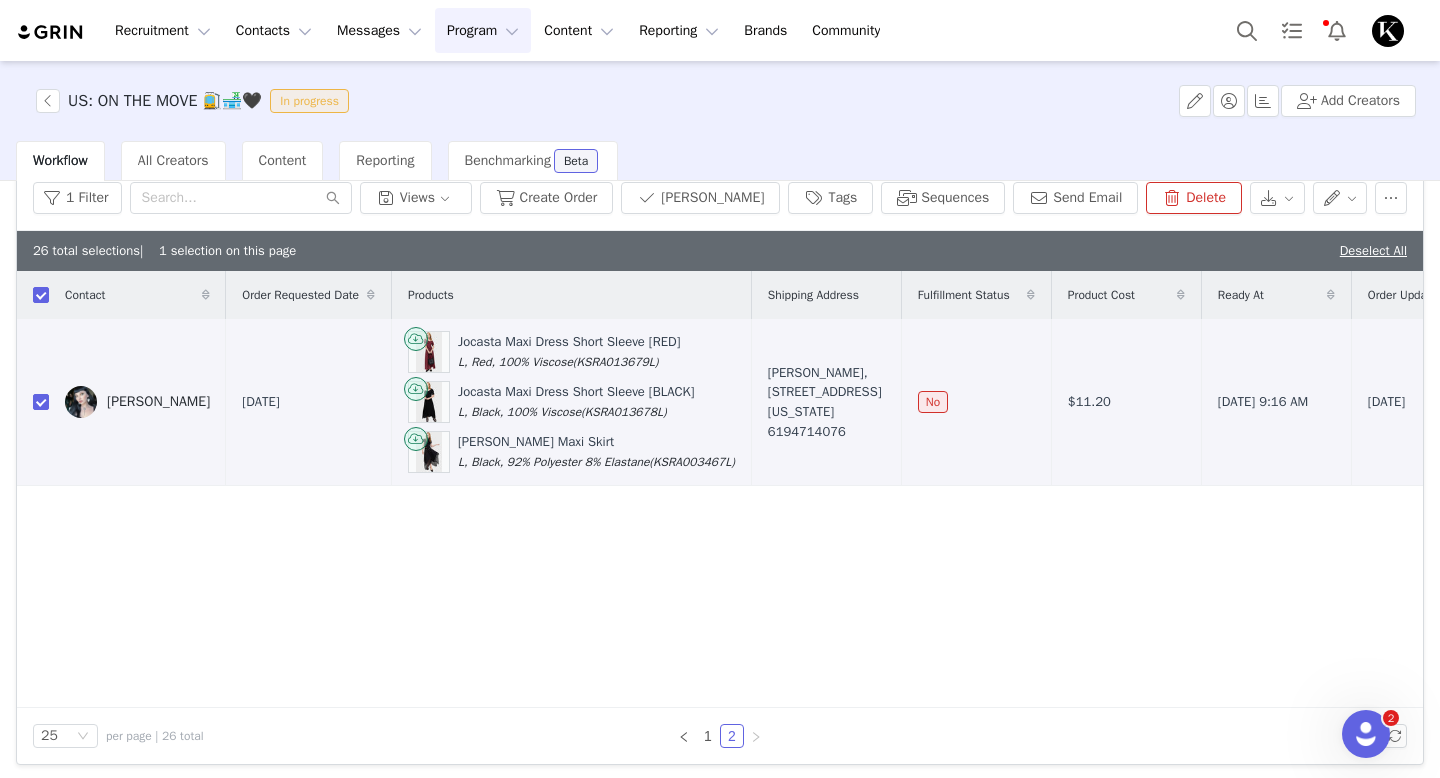 click at bounding box center [51, 32] 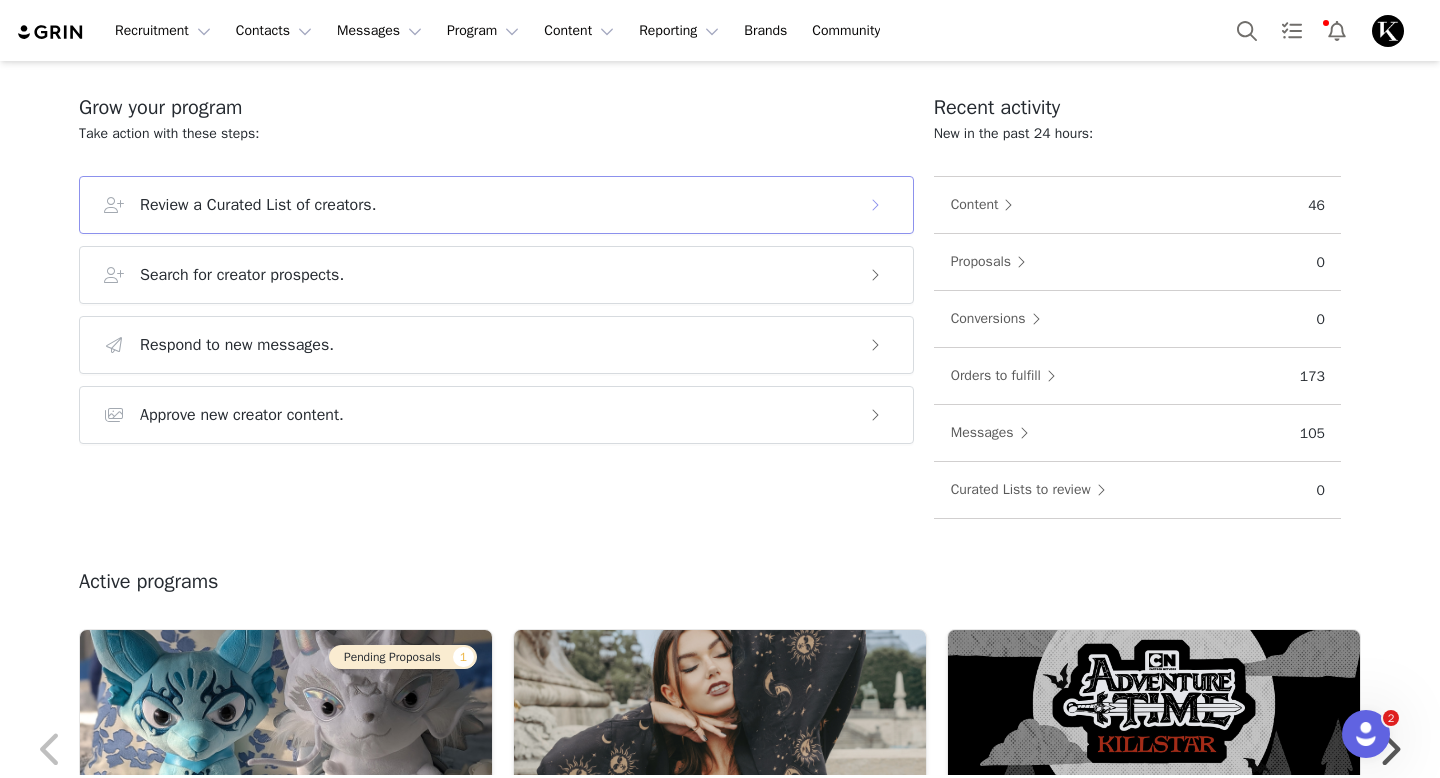 scroll, scrollTop: 318, scrollLeft: 0, axis: vertical 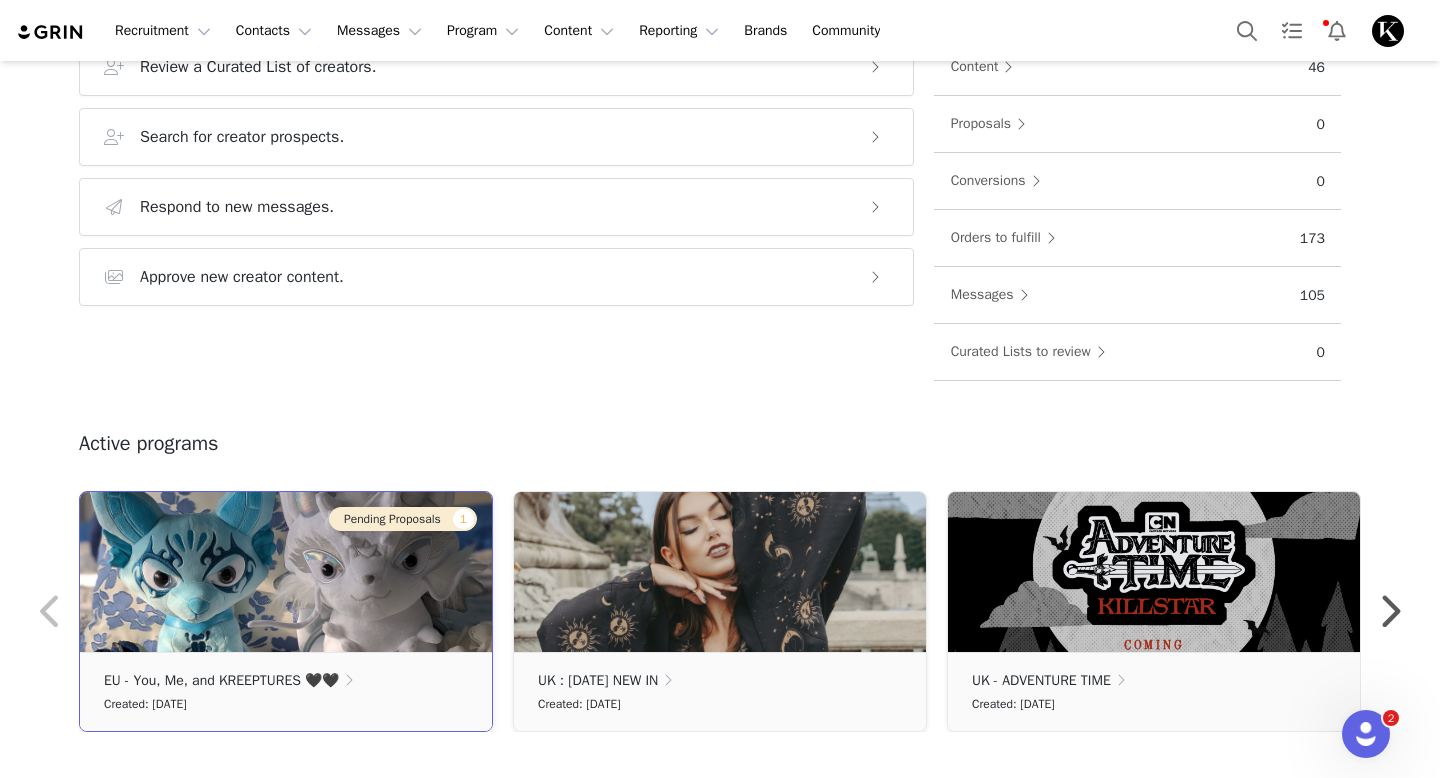 click at bounding box center [286, 572] 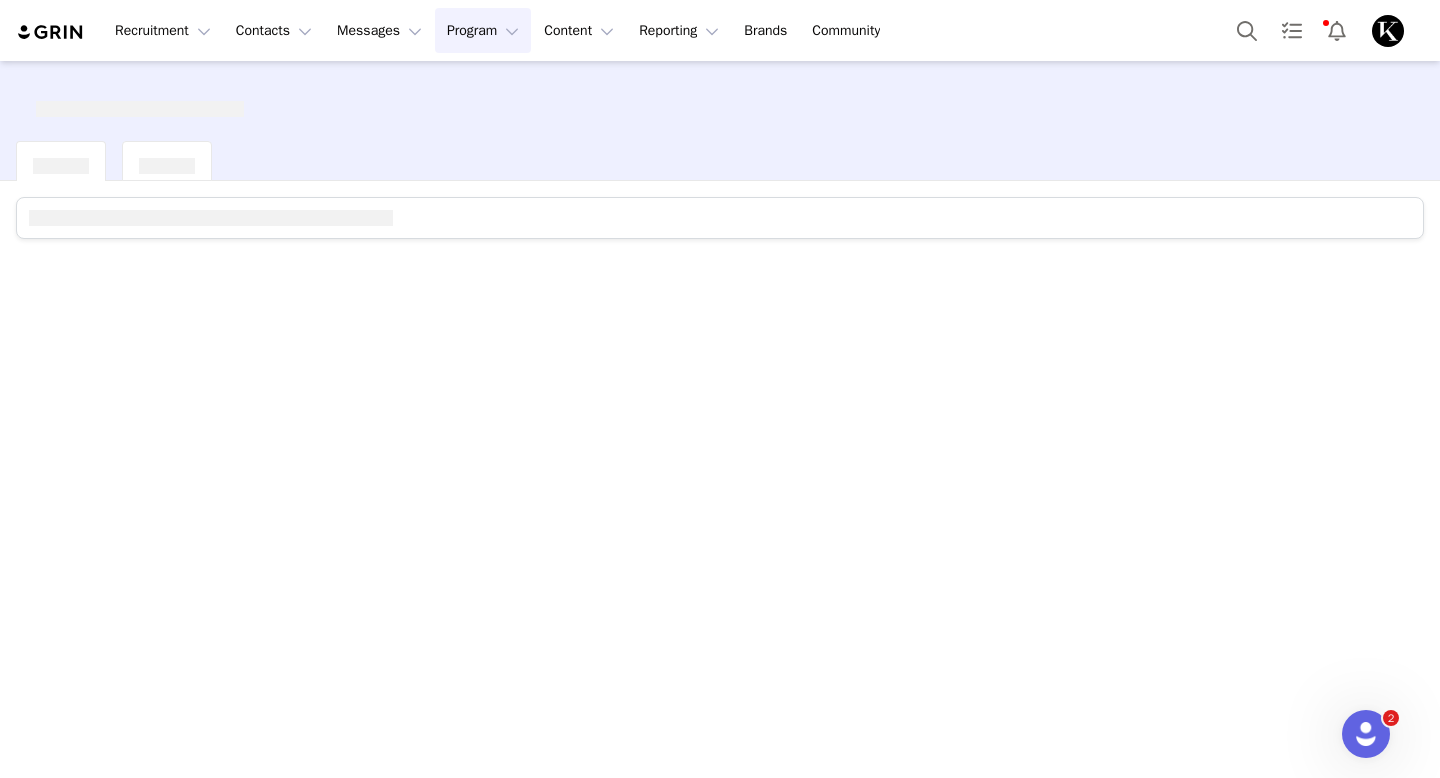 scroll, scrollTop: 0, scrollLeft: 0, axis: both 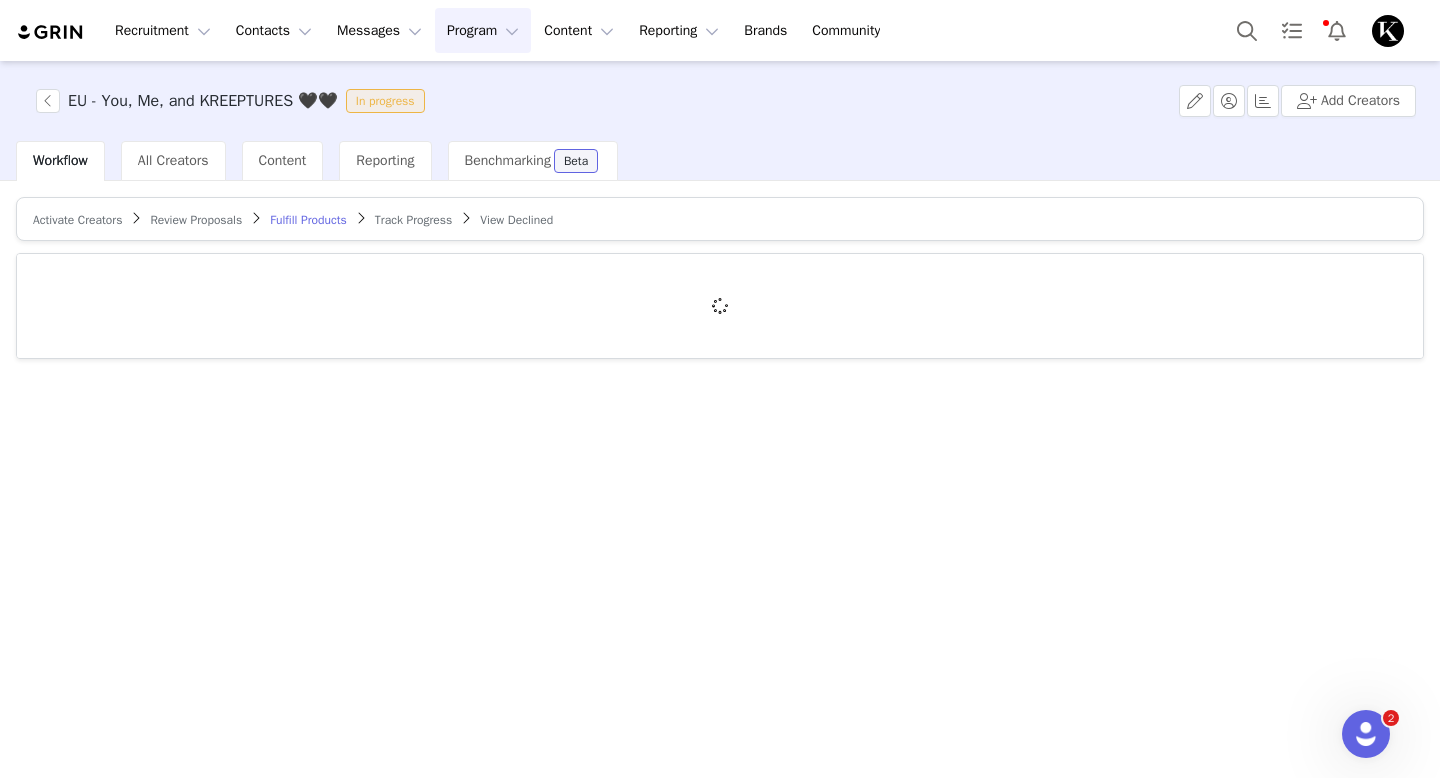 click on "Review Proposals" at bounding box center (196, 220) 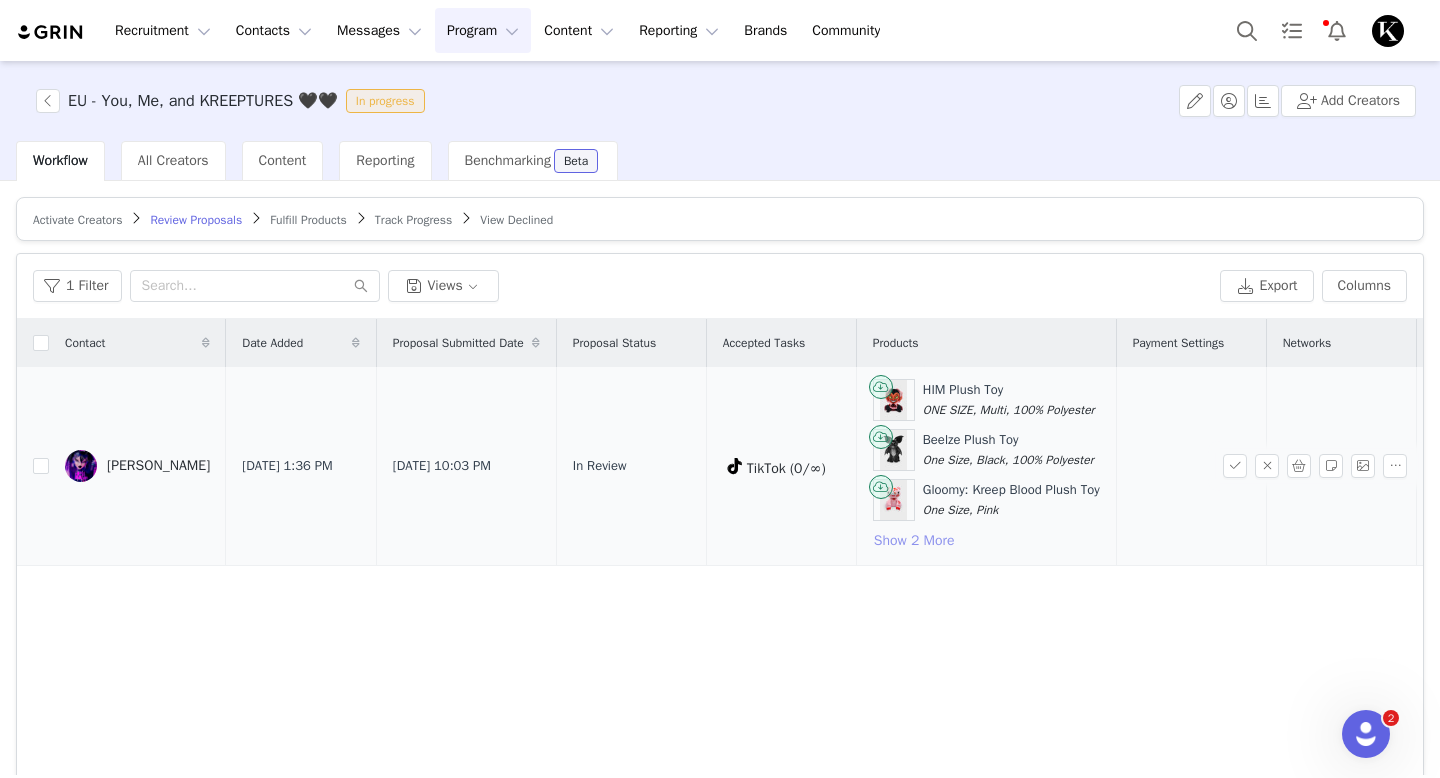 click on "Show 2 More" at bounding box center [914, 541] 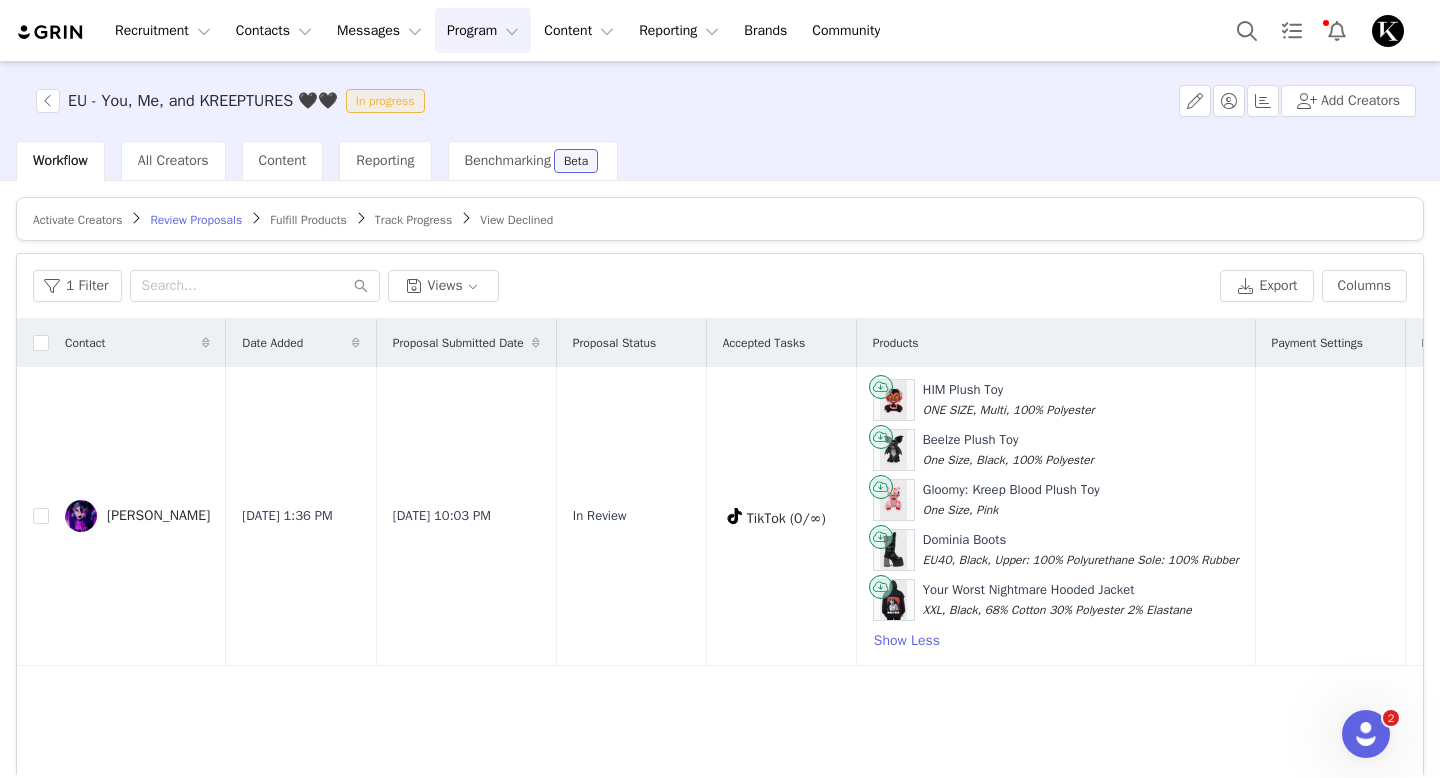 click on "EU - You, Me, and KREEPTURES 🖤🖤 In progress" at bounding box center [234, 101] 